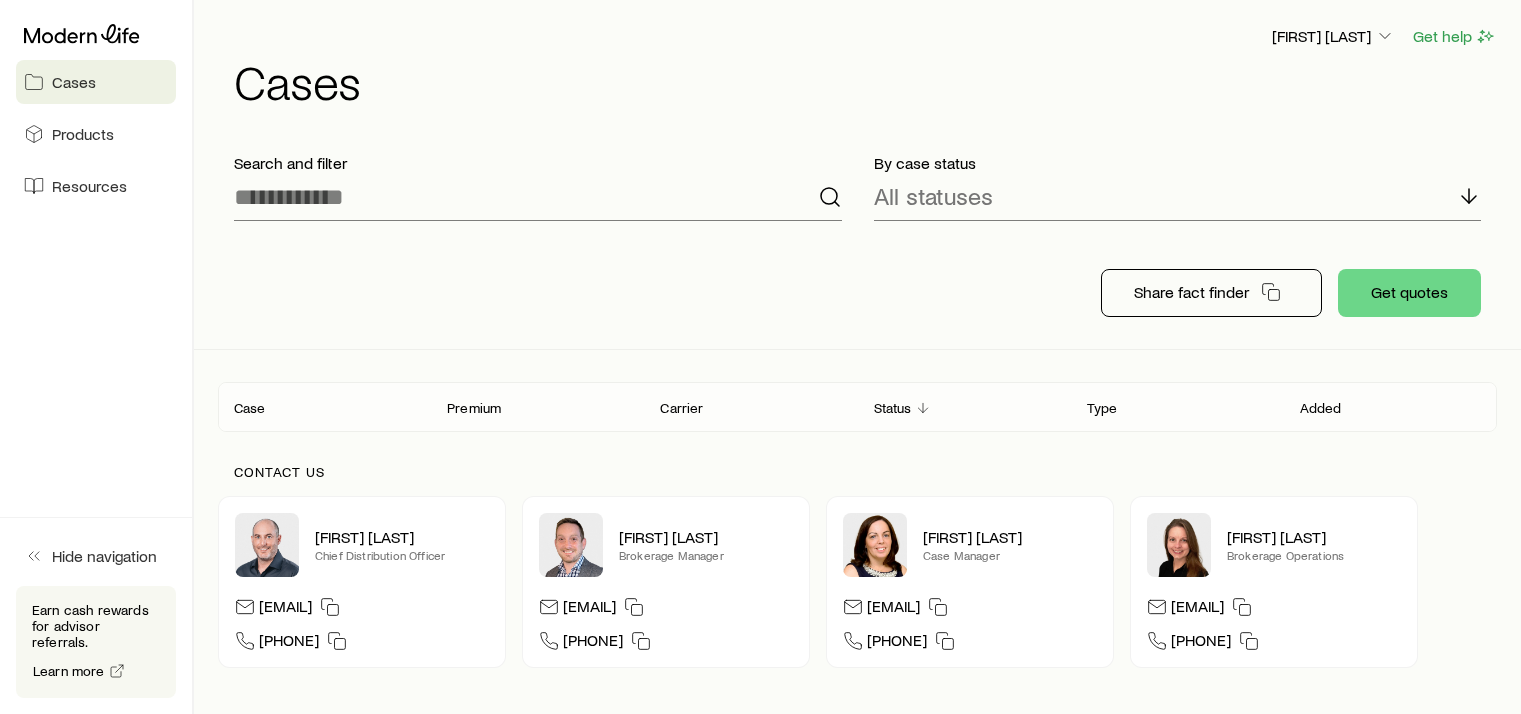 scroll, scrollTop: 0, scrollLeft: 0, axis: both 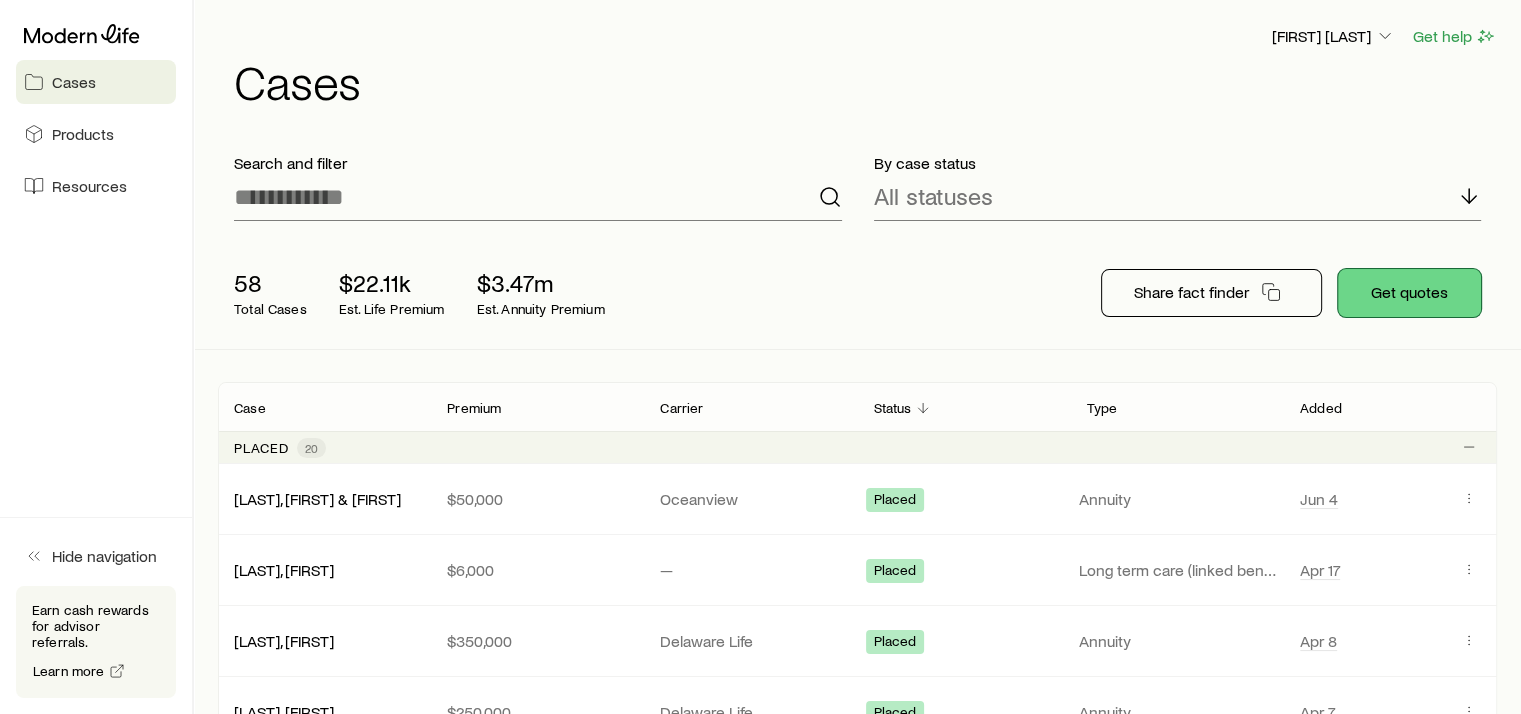 click on "Get quotes" at bounding box center (1409, 293) 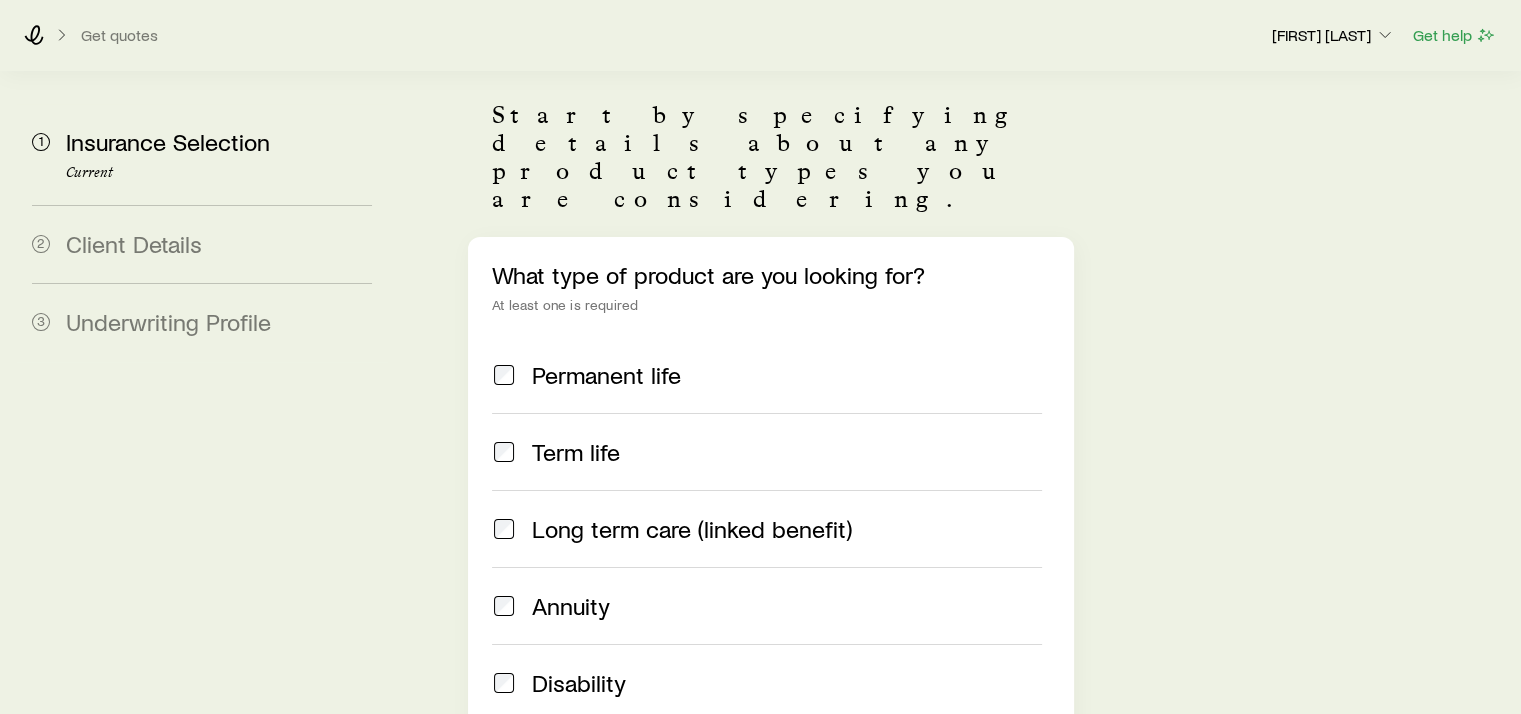 scroll, scrollTop: 200, scrollLeft: 0, axis: vertical 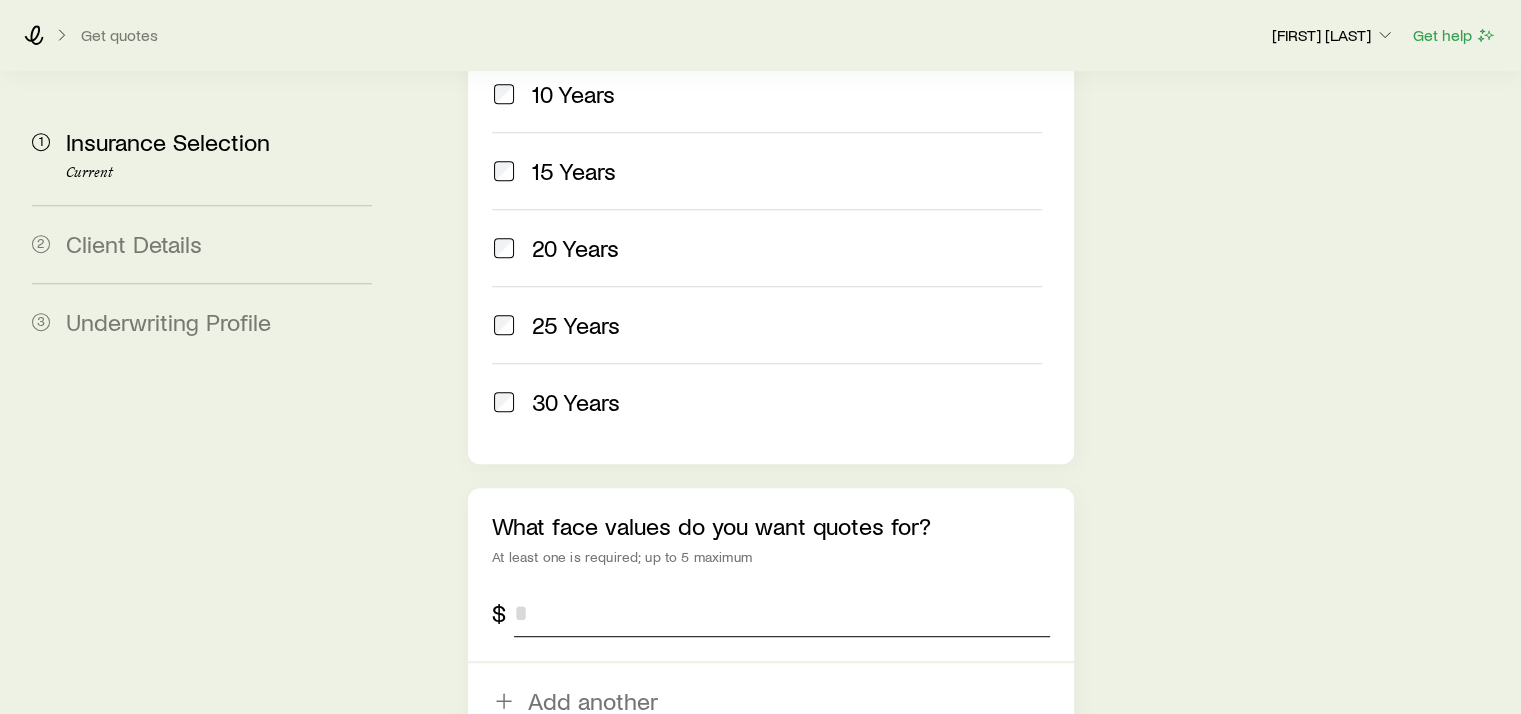 click at bounding box center [781, 613] 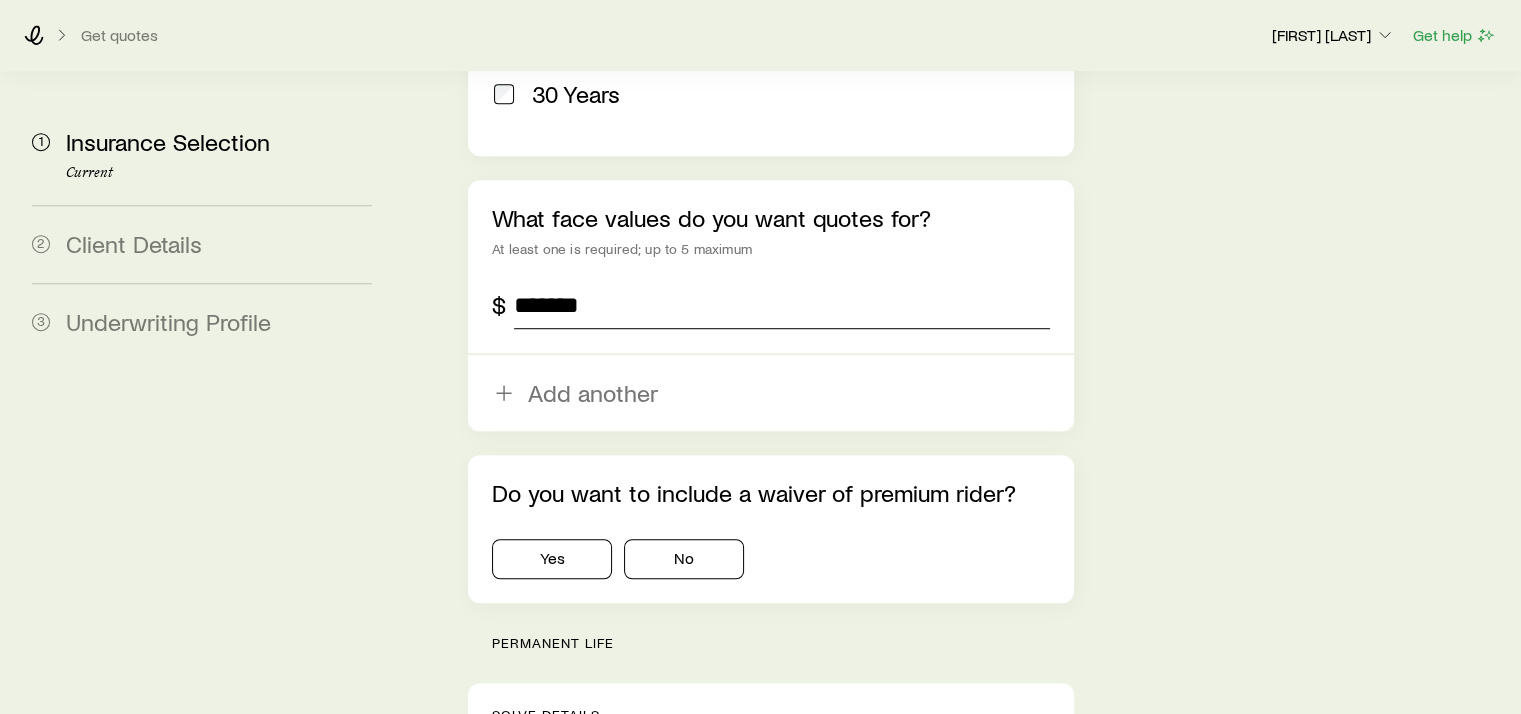 scroll, scrollTop: 1400, scrollLeft: 0, axis: vertical 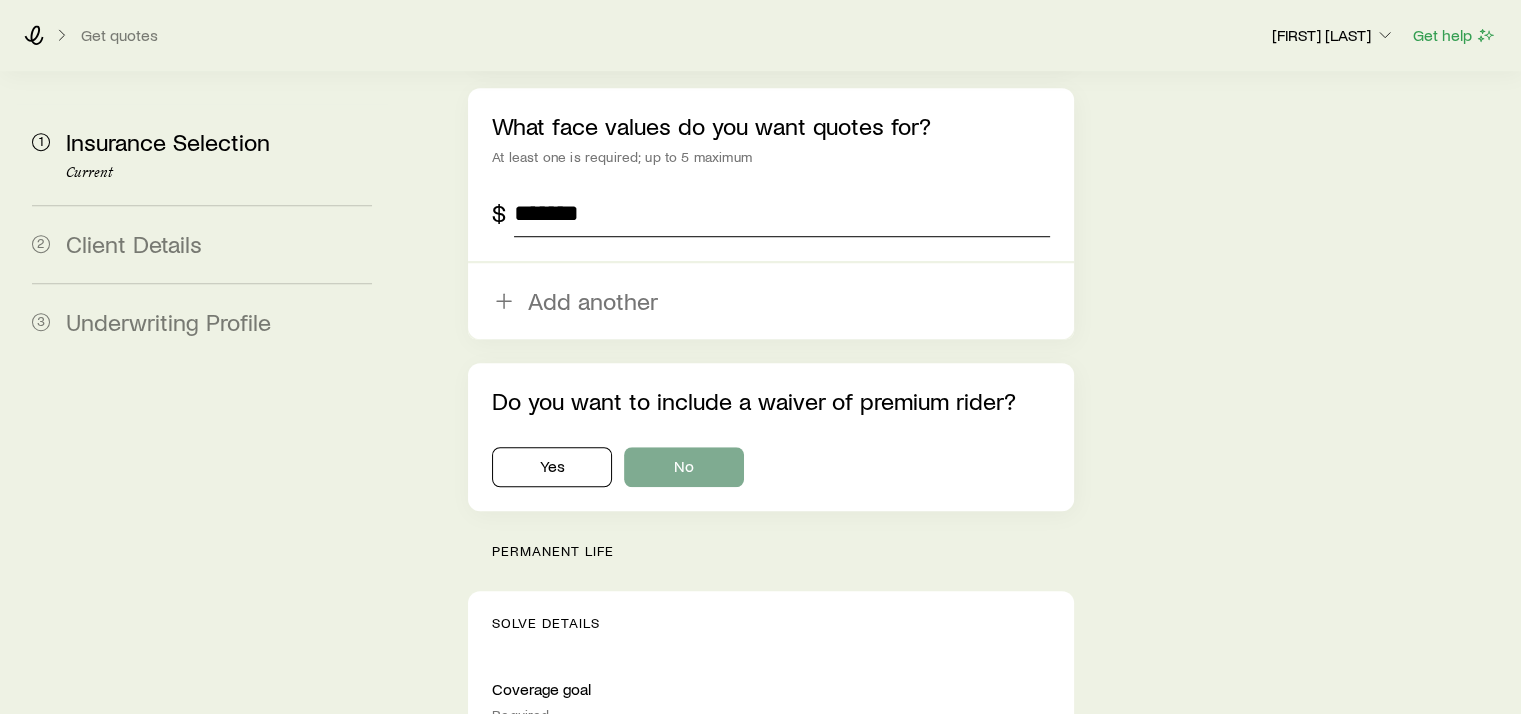 type on "*******" 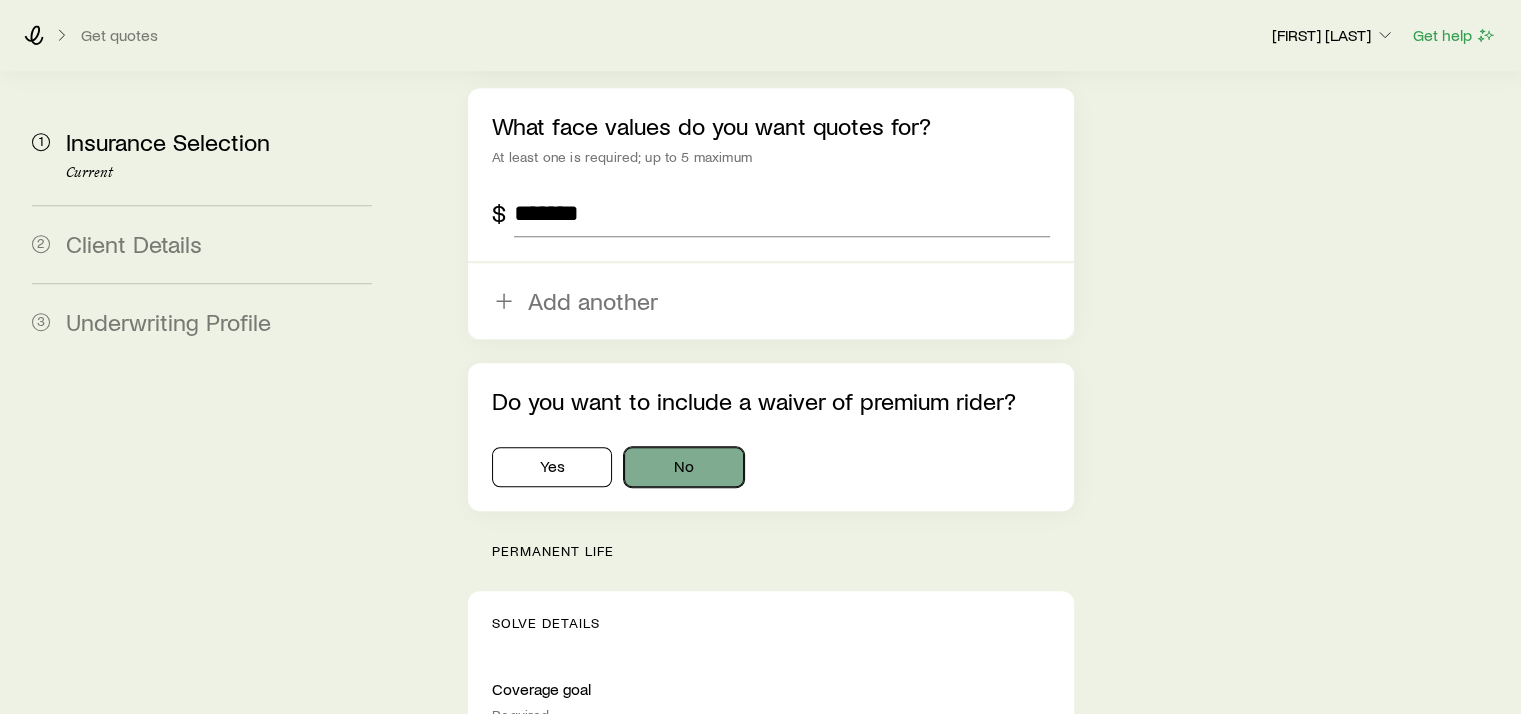 click on "No" at bounding box center [684, 467] 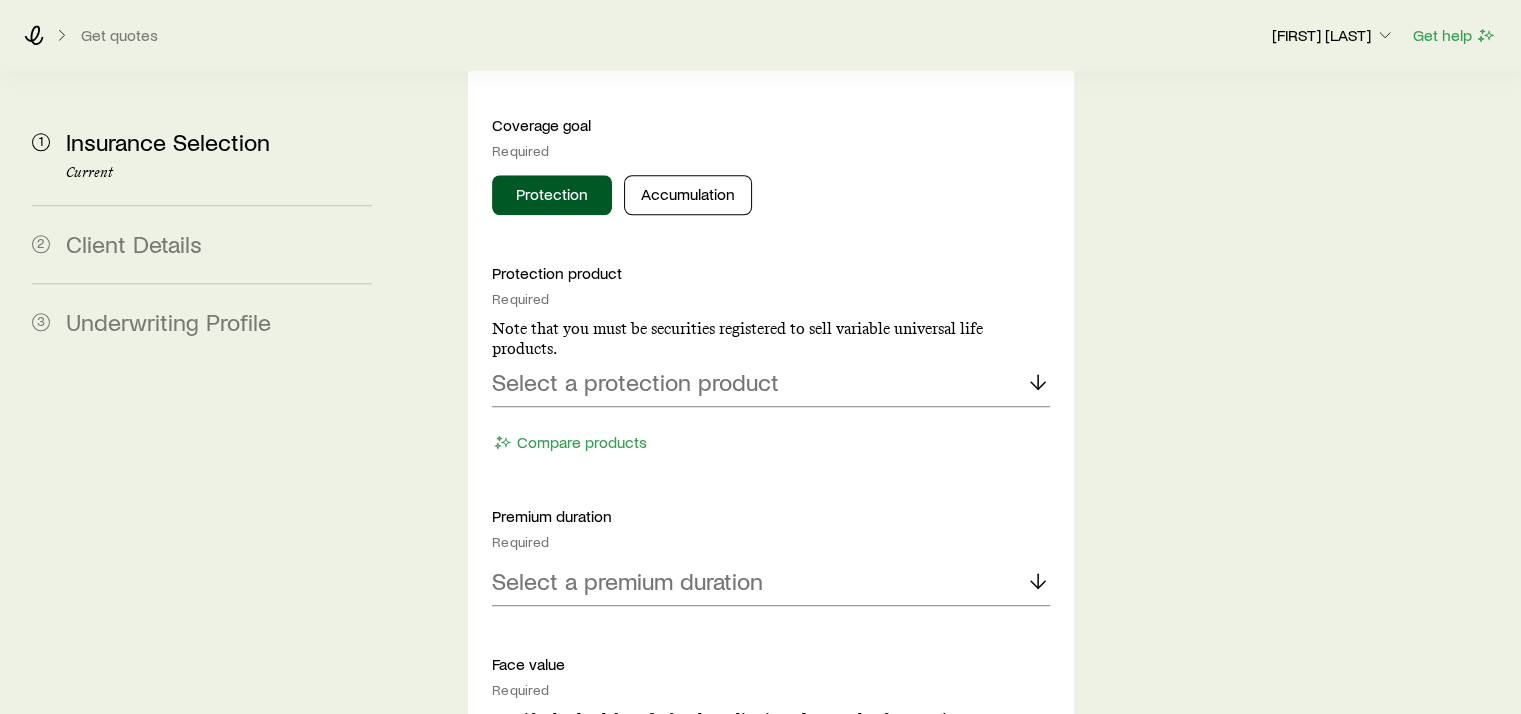 scroll, scrollTop: 2000, scrollLeft: 0, axis: vertical 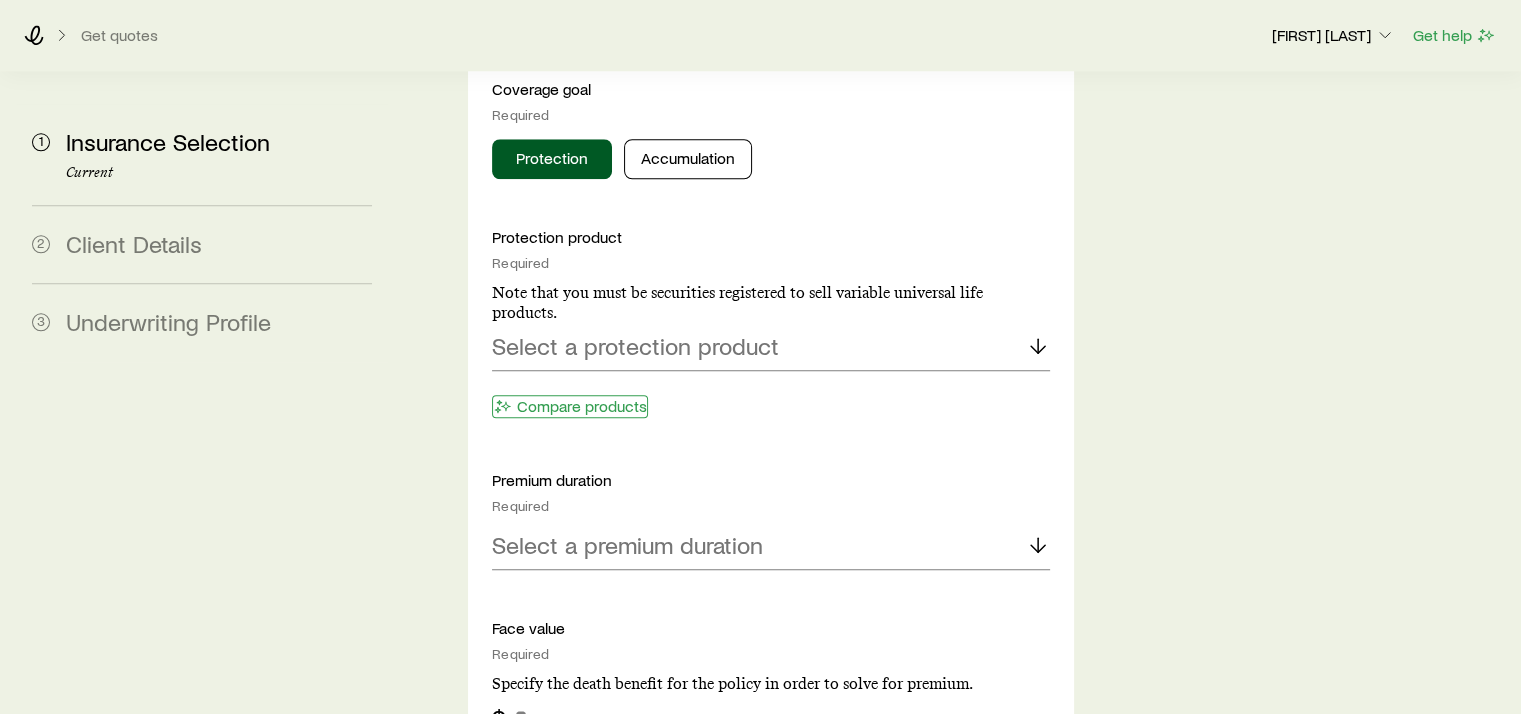 click on "Compare products" at bounding box center [570, 406] 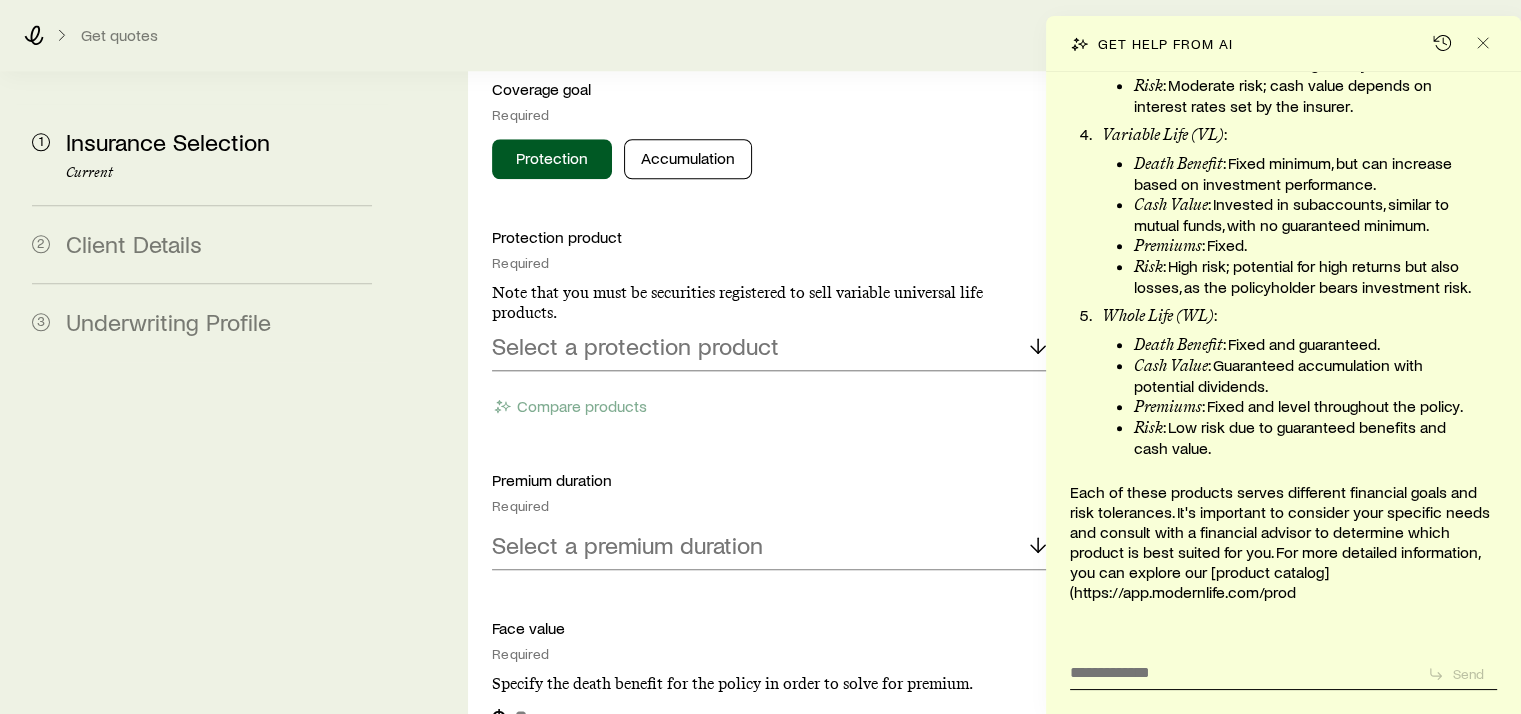 scroll, scrollTop: 2077, scrollLeft: 0, axis: vertical 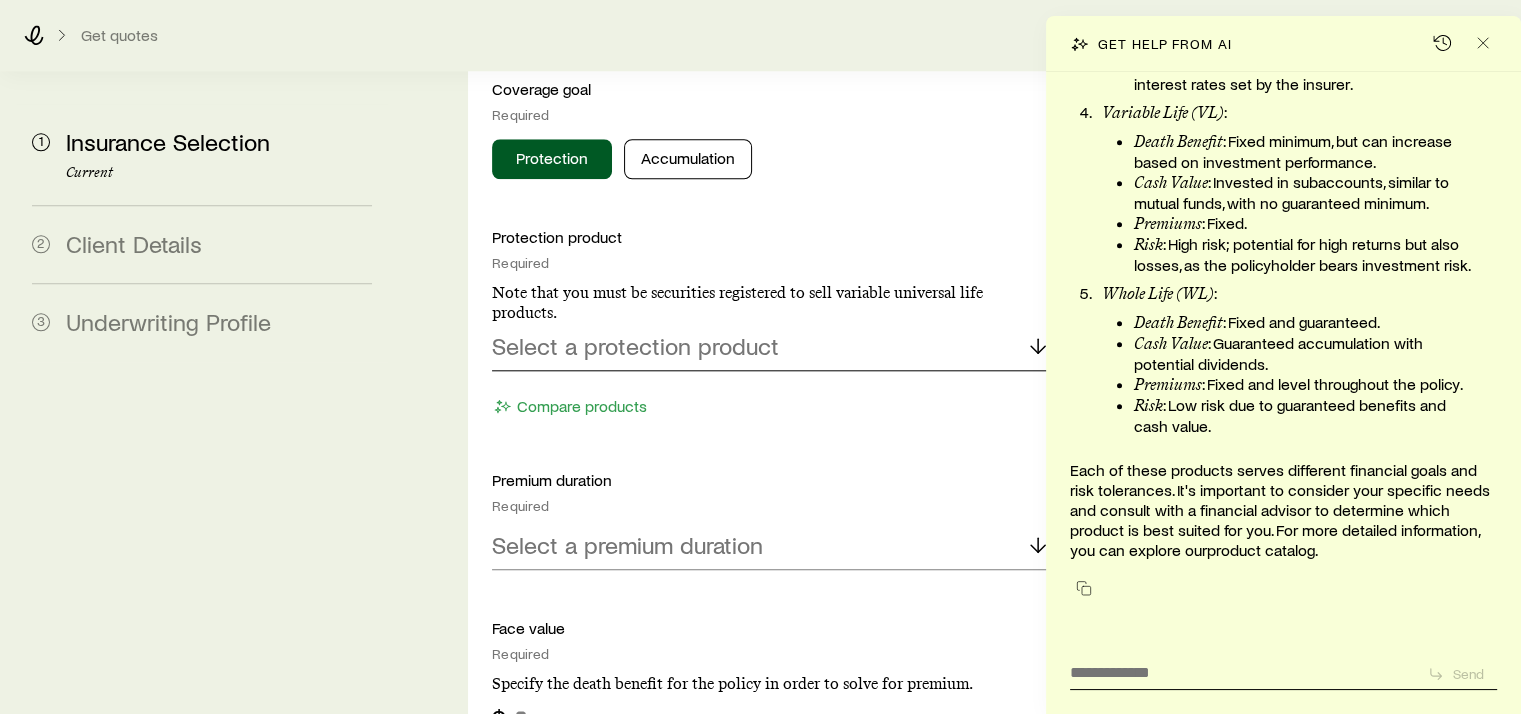click 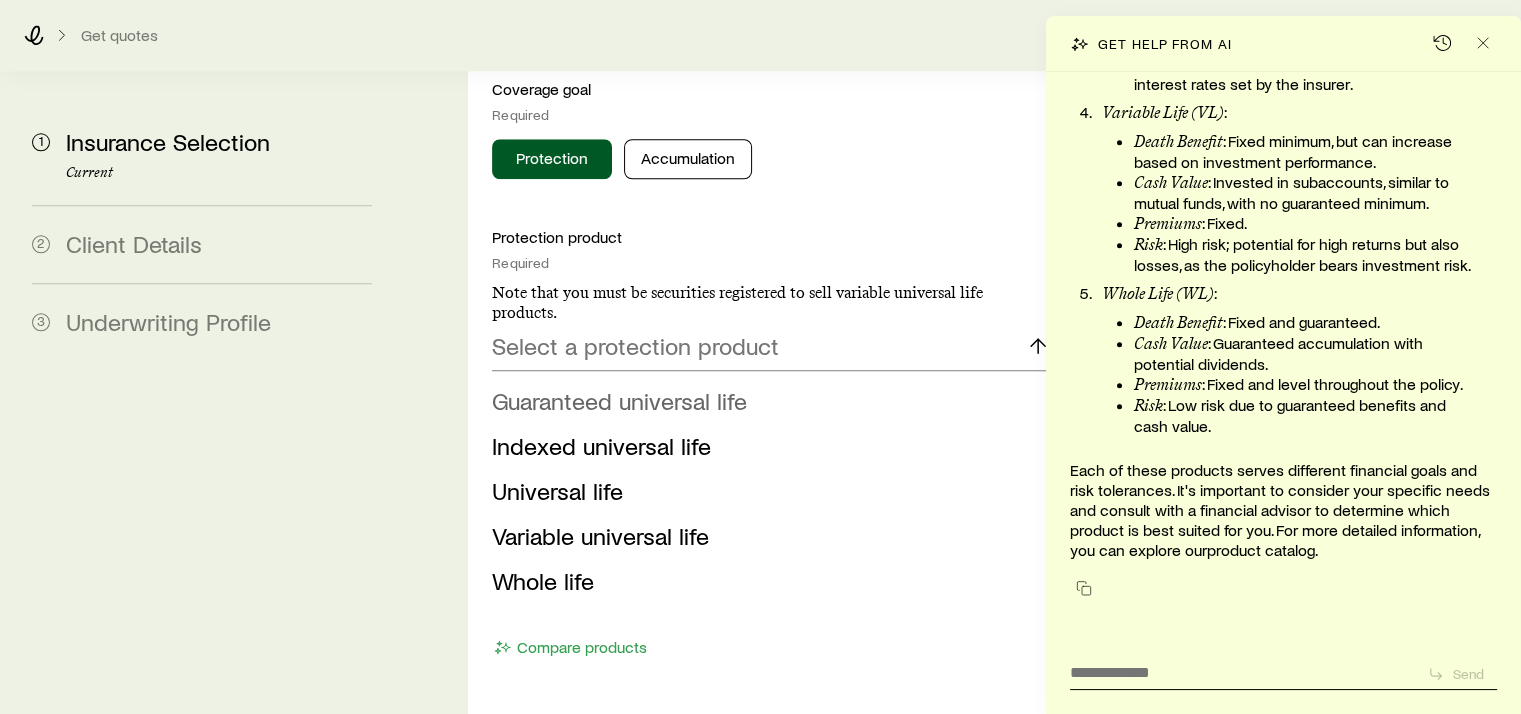 click on "Guaranteed universal life" at bounding box center (619, 400) 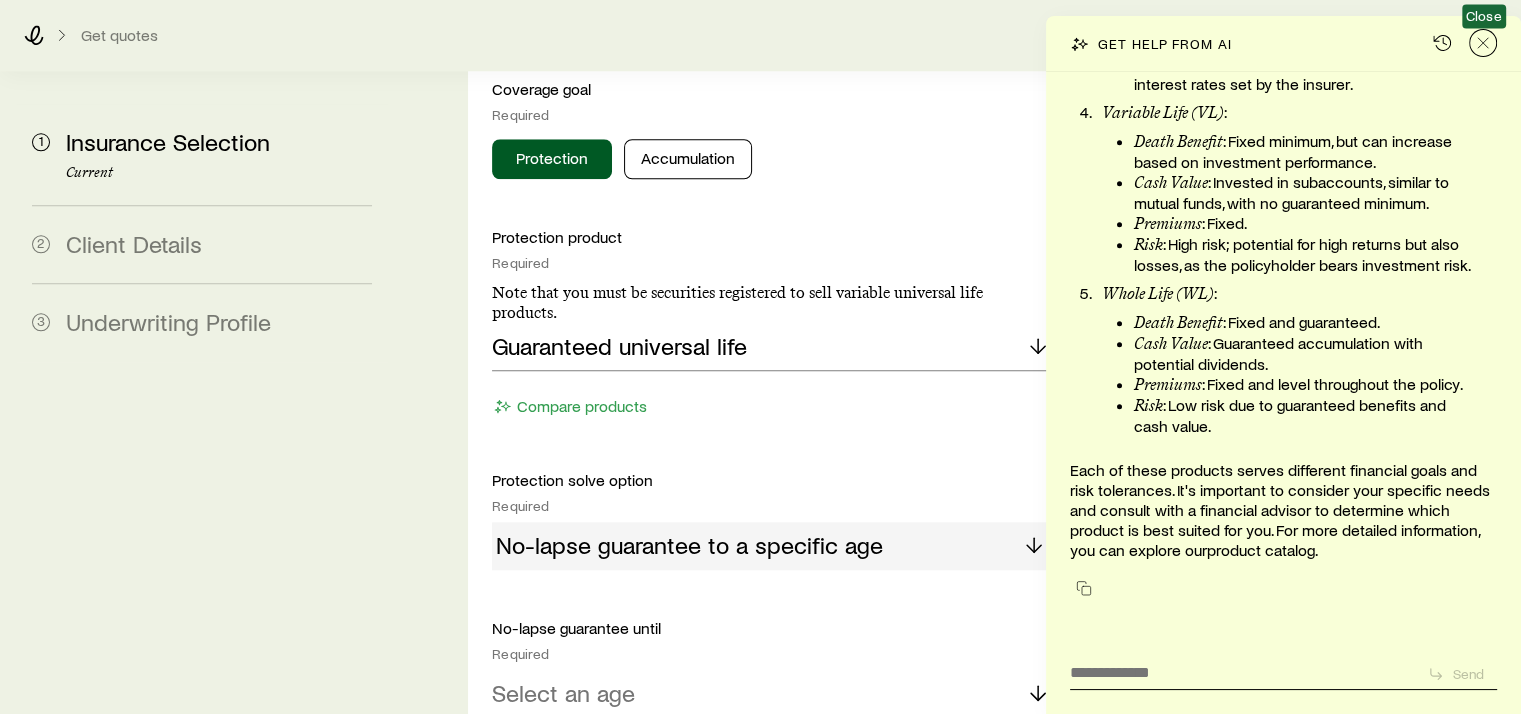 click 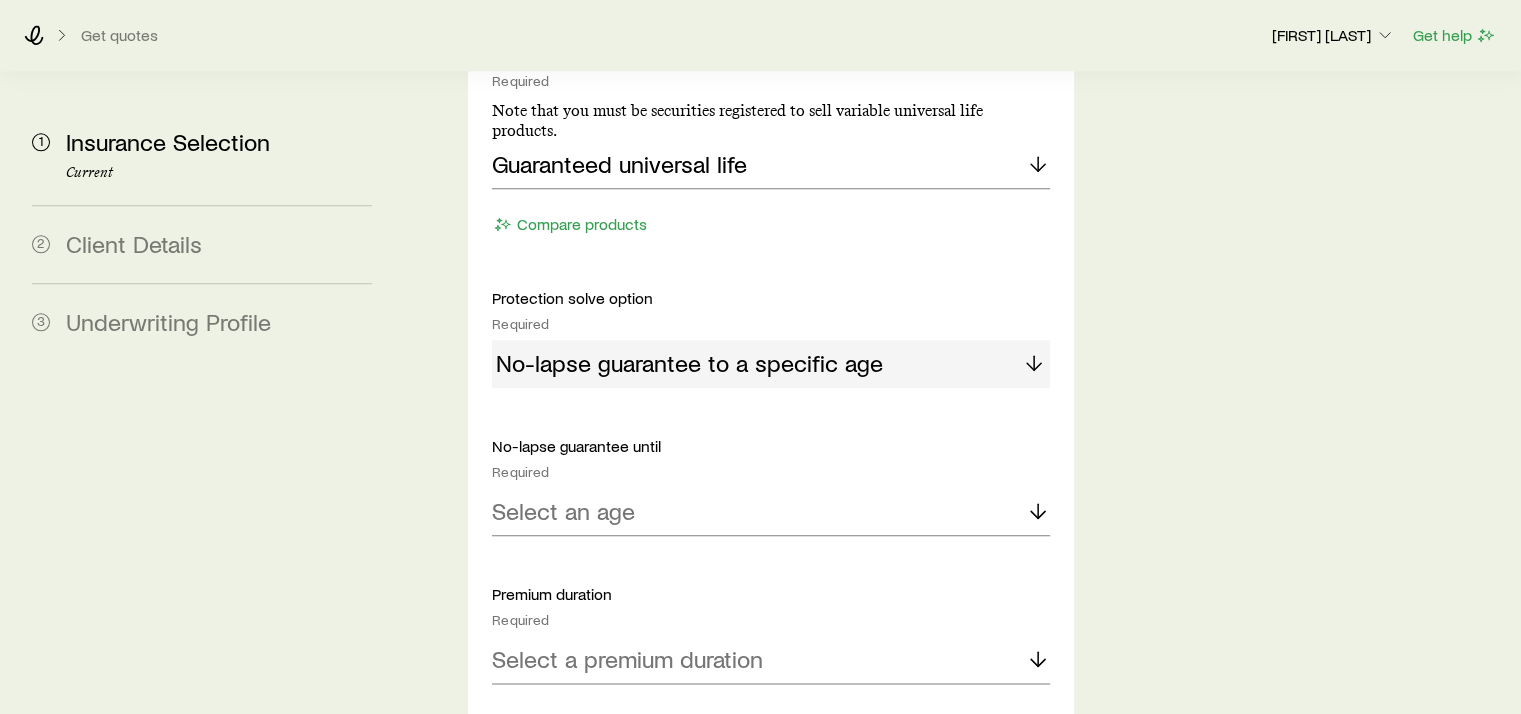 scroll, scrollTop: 2200, scrollLeft: 0, axis: vertical 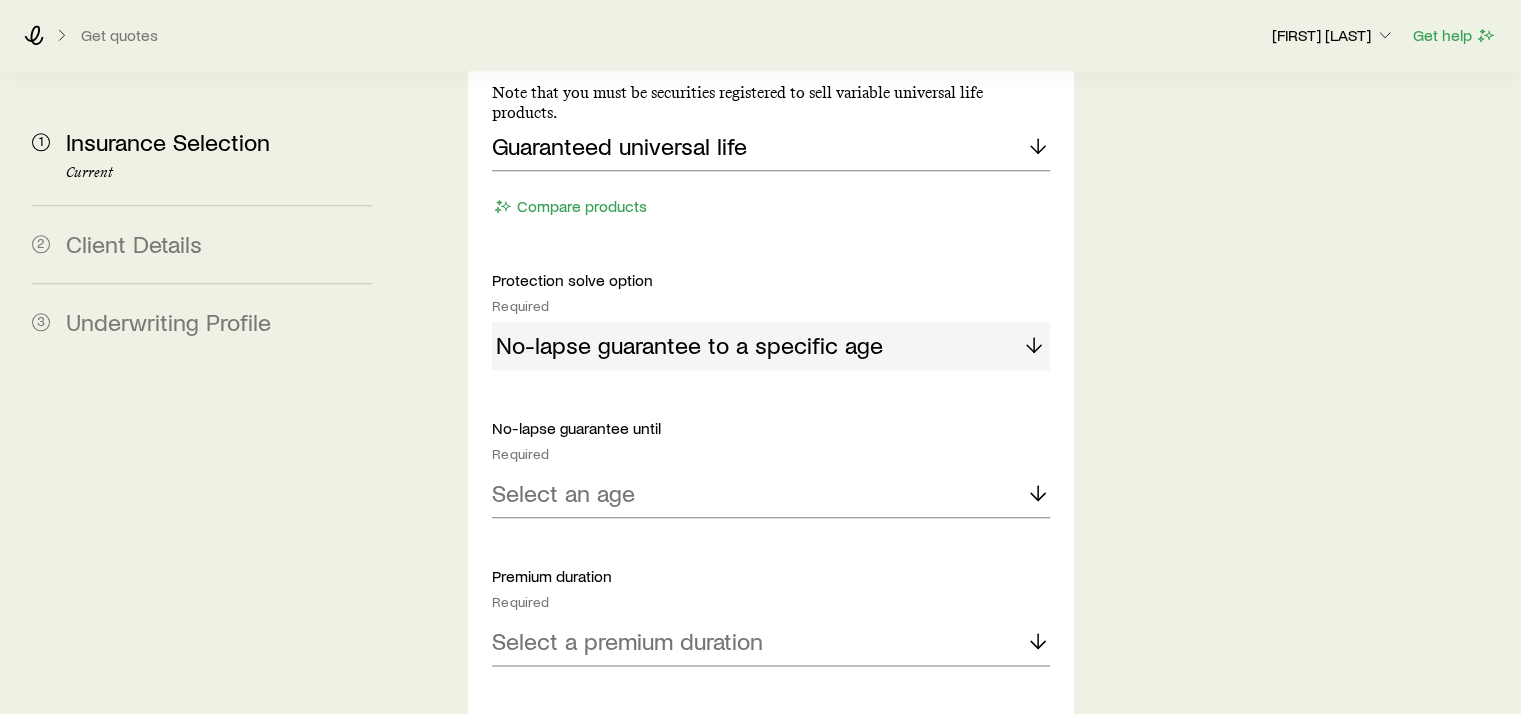 click on "No-lapse guarantee to a specific age" at bounding box center [770, 346] 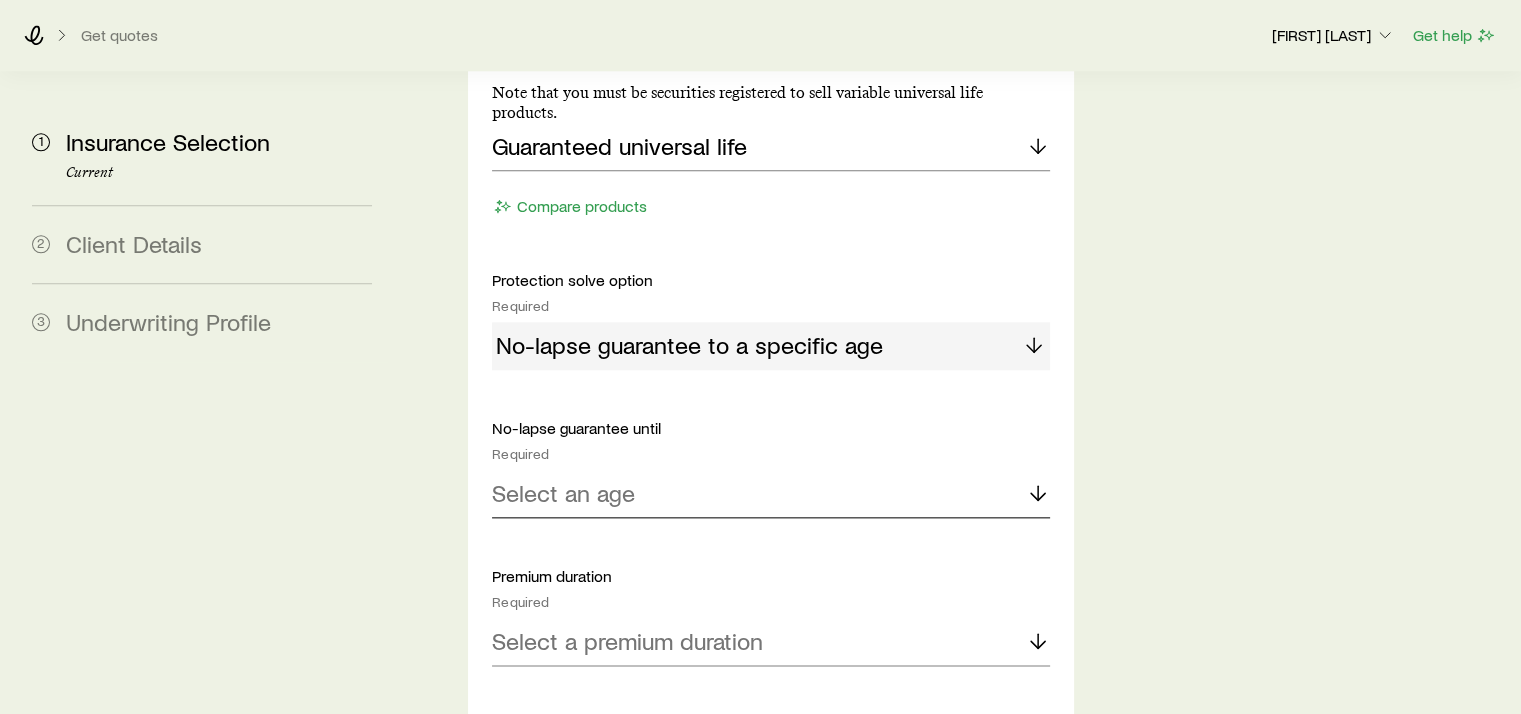 click 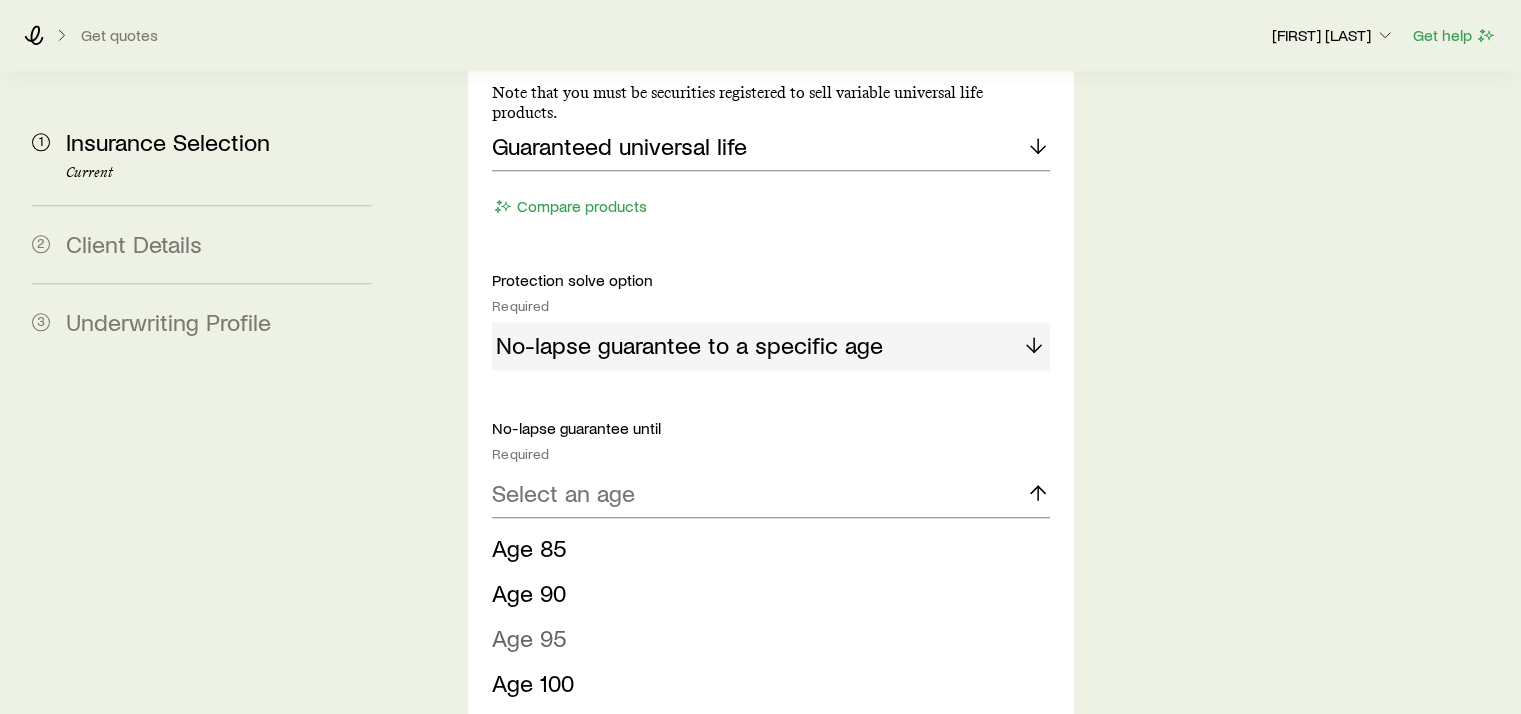 click on "Age 95" at bounding box center (529, 637) 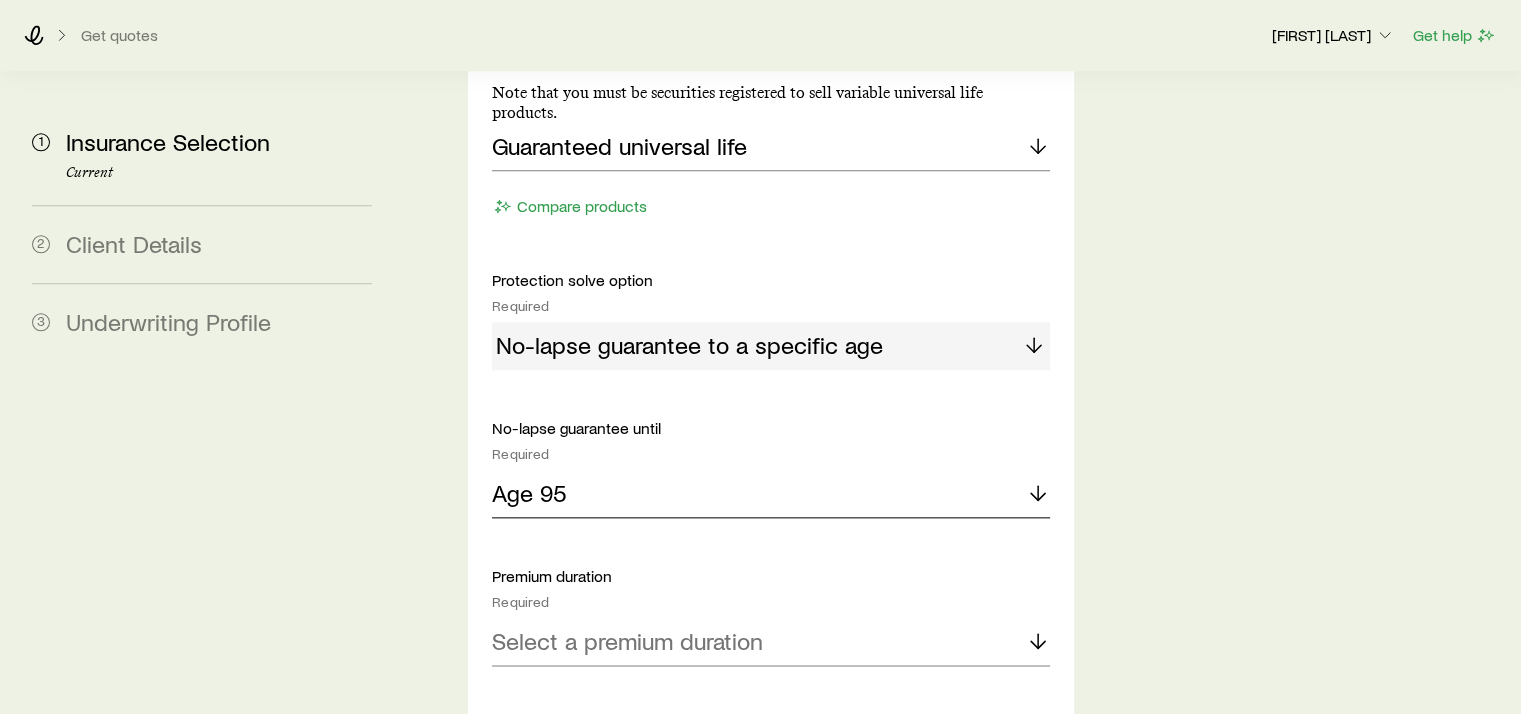 click 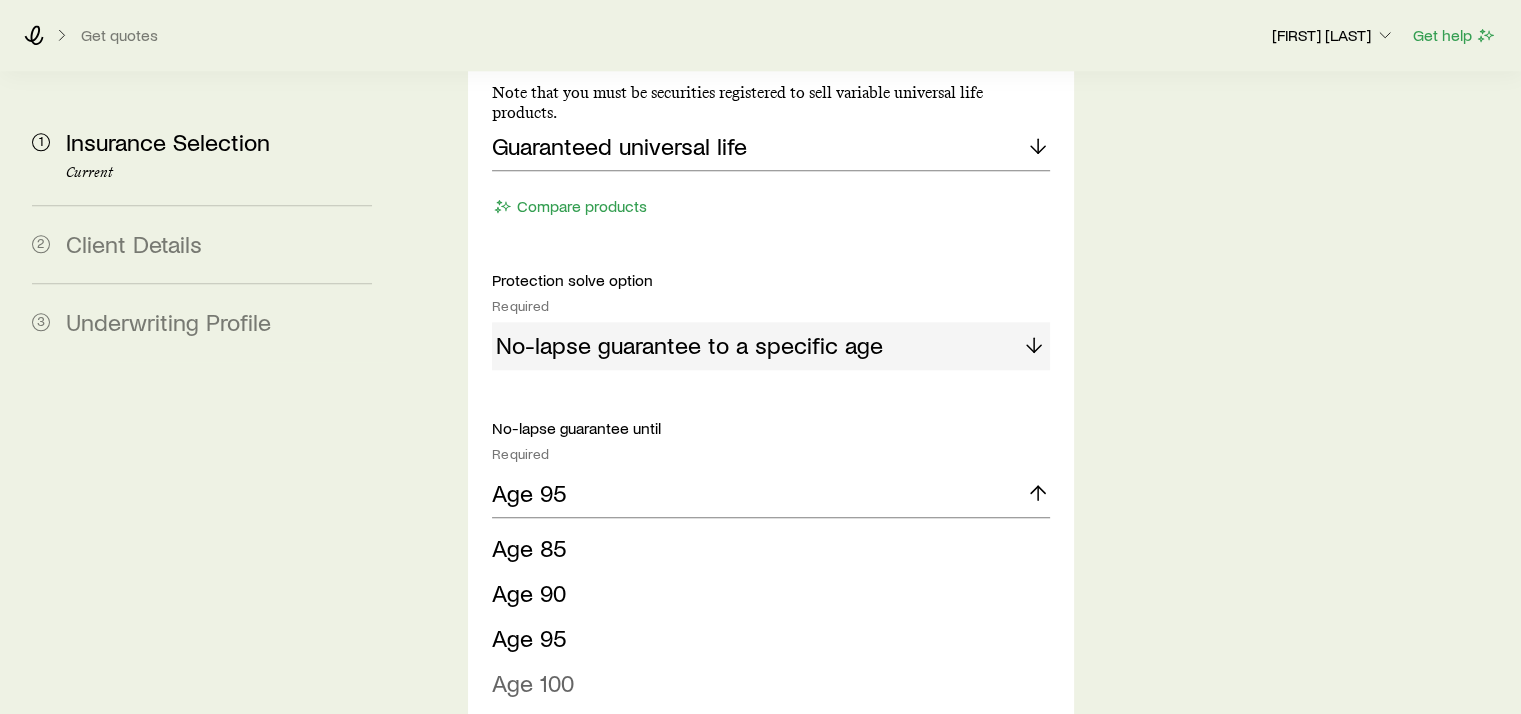 click on "Age 100" at bounding box center (533, 682) 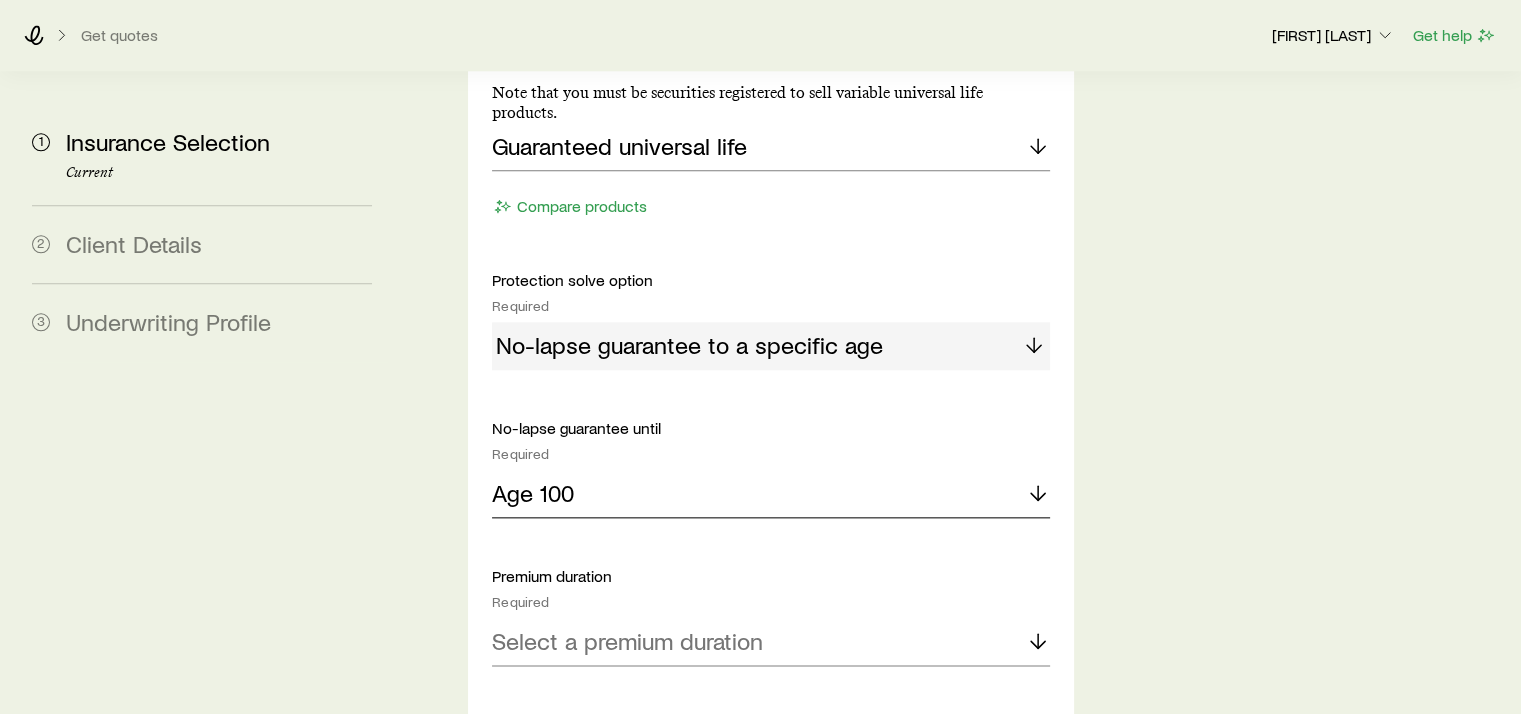 click 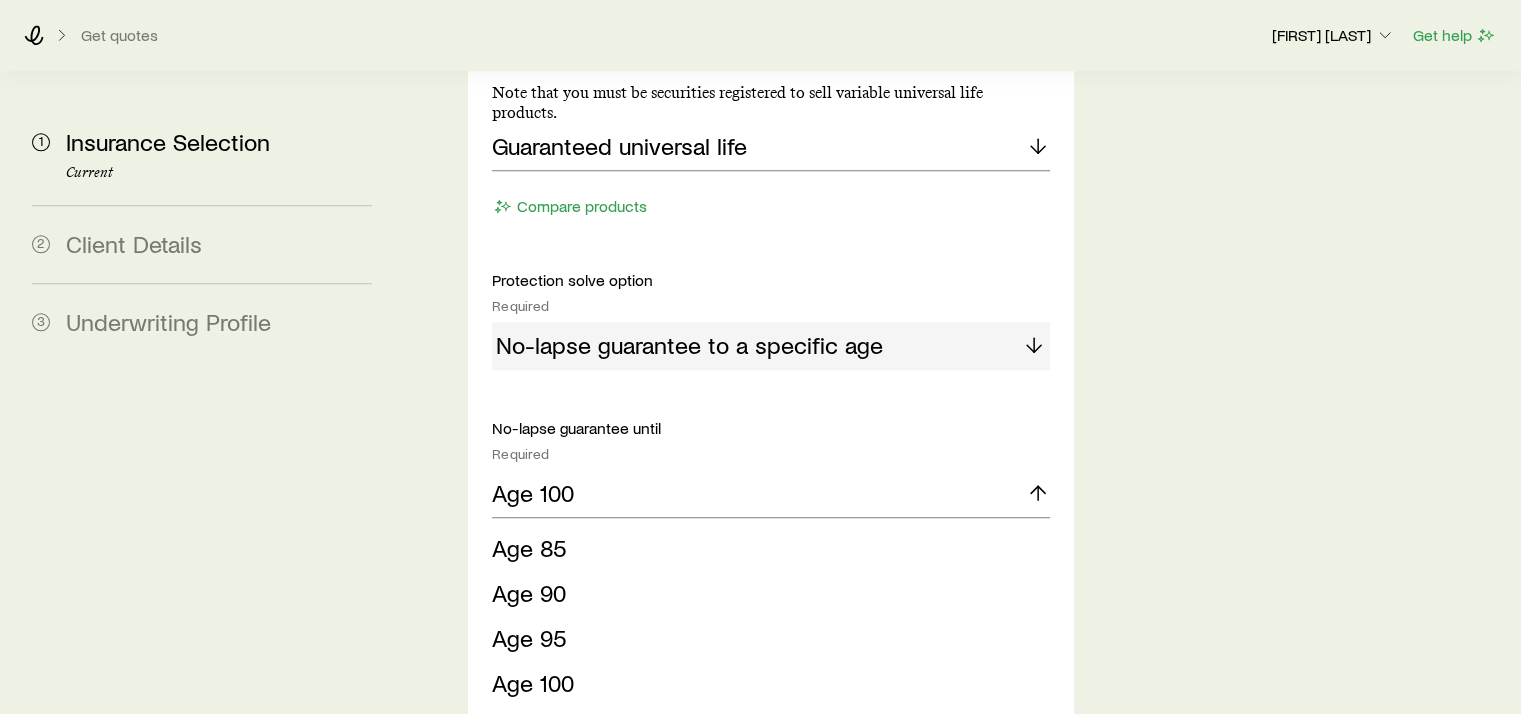 click on "Age 121 (most common)" at bounding box center [614, 727] 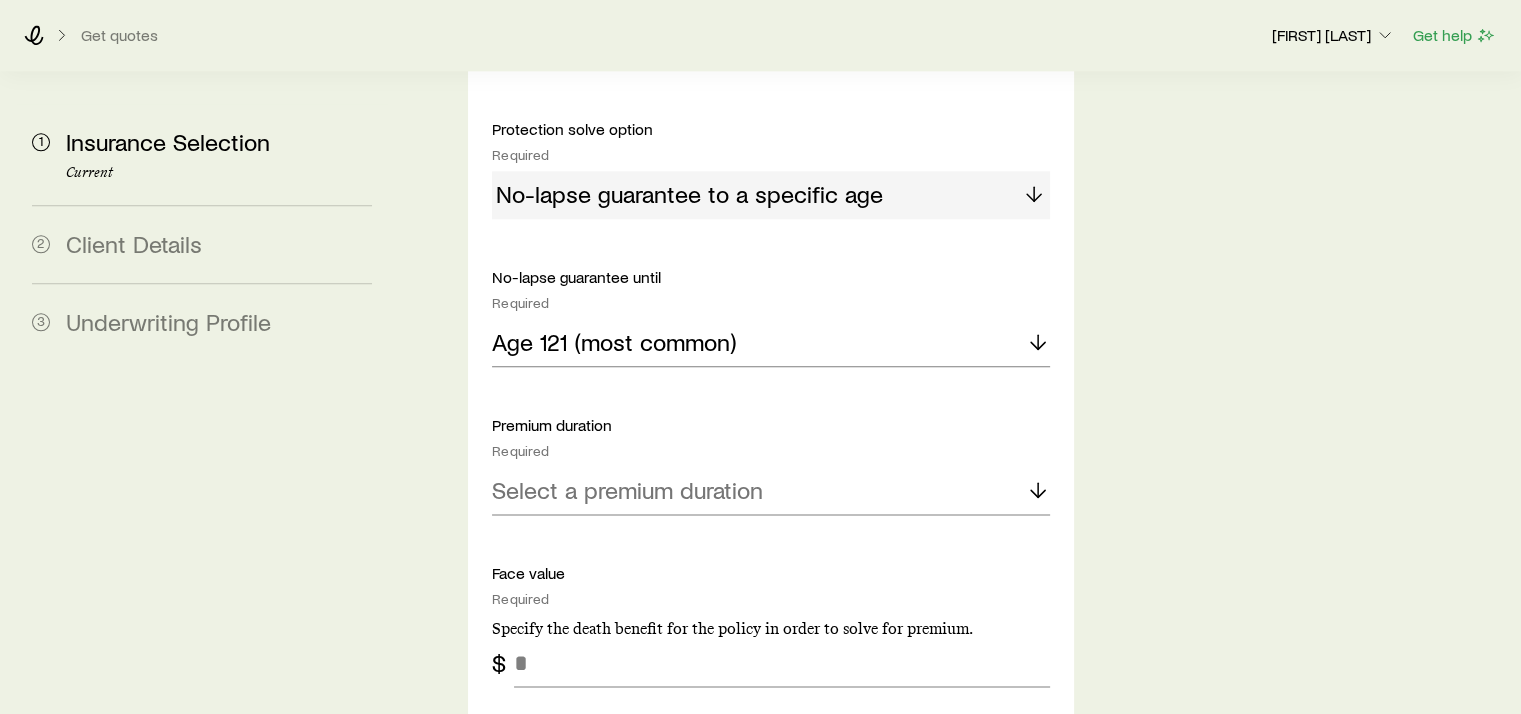 scroll, scrollTop: 2400, scrollLeft: 0, axis: vertical 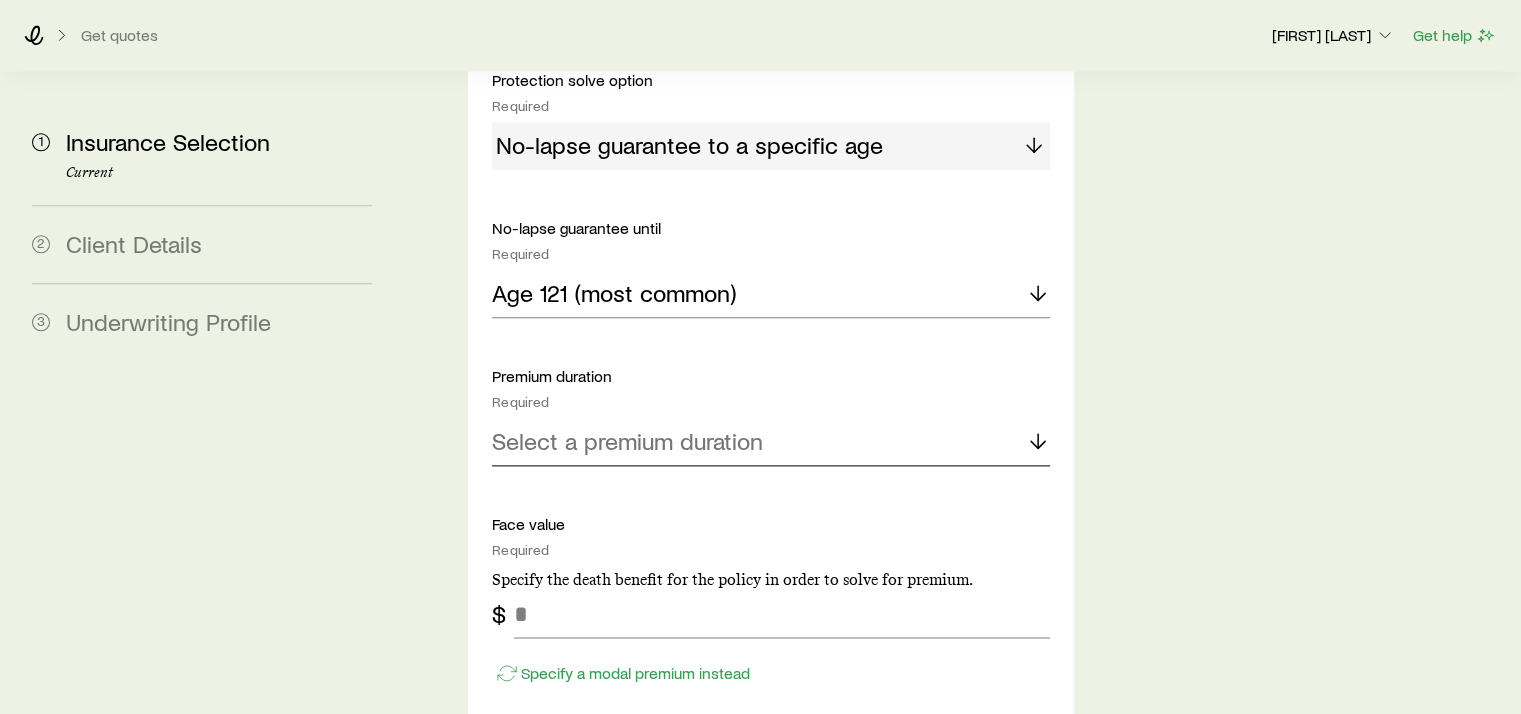 click 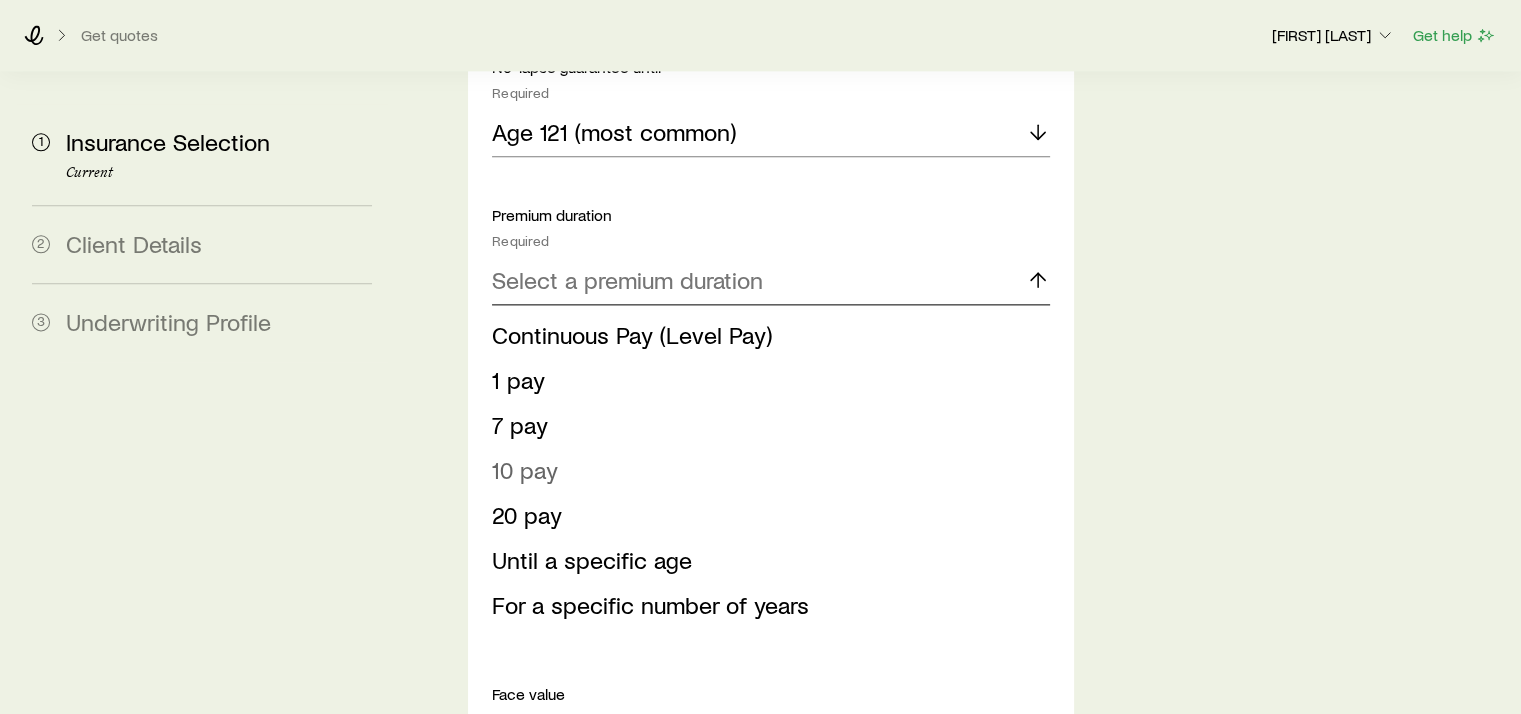 scroll, scrollTop: 2700, scrollLeft: 0, axis: vertical 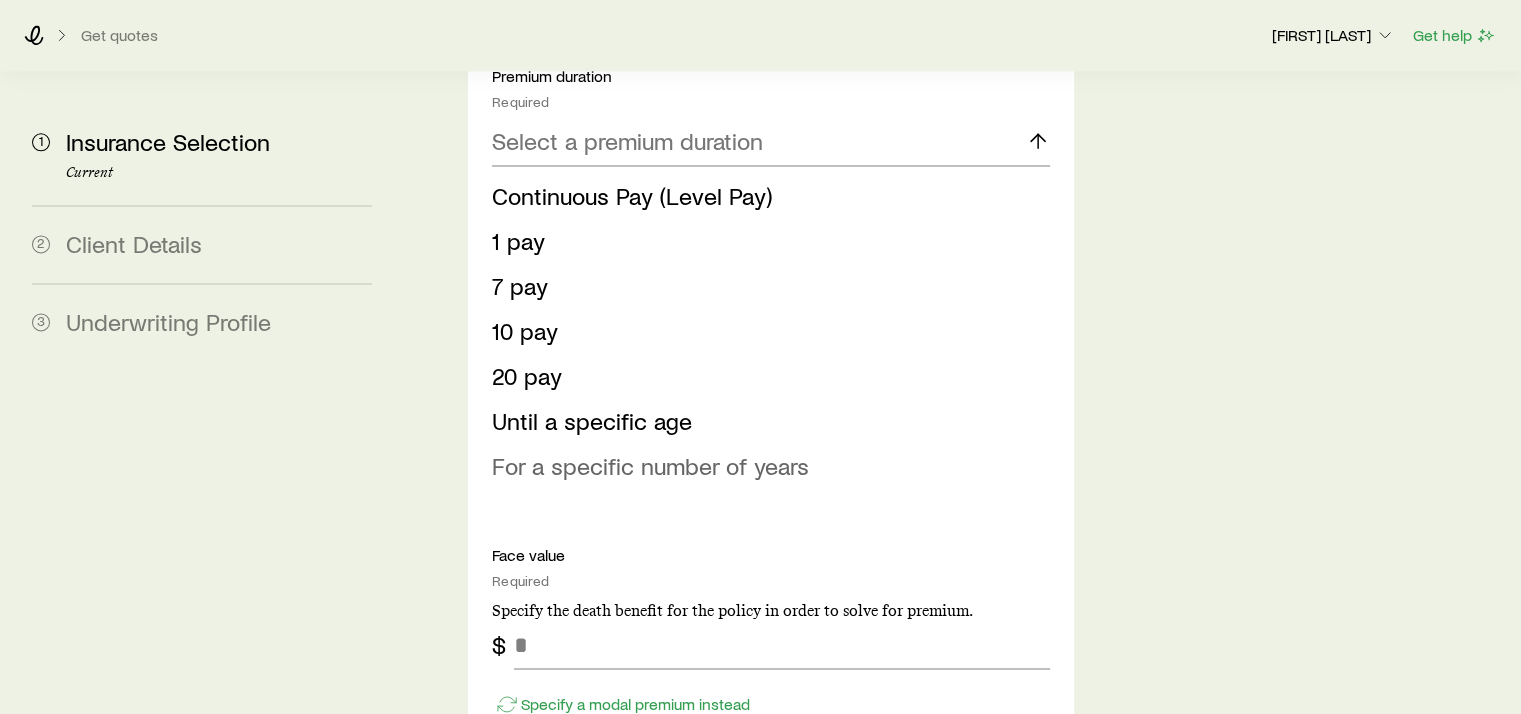 click on "For a specific number of years" at bounding box center [650, 465] 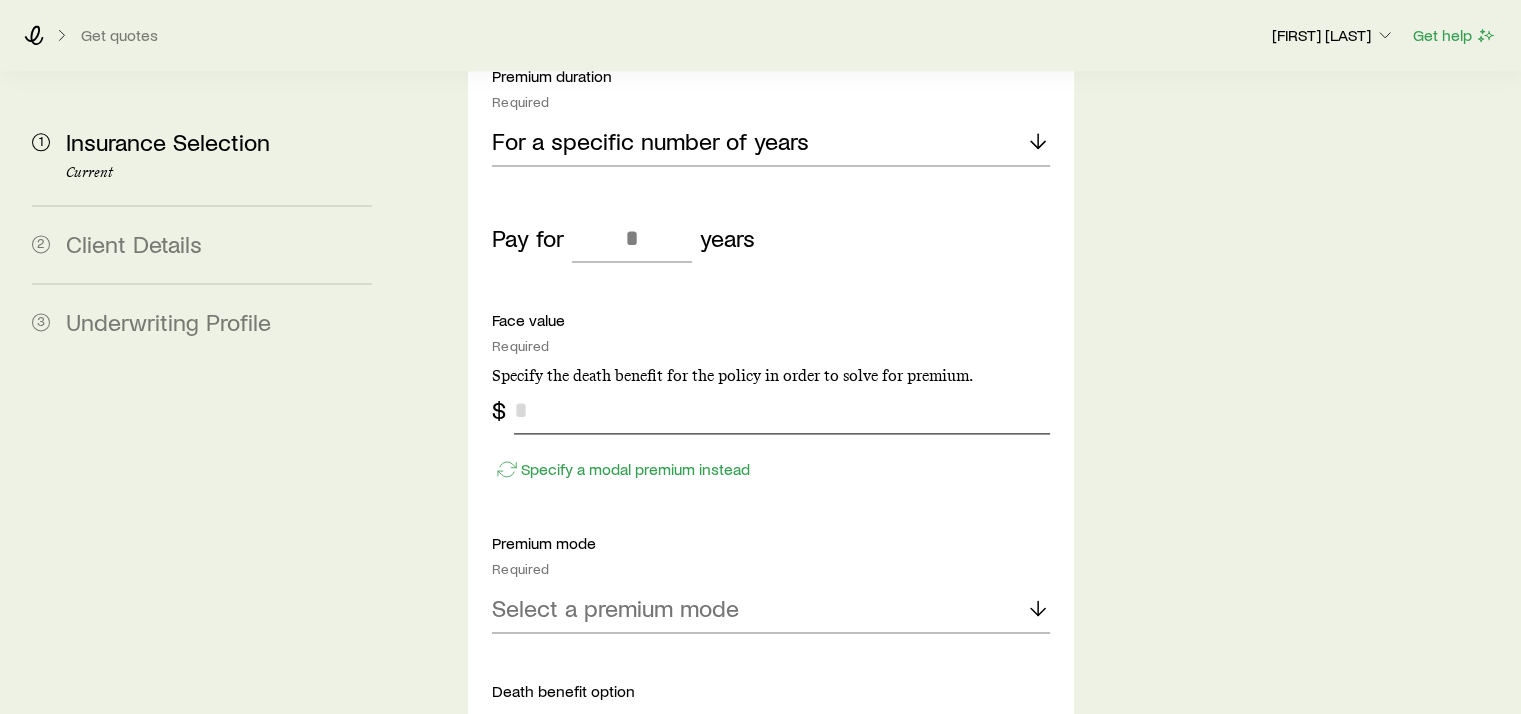 click at bounding box center [781, 410] 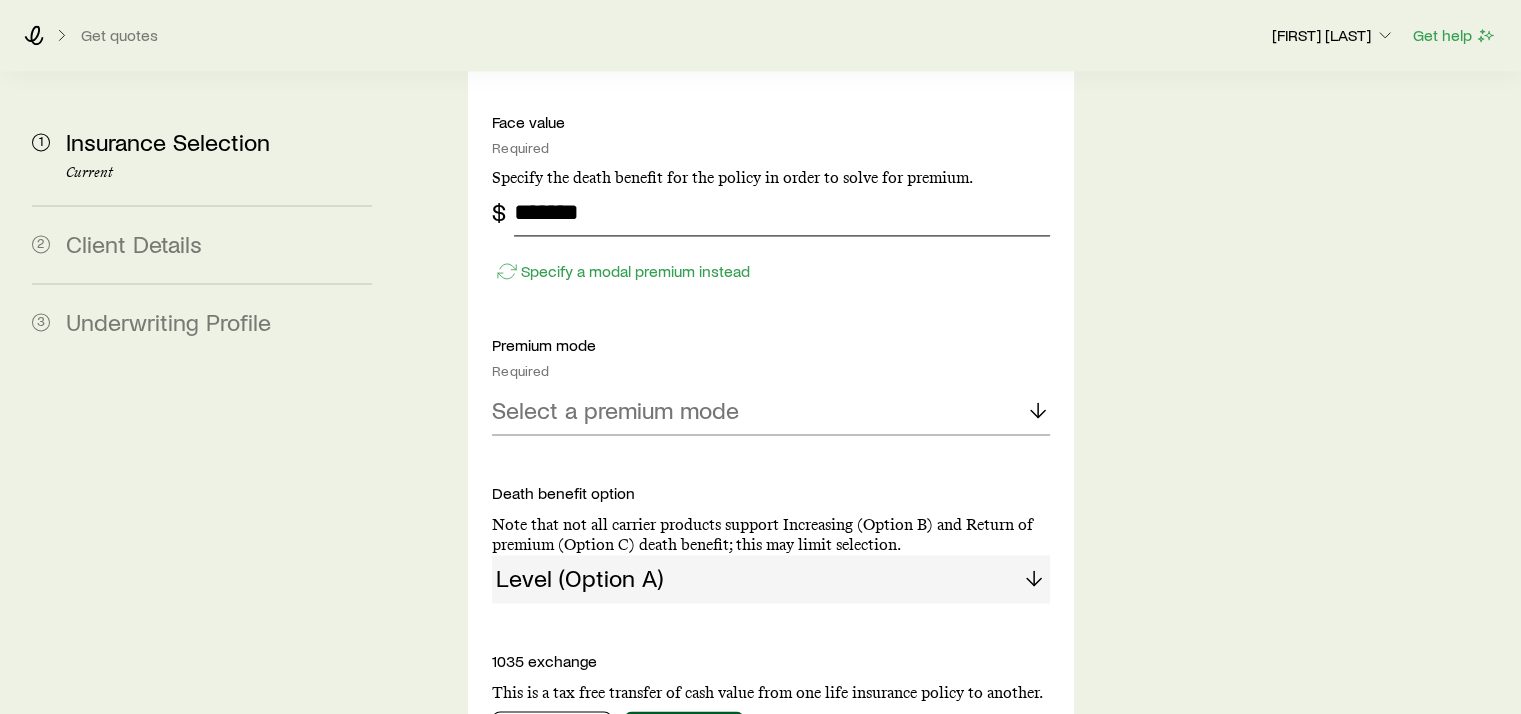 scroll, scrollTop: 2900, scrollLeft: 0, axis: vertical 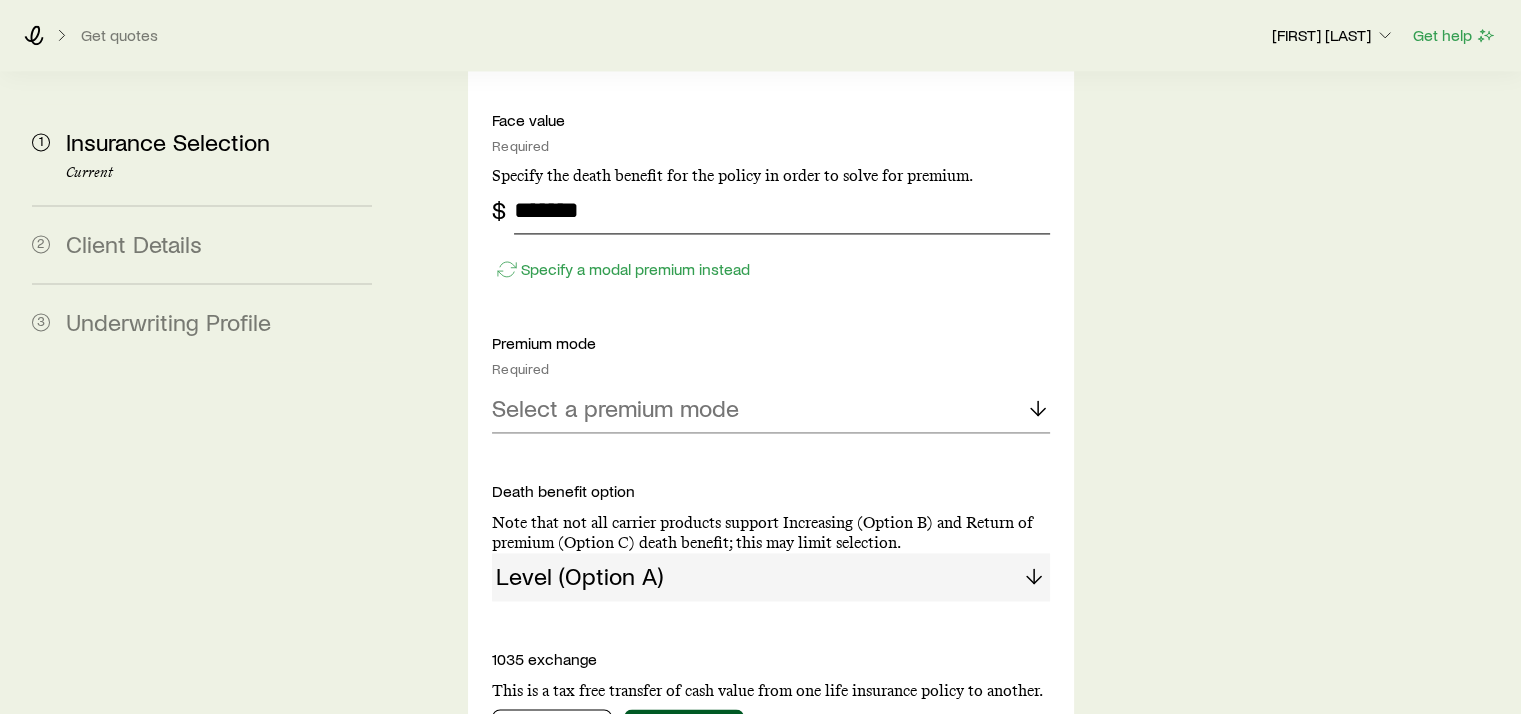 type on "*******" 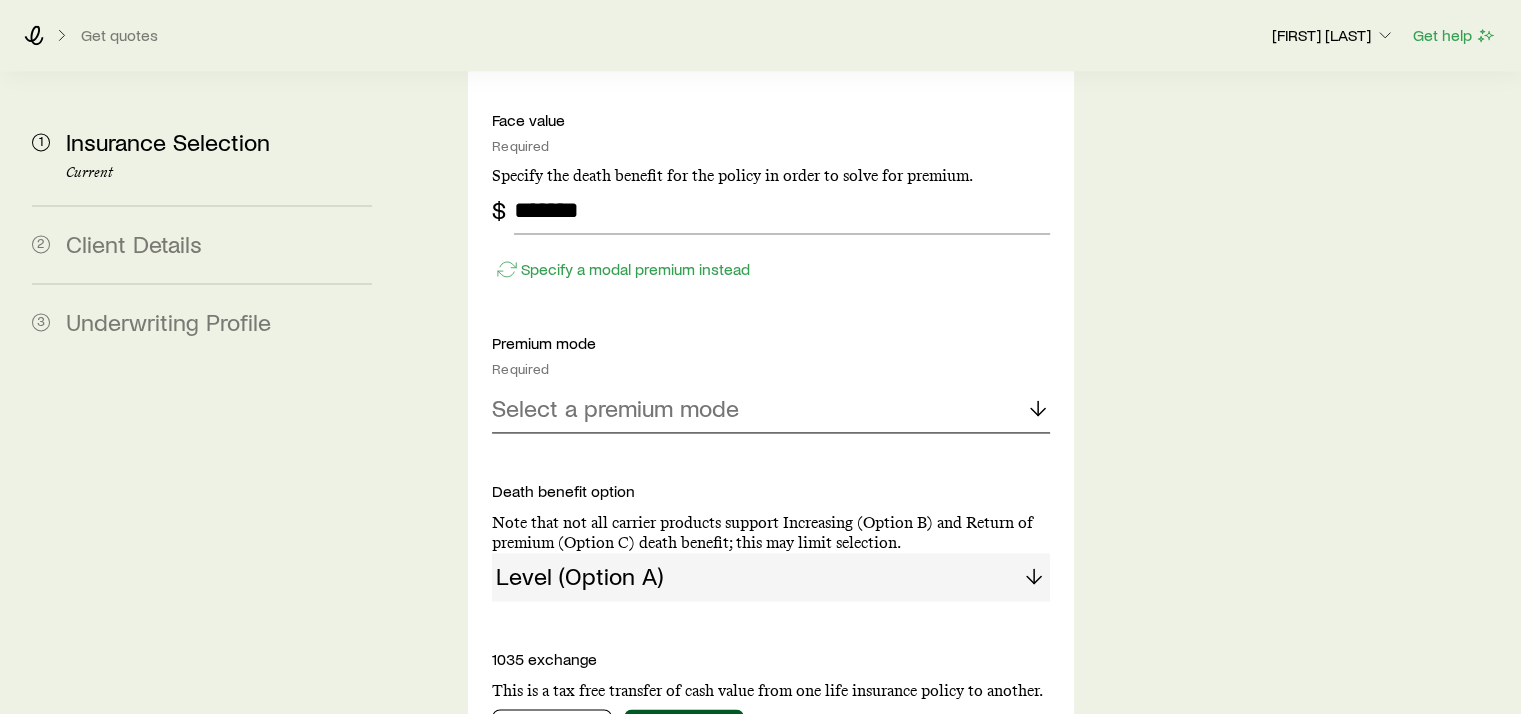 click 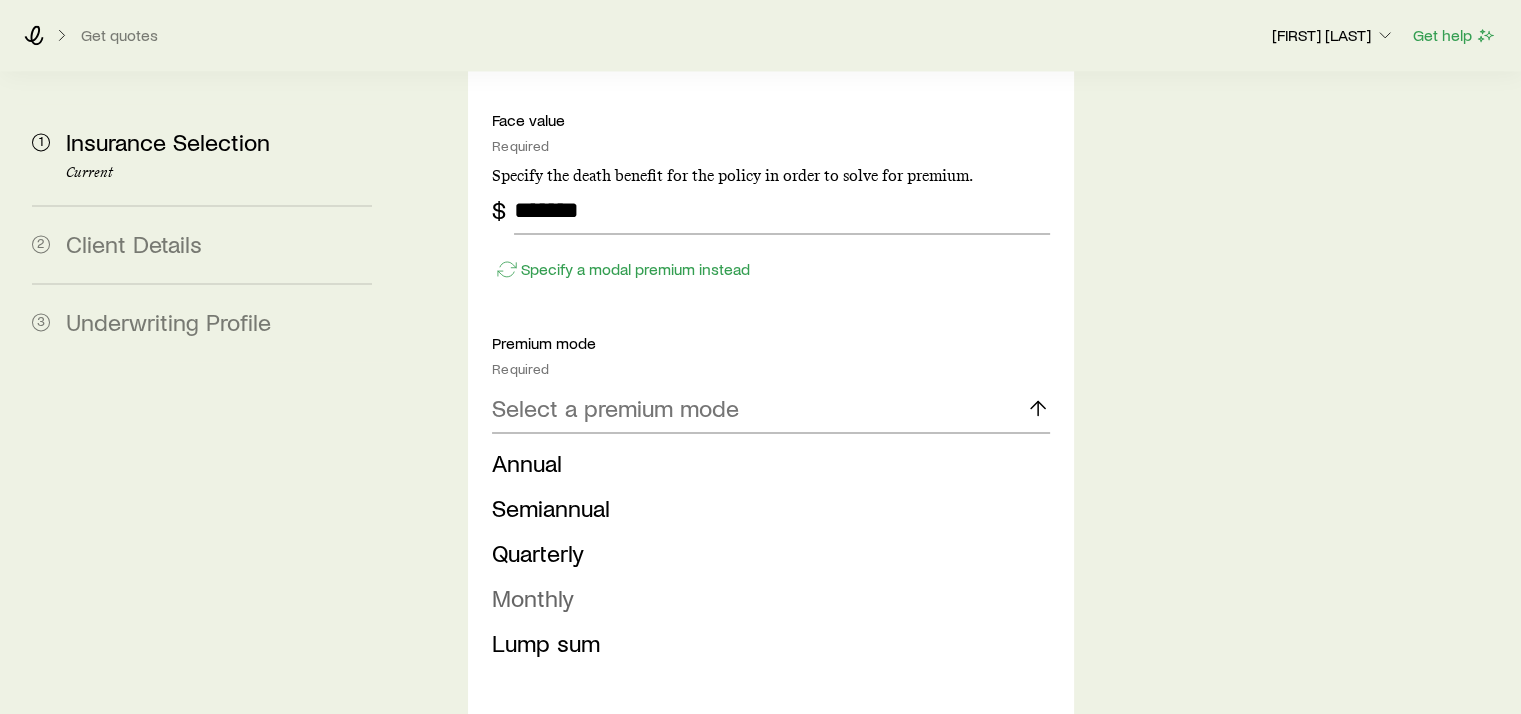 click on "Monthly" at bounding box center [533, 597] 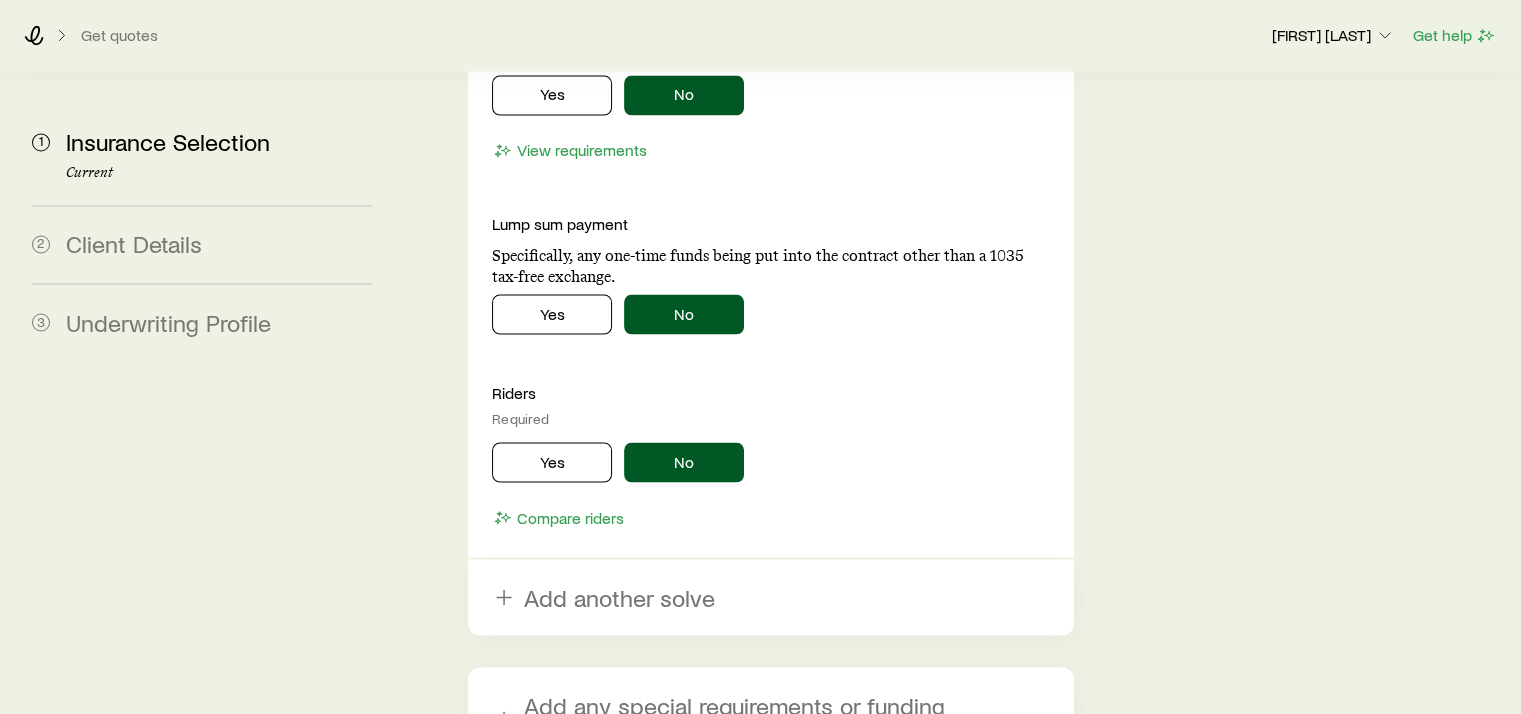 scroll, scrollTop: 3600, scrollLeft: 0, axis: vertical 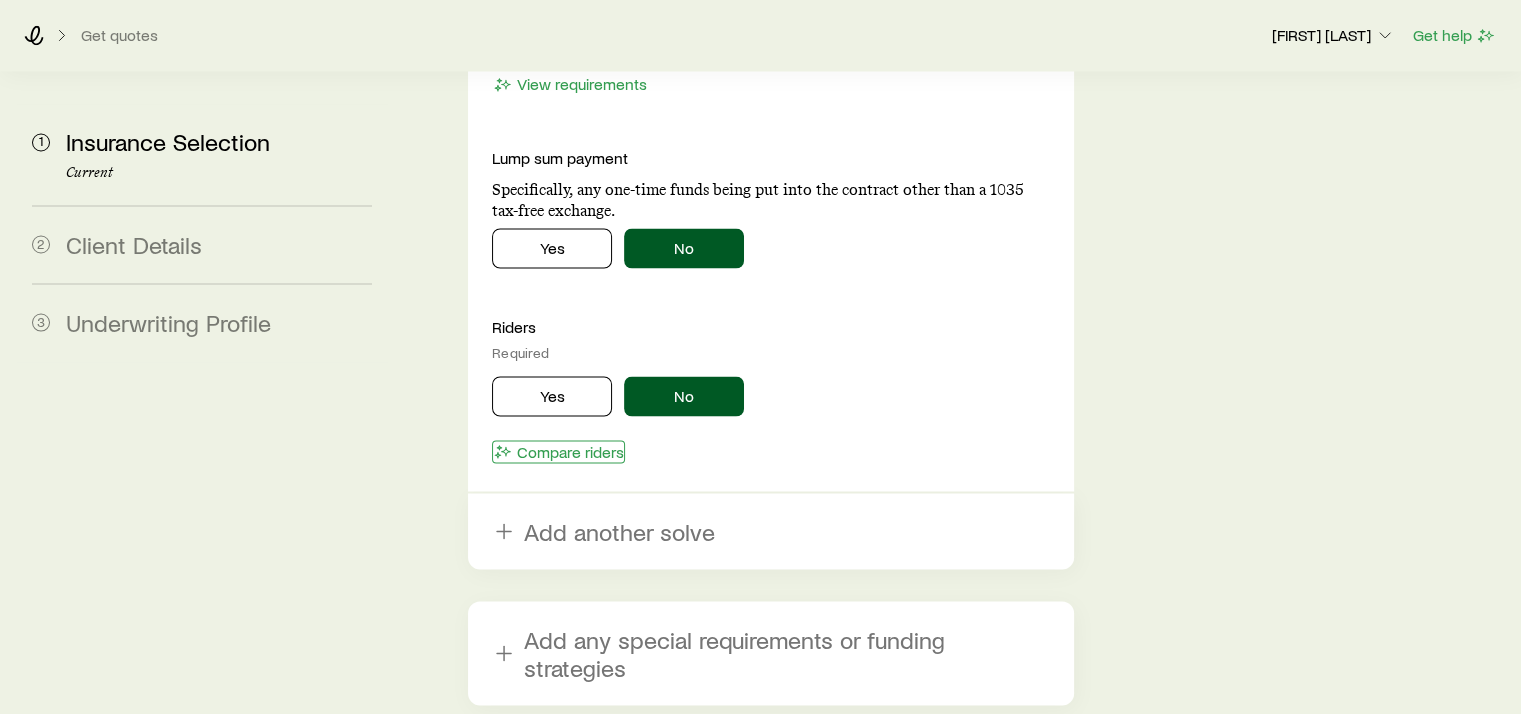 click on "Compare riders" at bounding box center [558, 451] 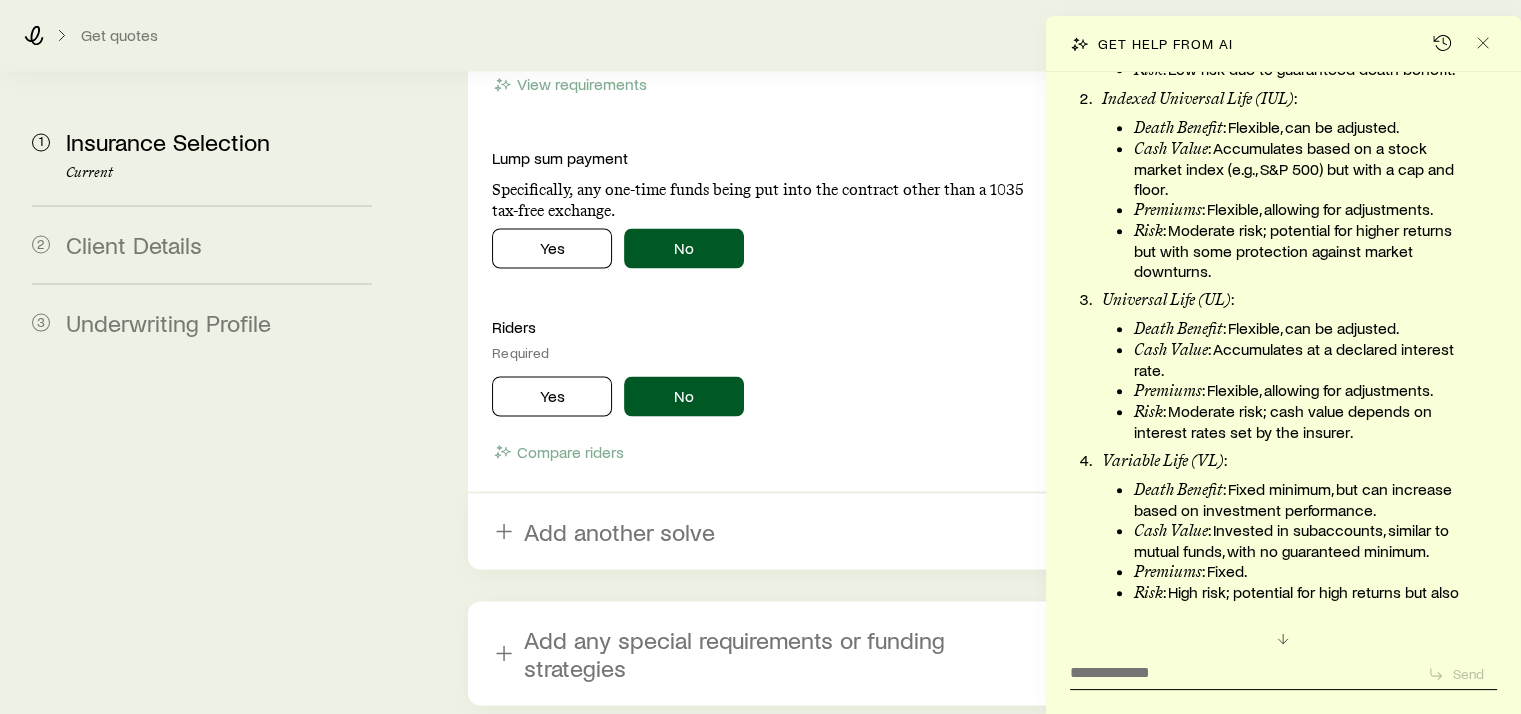 scroll, scrollTop: 1417, scrollLeft: 0, axis: vertical 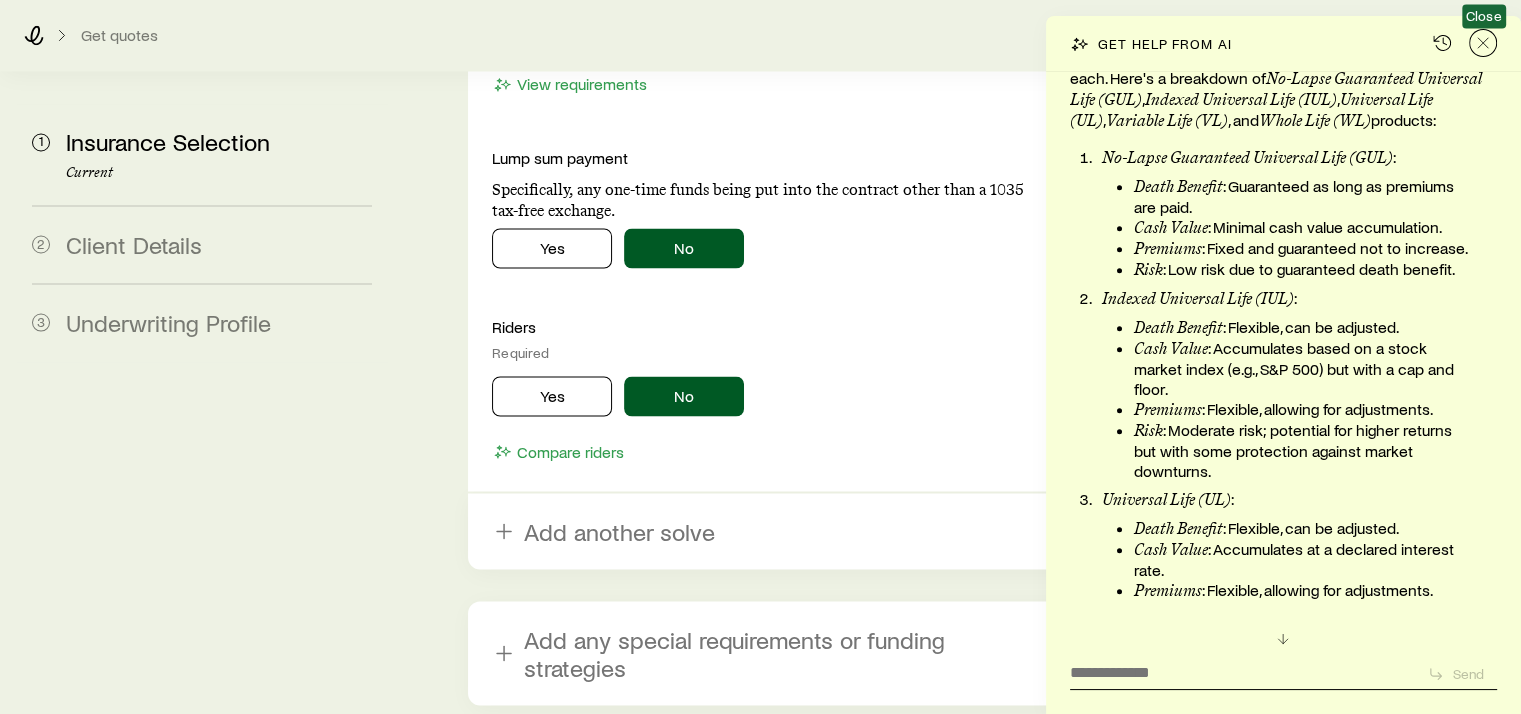click 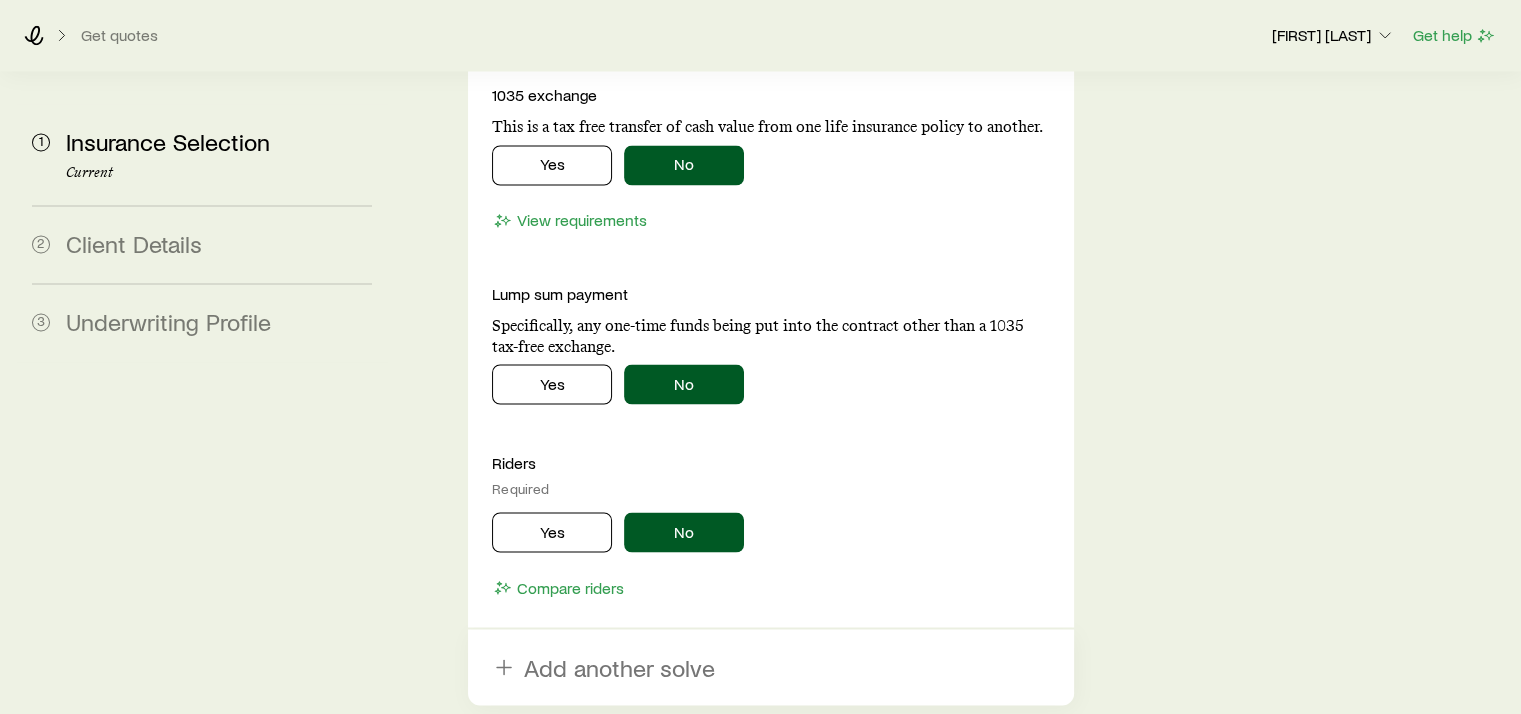 scroll, scrollTop: 3600, scrollLeft: 0, axis: vertical 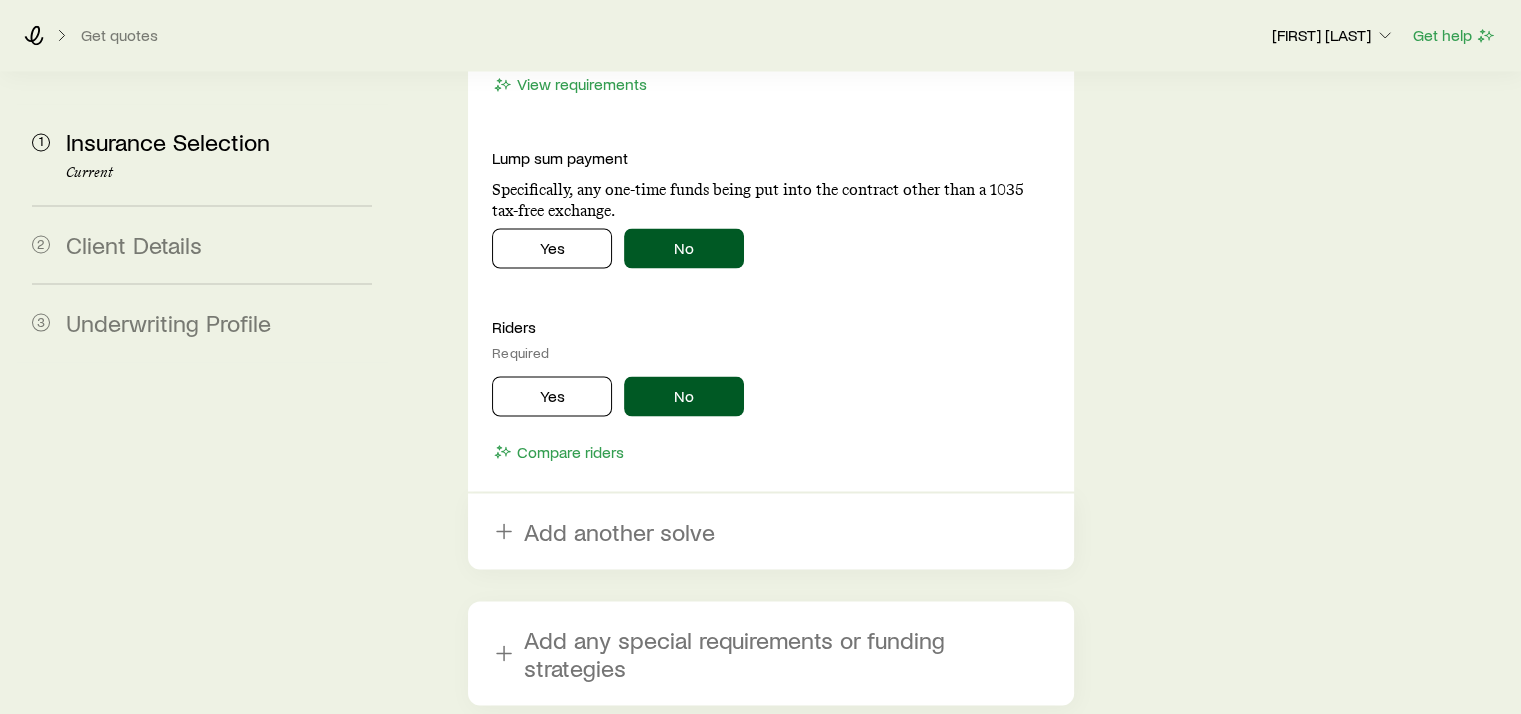 click on "Next: Client Details" at bounding box center [770, 761] 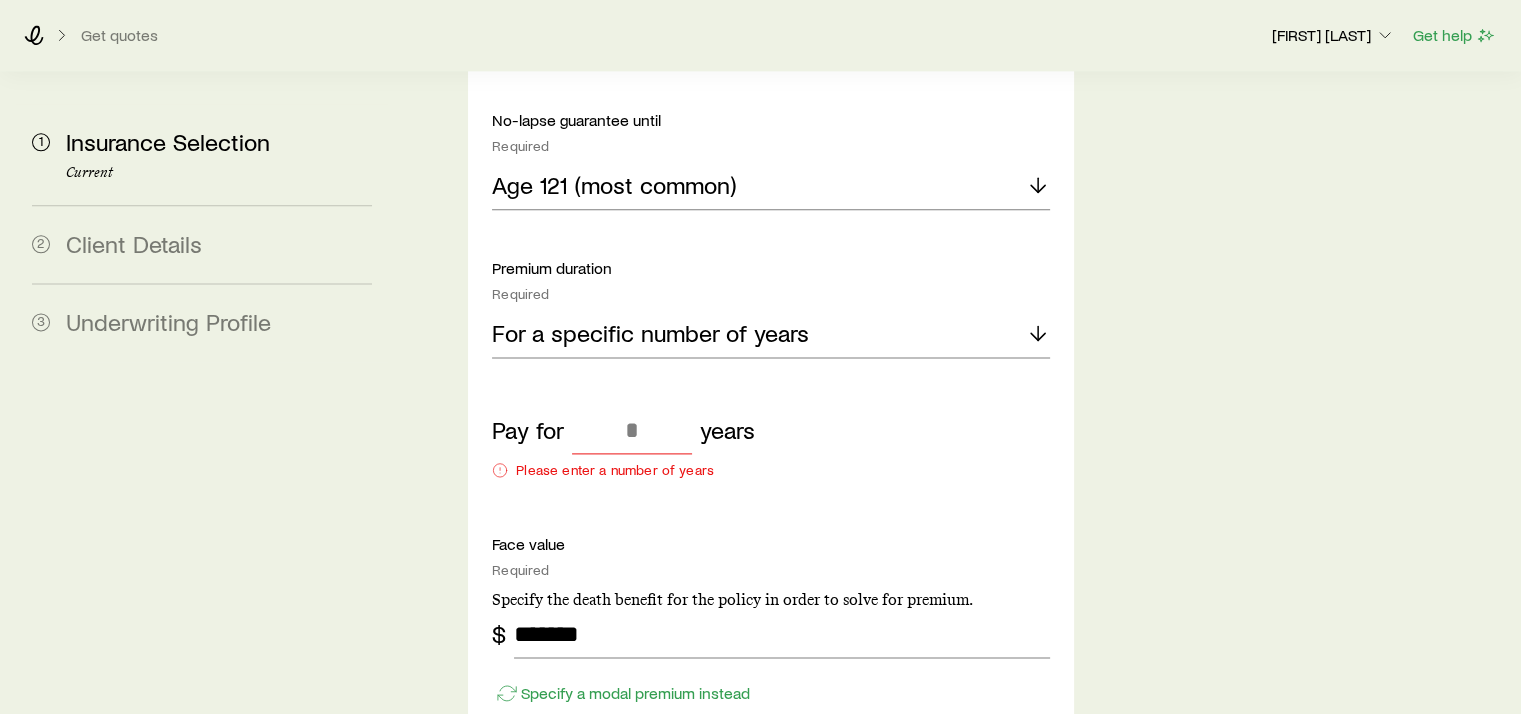 scroll, scrollTop: 2600, scrollLeft: 0, axis: vertical 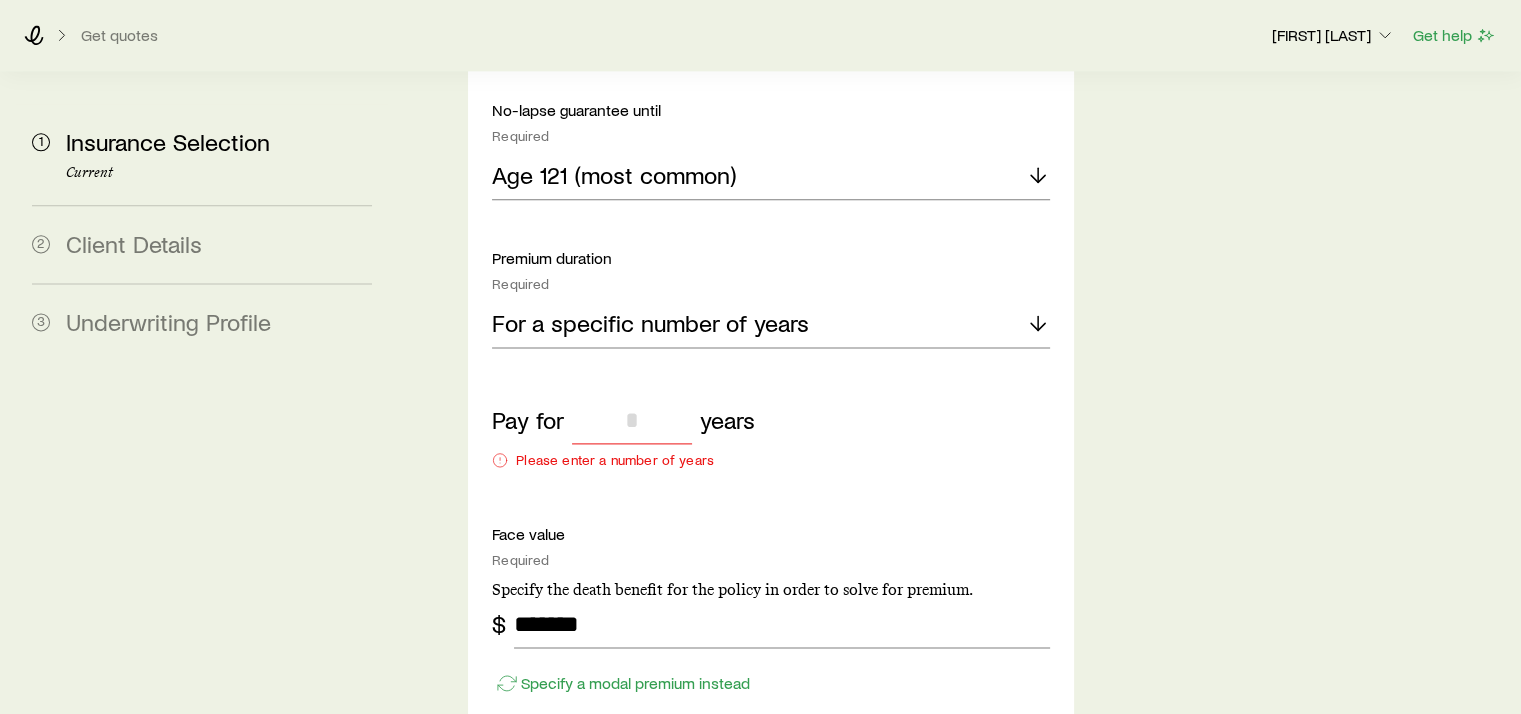 click at bounding box center [632, 420] 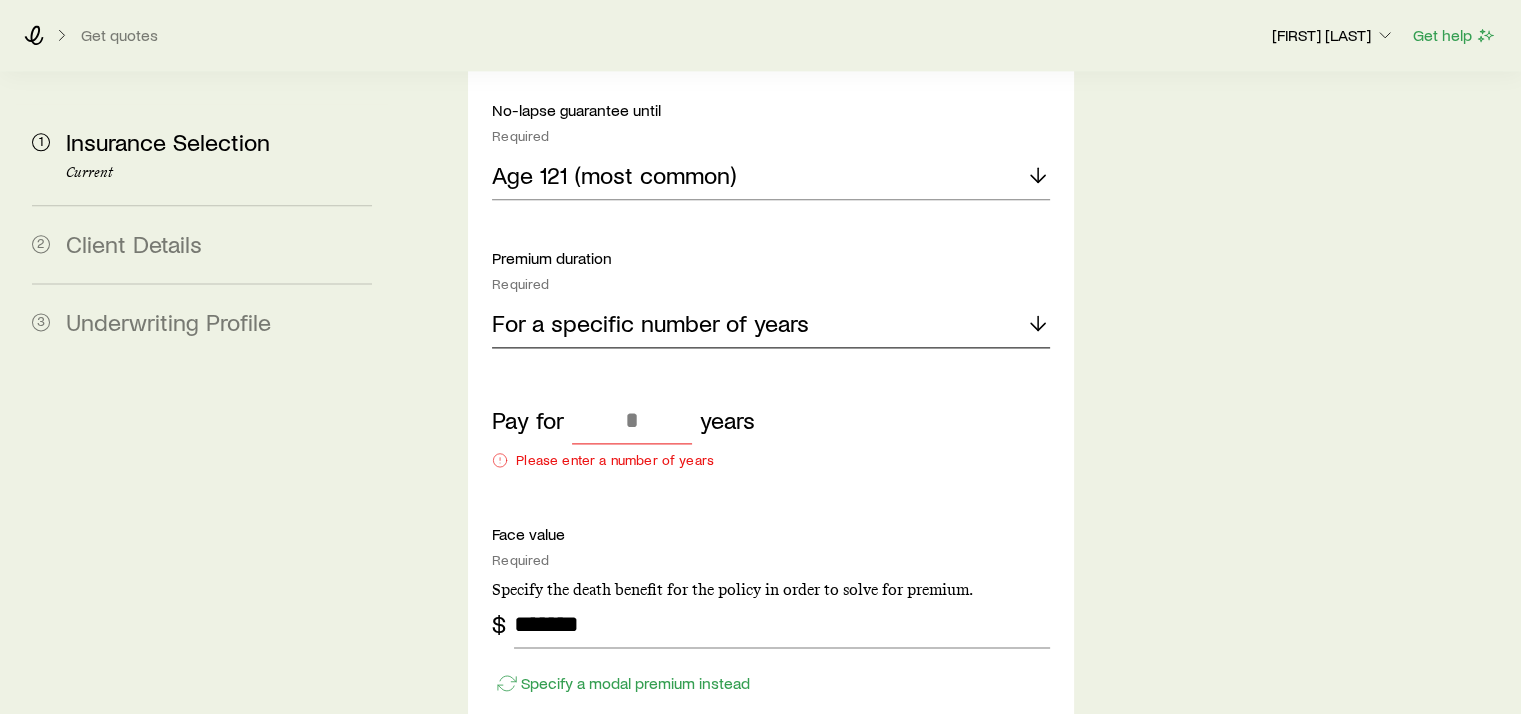 click 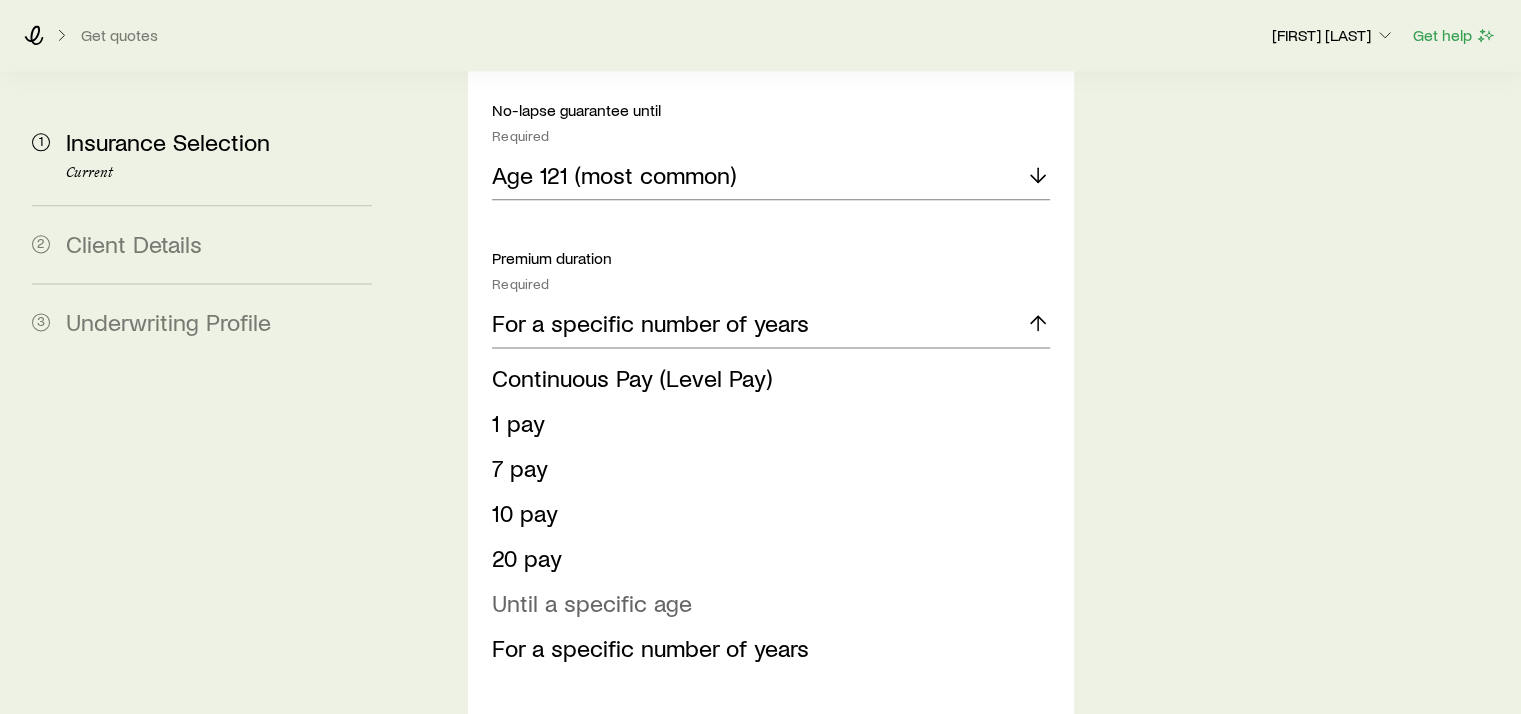 click on "Until a specific age" at bounding box center [592, 602] 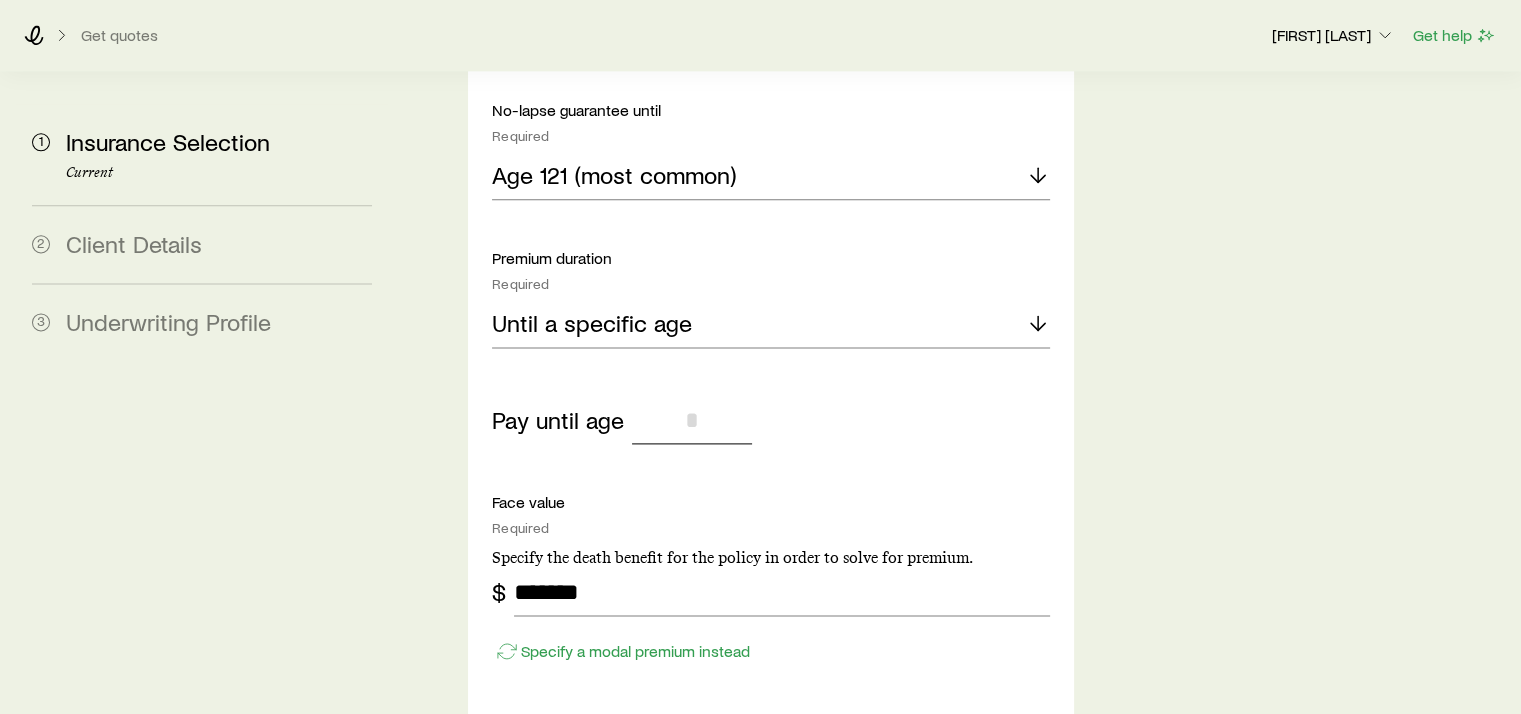 click at bounding box center (692, 420) 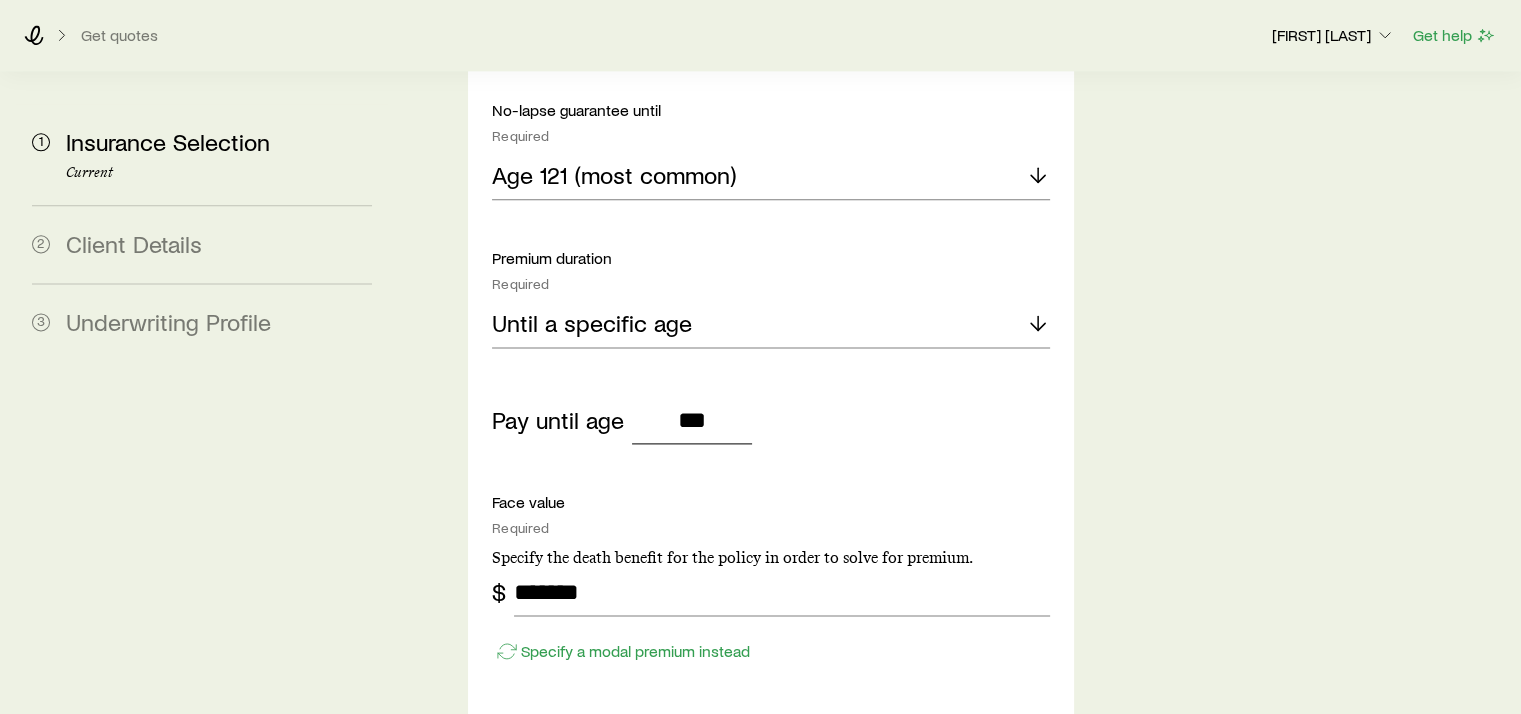 type on "***" 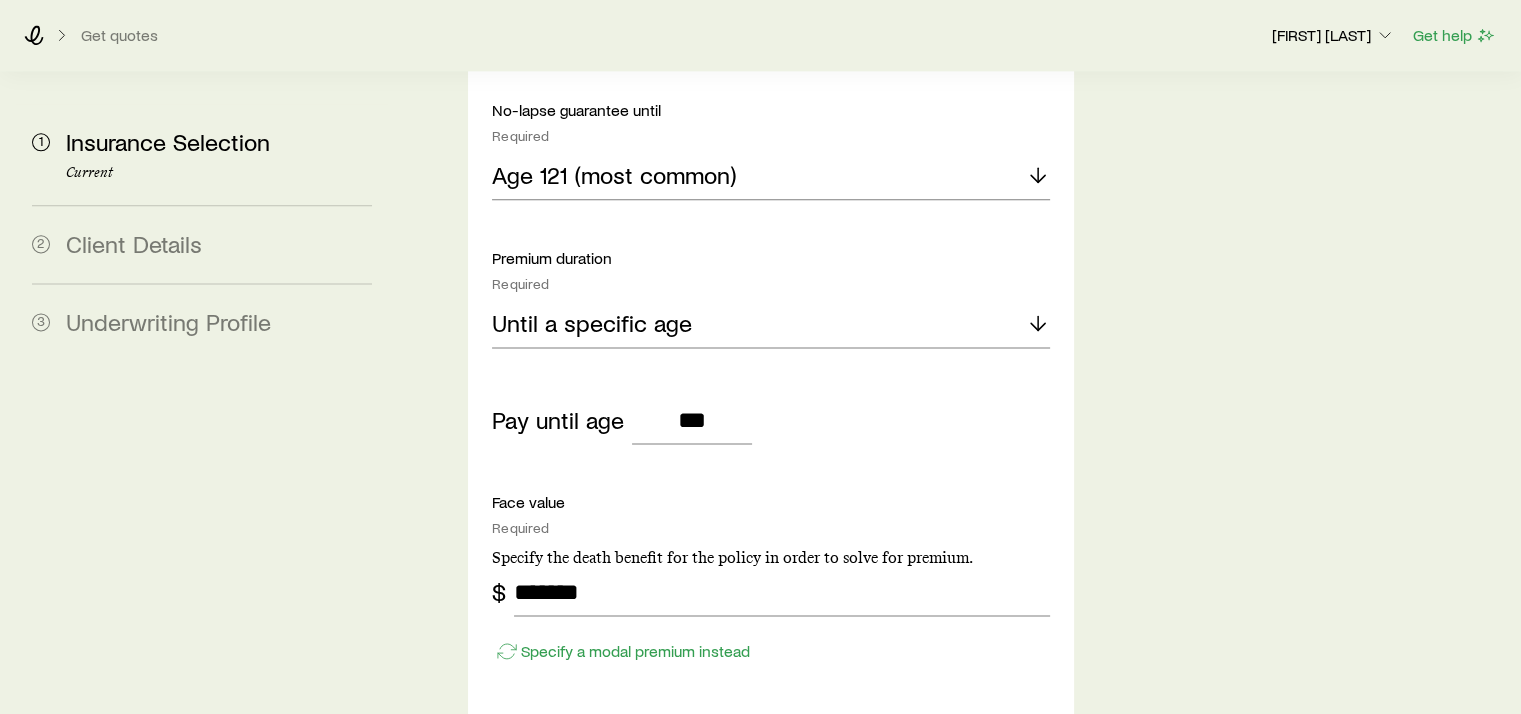 click on "Insurance Selection Start by specifying details about any product types you are considering. There are items which require your attention to continue What type of product are you looking for? At least one is required Permanent life Term life Long term care (linked benefit) Annuity Disability term What term length do you want quotes for? At least one is required 10 Years 15 Years 20 Years 25 Years 30 Years What face values do you want quotes for? At least one is required; up to 5 maximum $ ******* Add another Do you want to include a waiver of premium rider? Yes No permanent life Solve Details Coverage goal Required Protection Accumulation Protection product Required Note that you must be securities registered to sell variable universal life products. Guaranteed universal life Compare products Protection solve option Required No-lapse guarantee to a specific age No-lapse guarantee until Required Age 121 (most common) Premium duration Required Until a specific age Pay until age *** Face value Required $ *******" at bounding box center [958, -331] 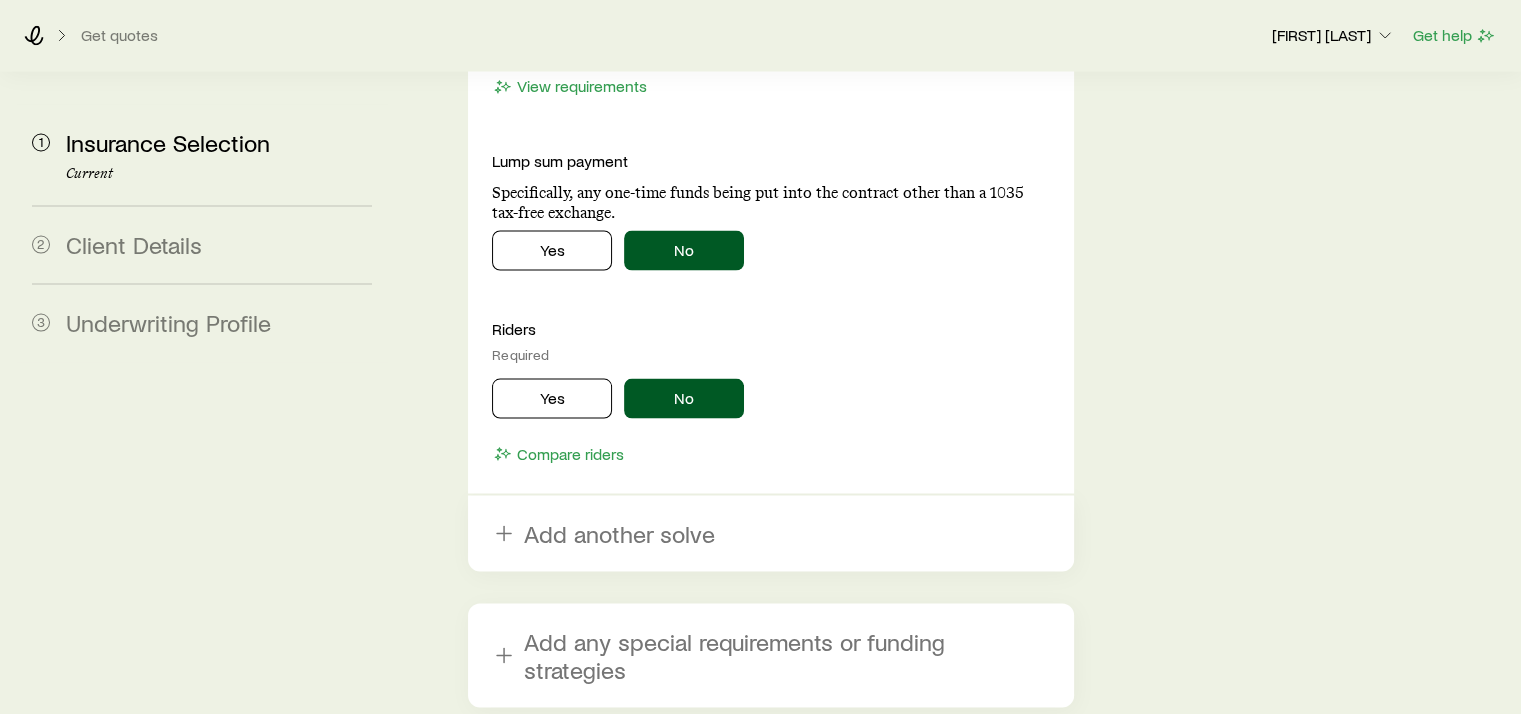 scroll, scrollTop: 3757, scrollLeft: 0, axis: vertical 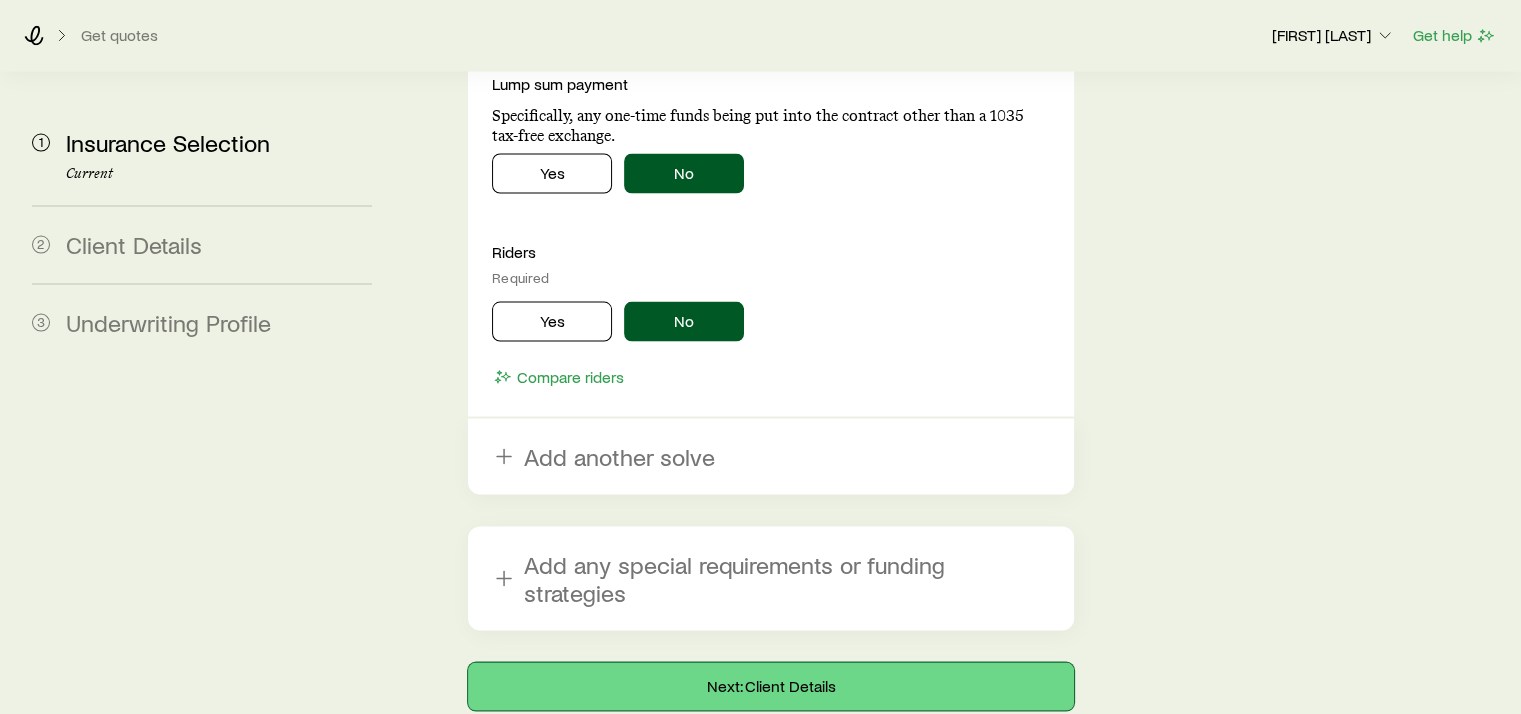click on "Next: Client Details" at bounding box center (770, 686) 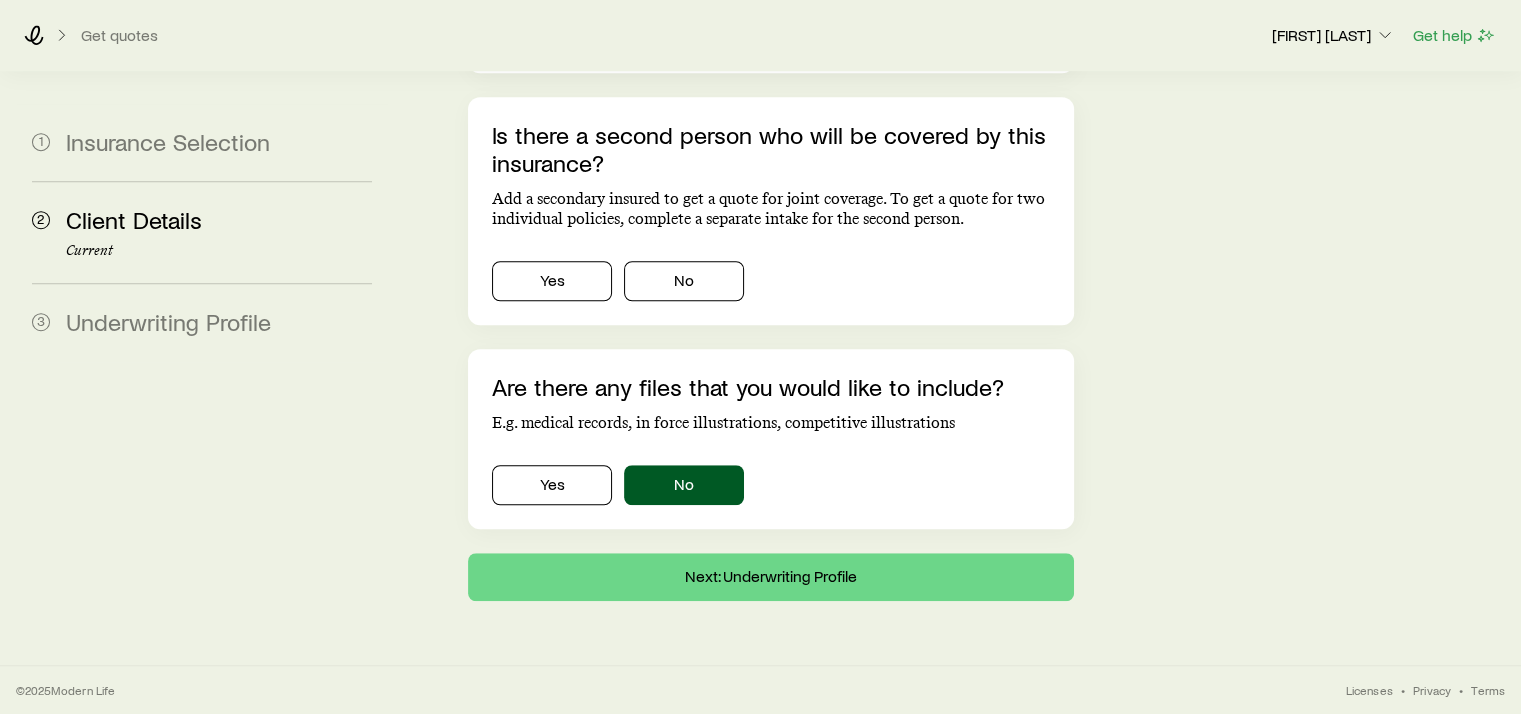 scroll, scrollTop: 0, scrollLeft: 0, axis: both 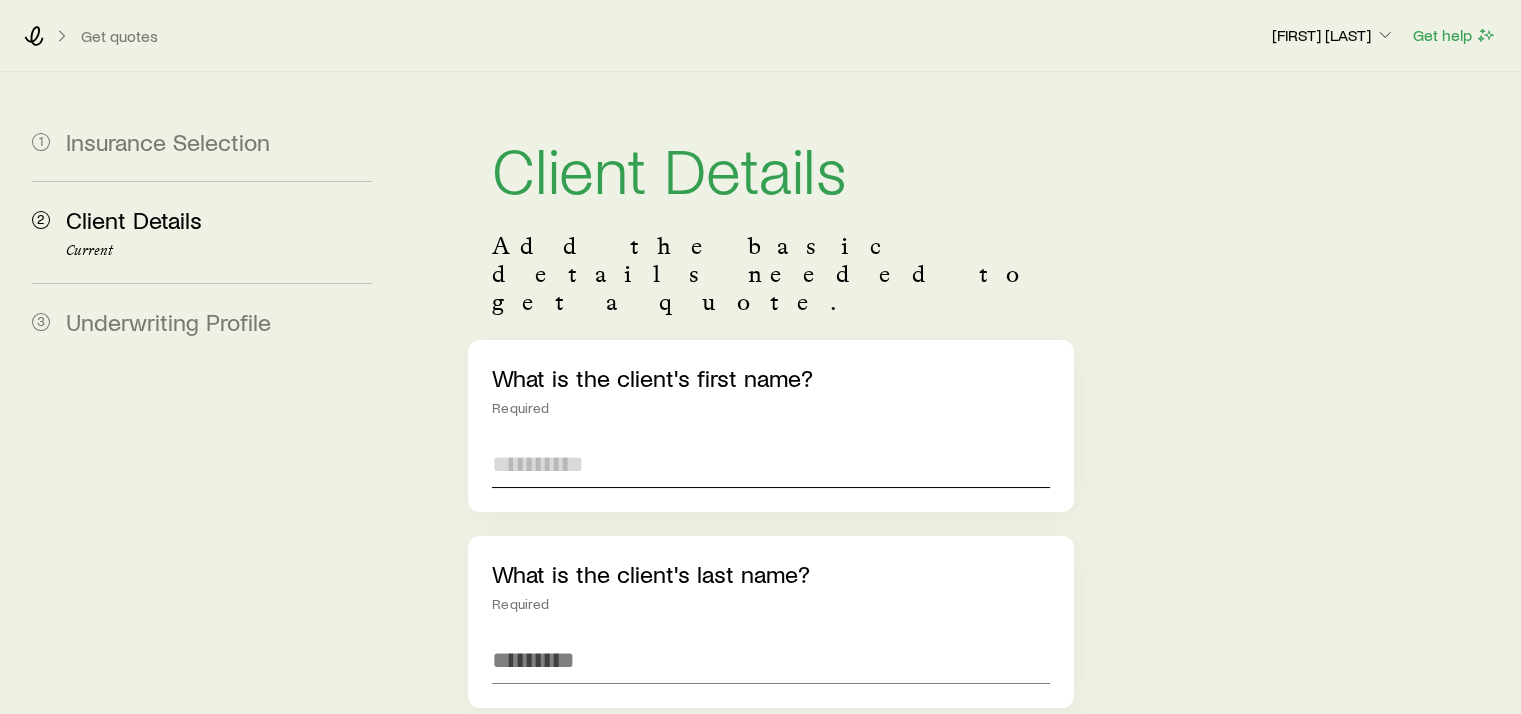click at bounding box center [770, 464] 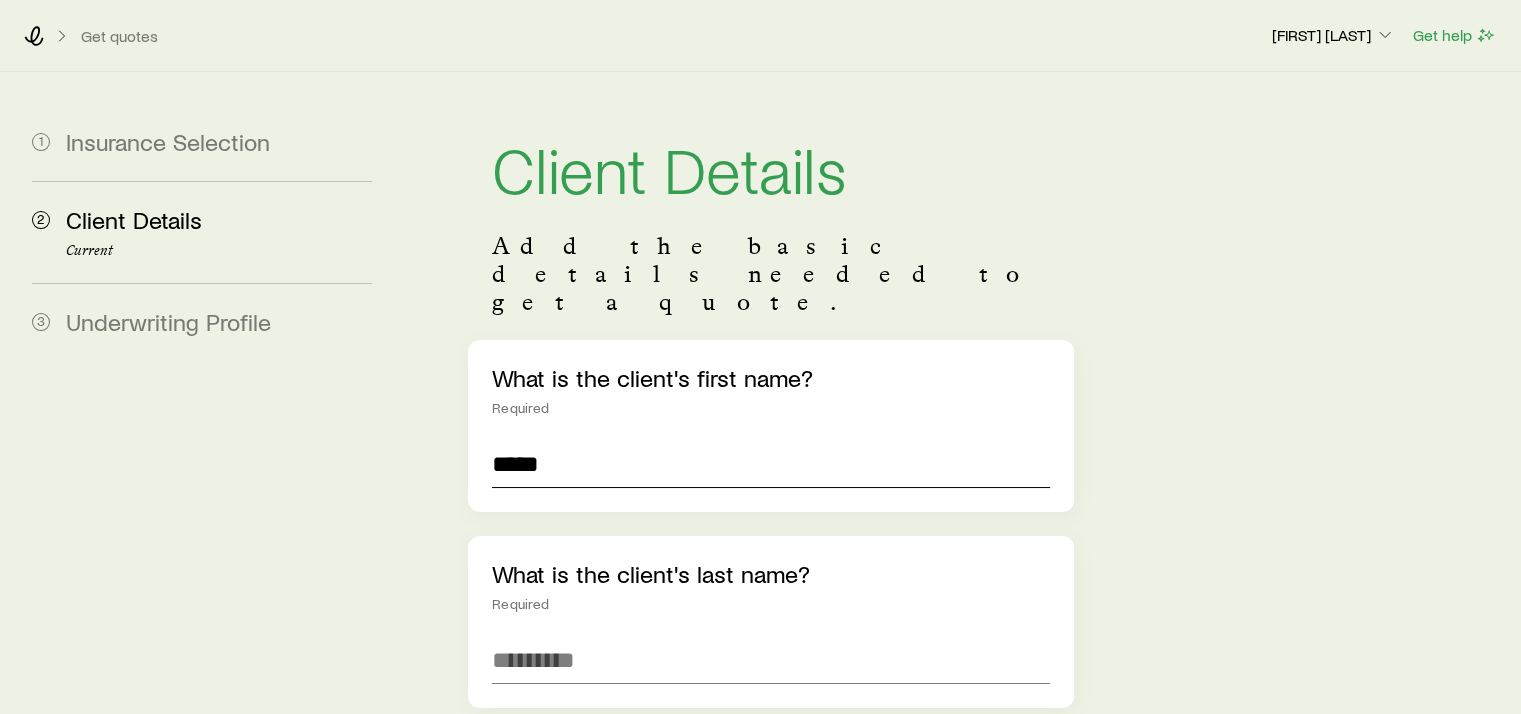 type on "*****" 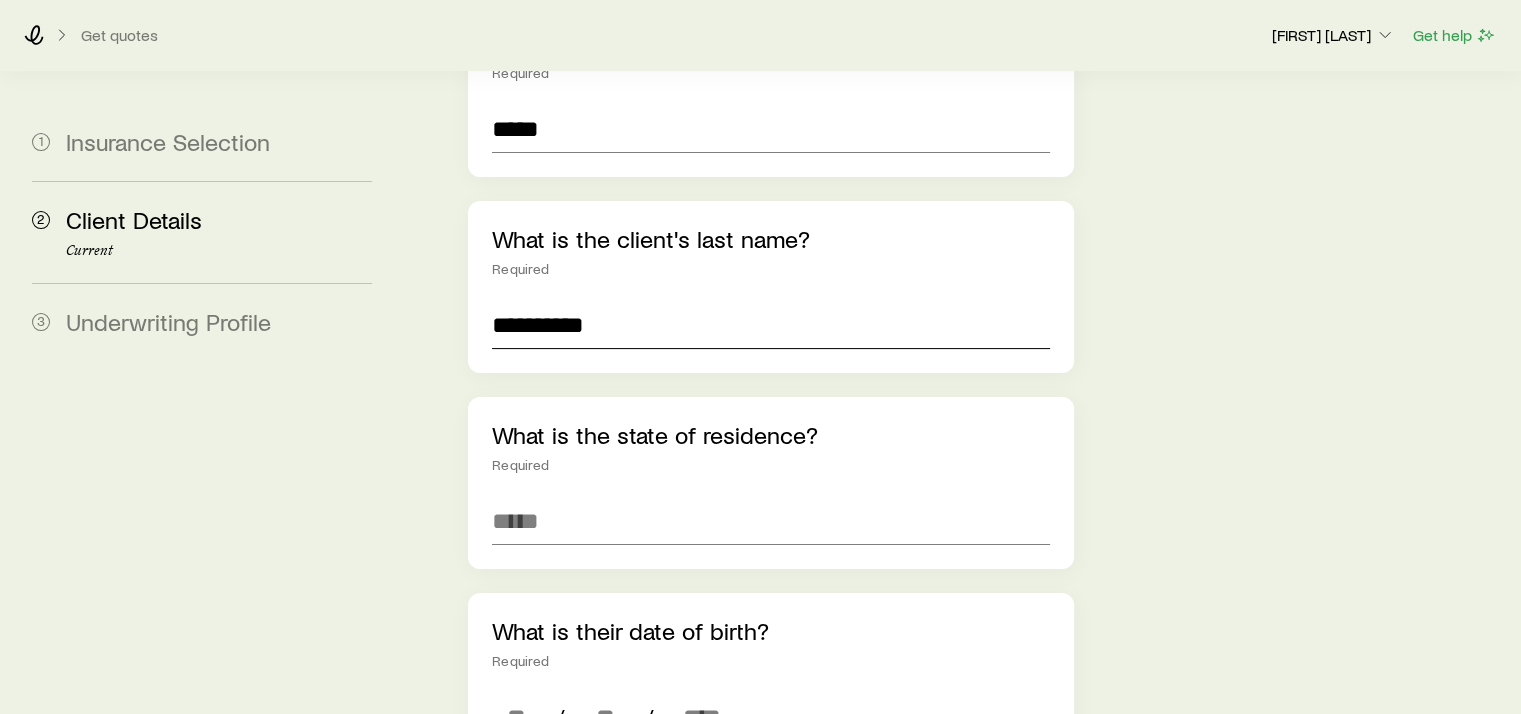 scroll, scrollTop: 400, scrollLeft: 0, axis: vertical 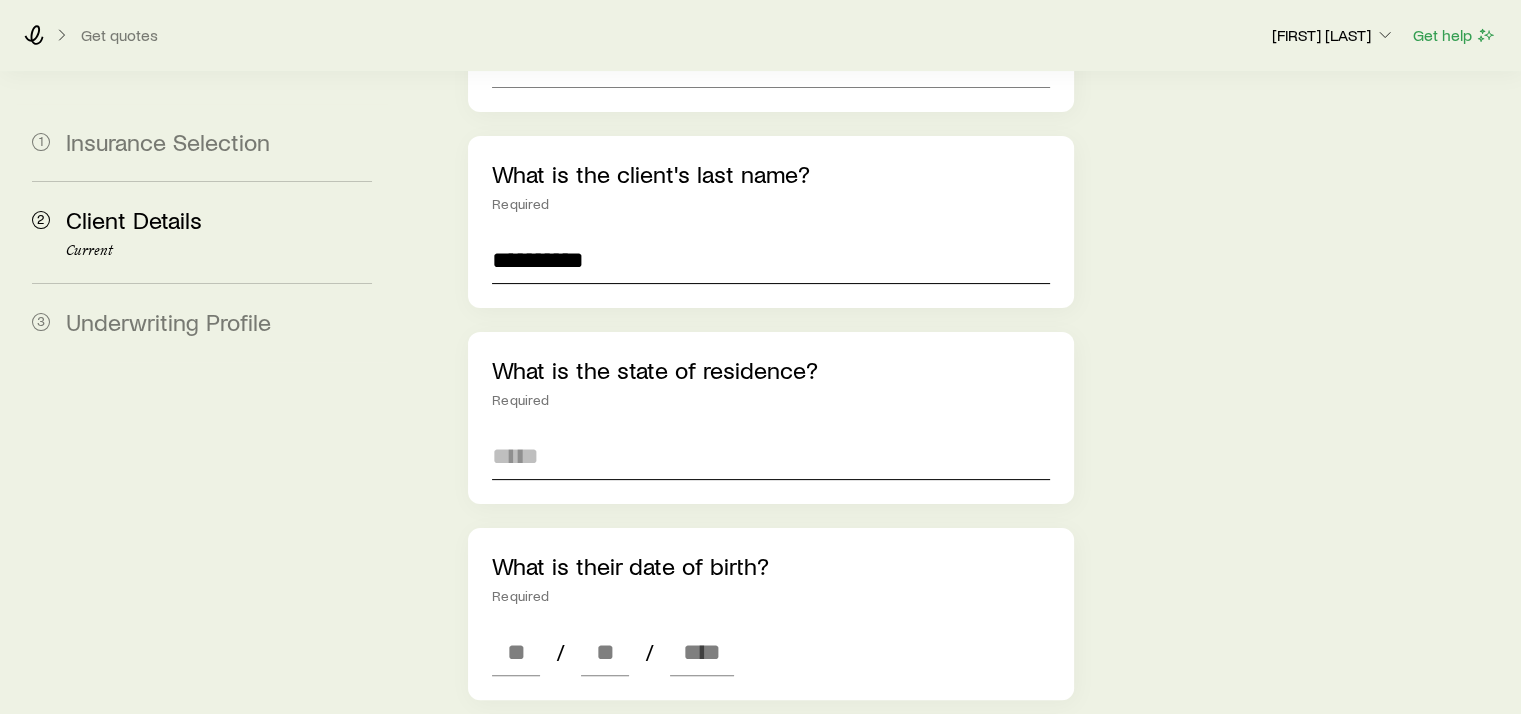type on "**********" 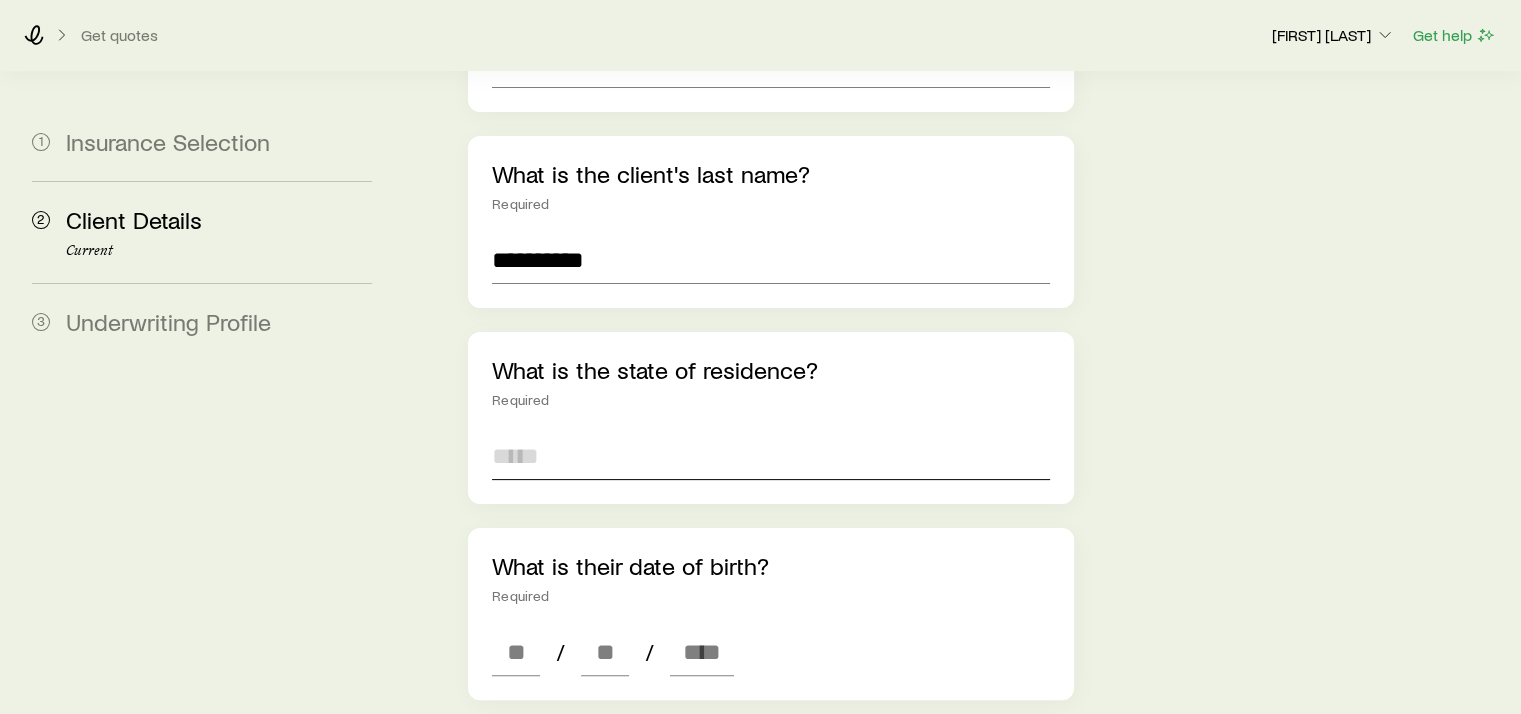 click at bounding box center (770, 456) 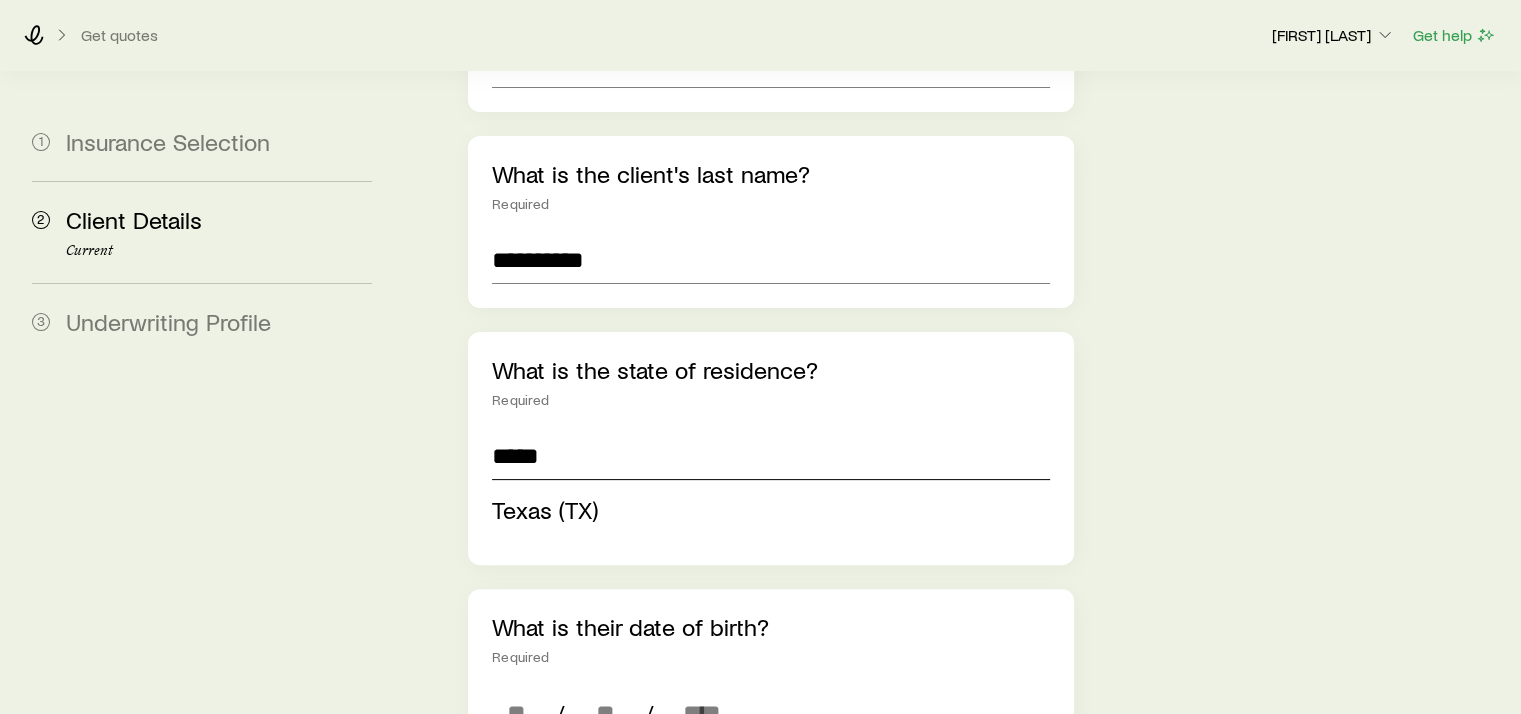 type on "*****" 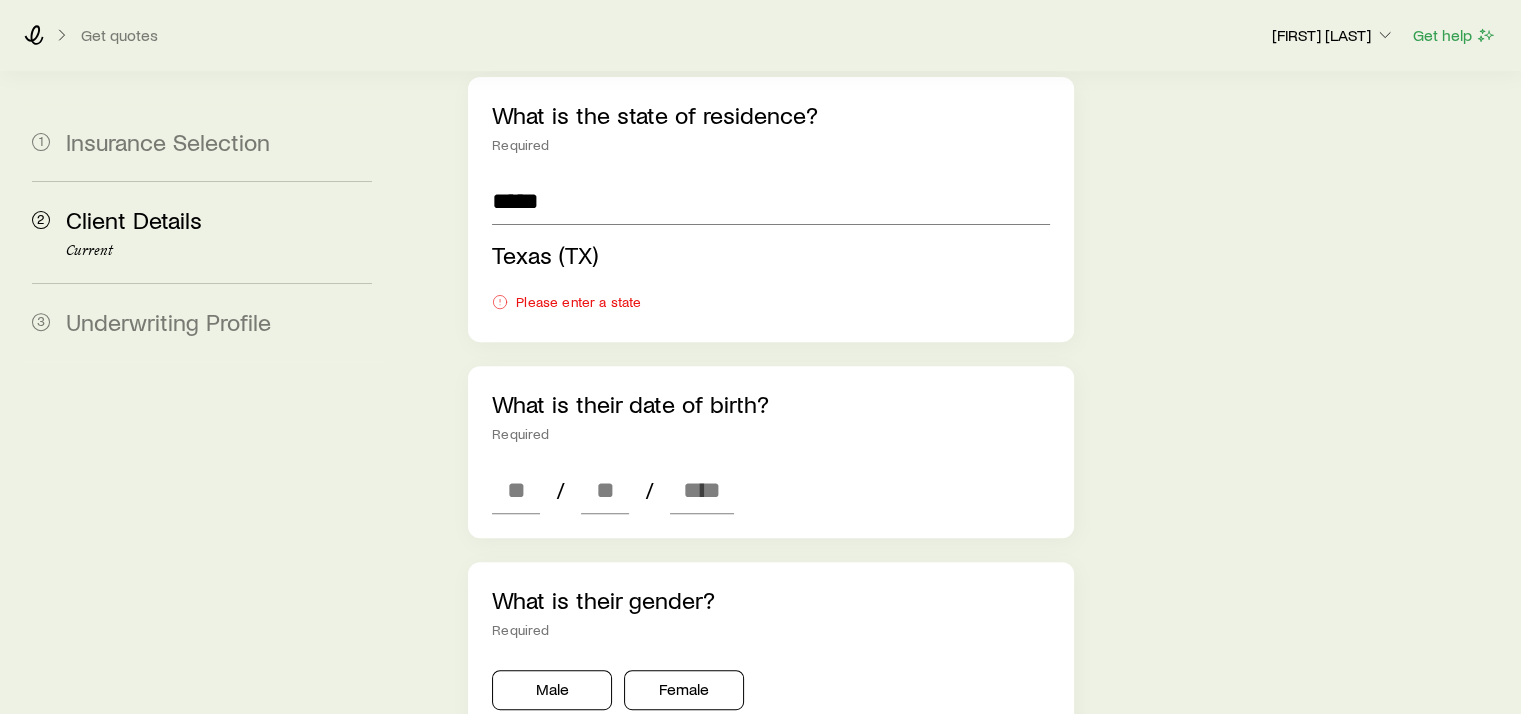 scroll, scrollTop: 700, scrollLeft: 0, axis: vertical 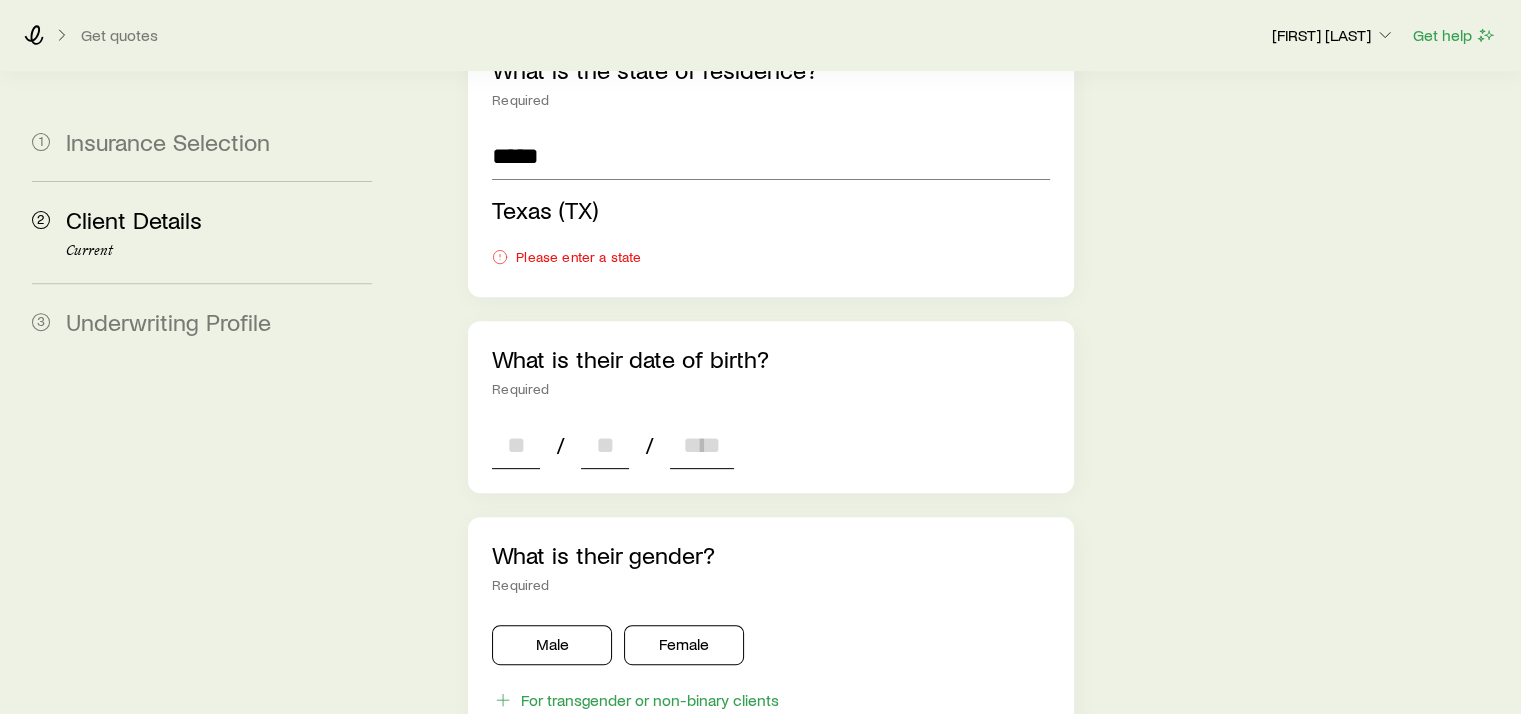type on "**********" 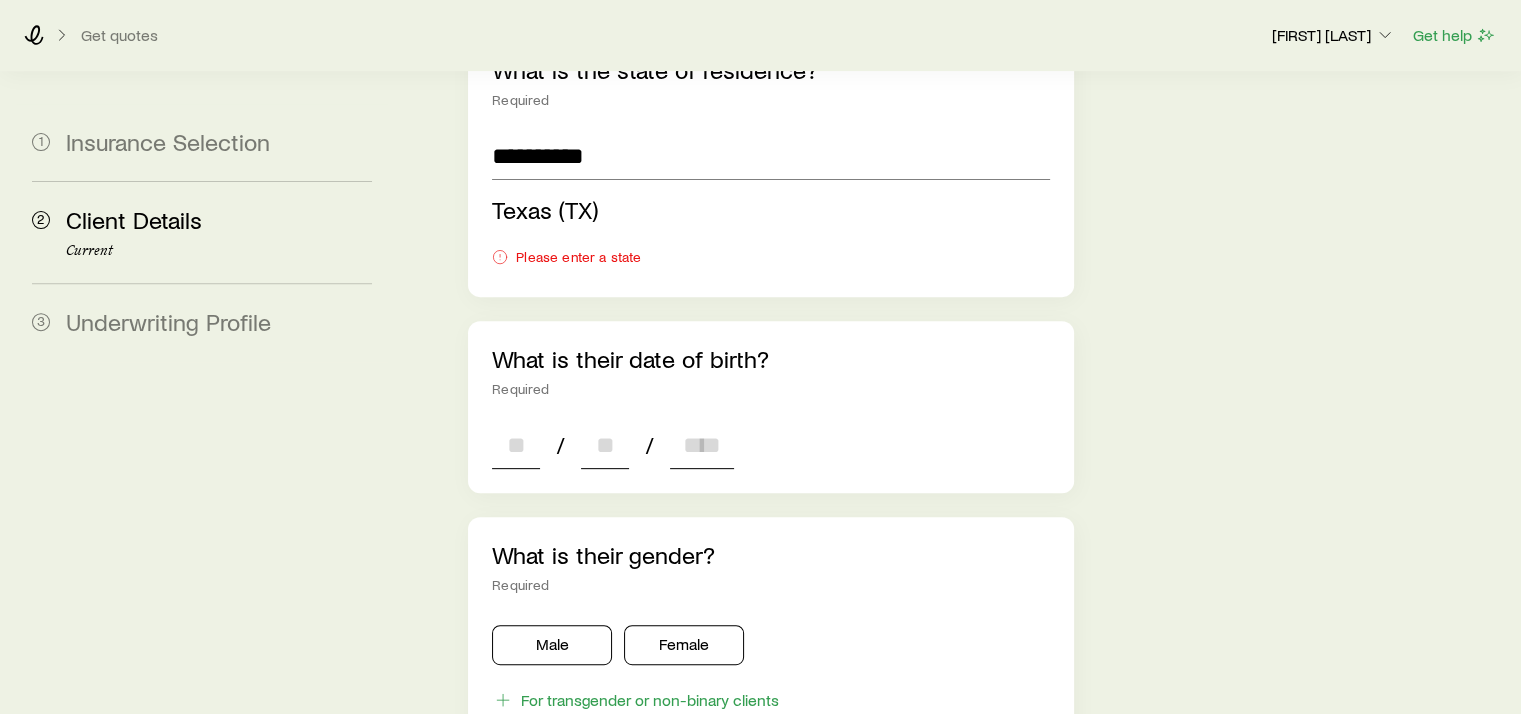 click on "**********" at bounding box center (770, 504) 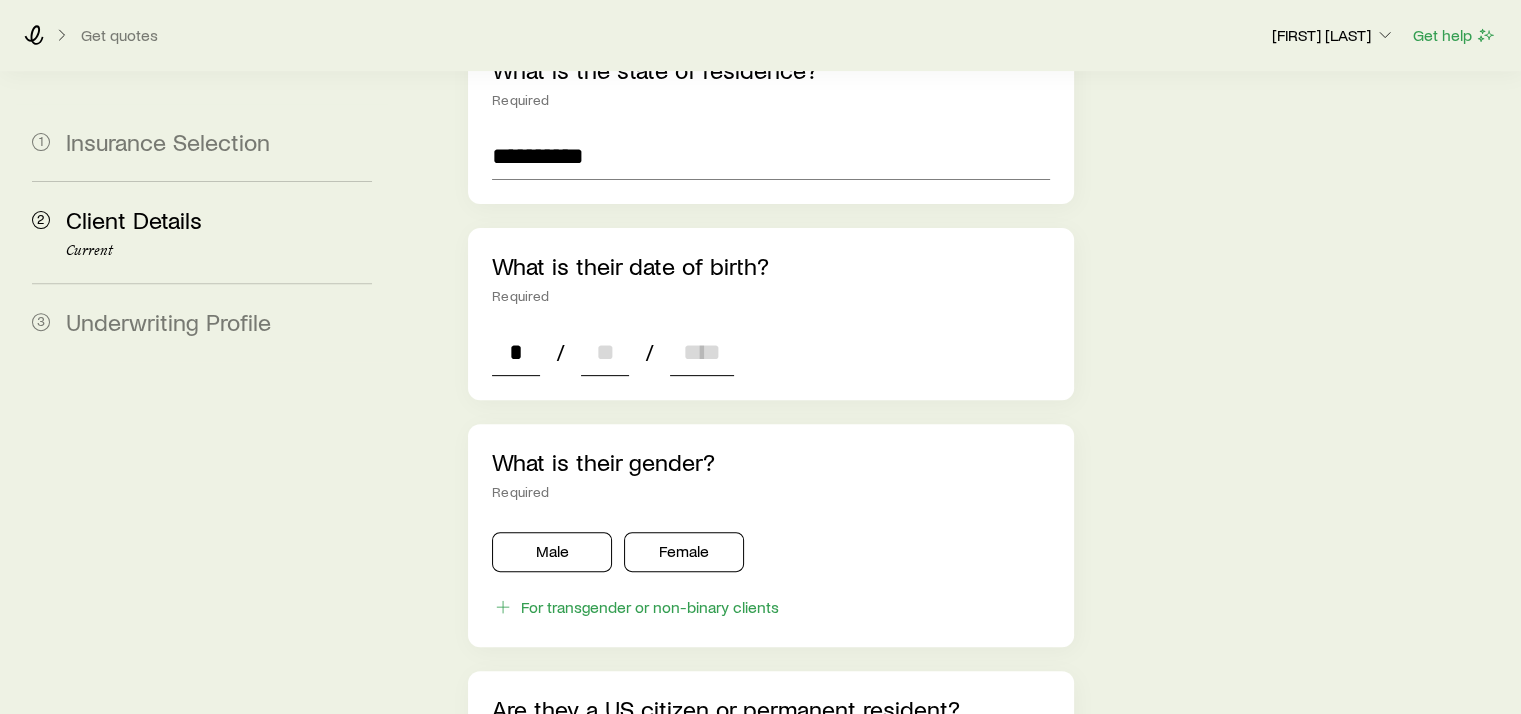 type on "**" 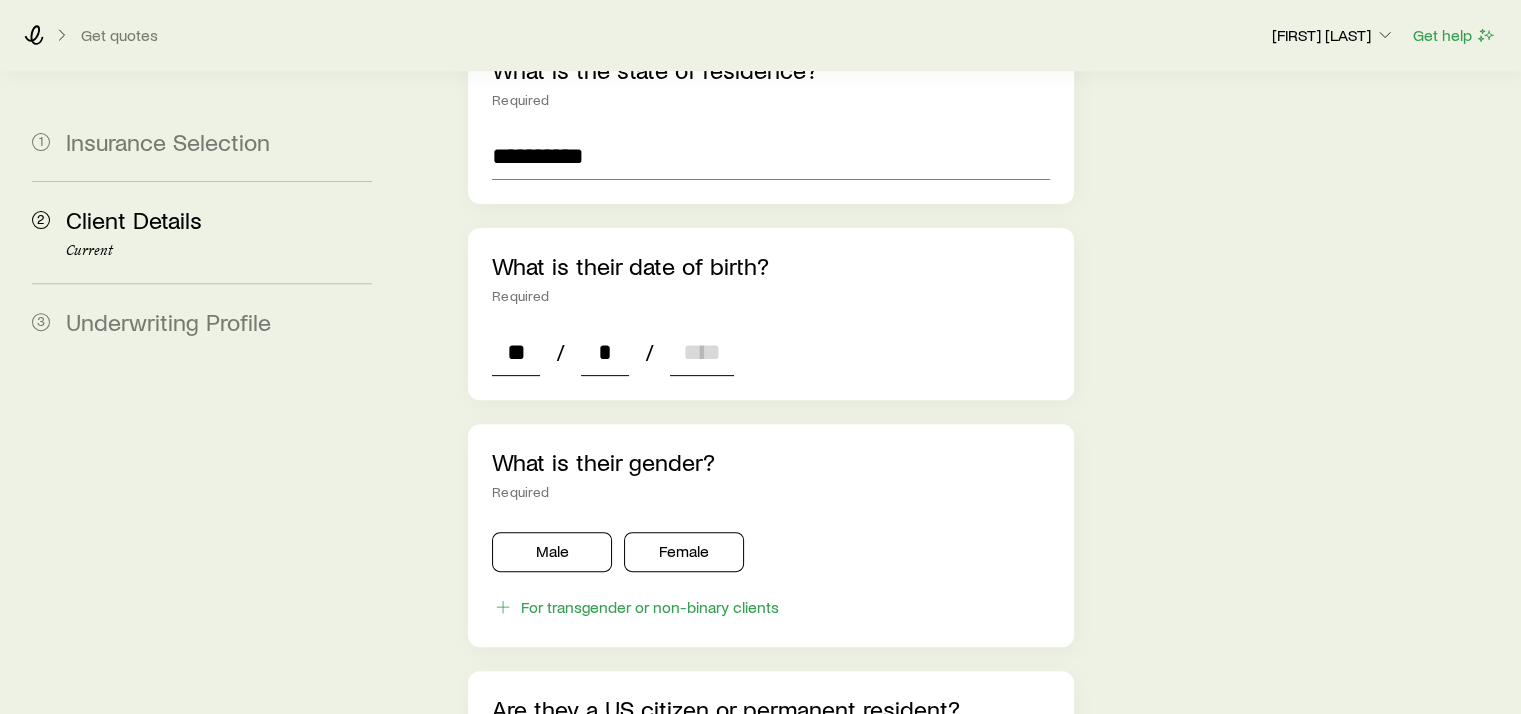 type on "**" 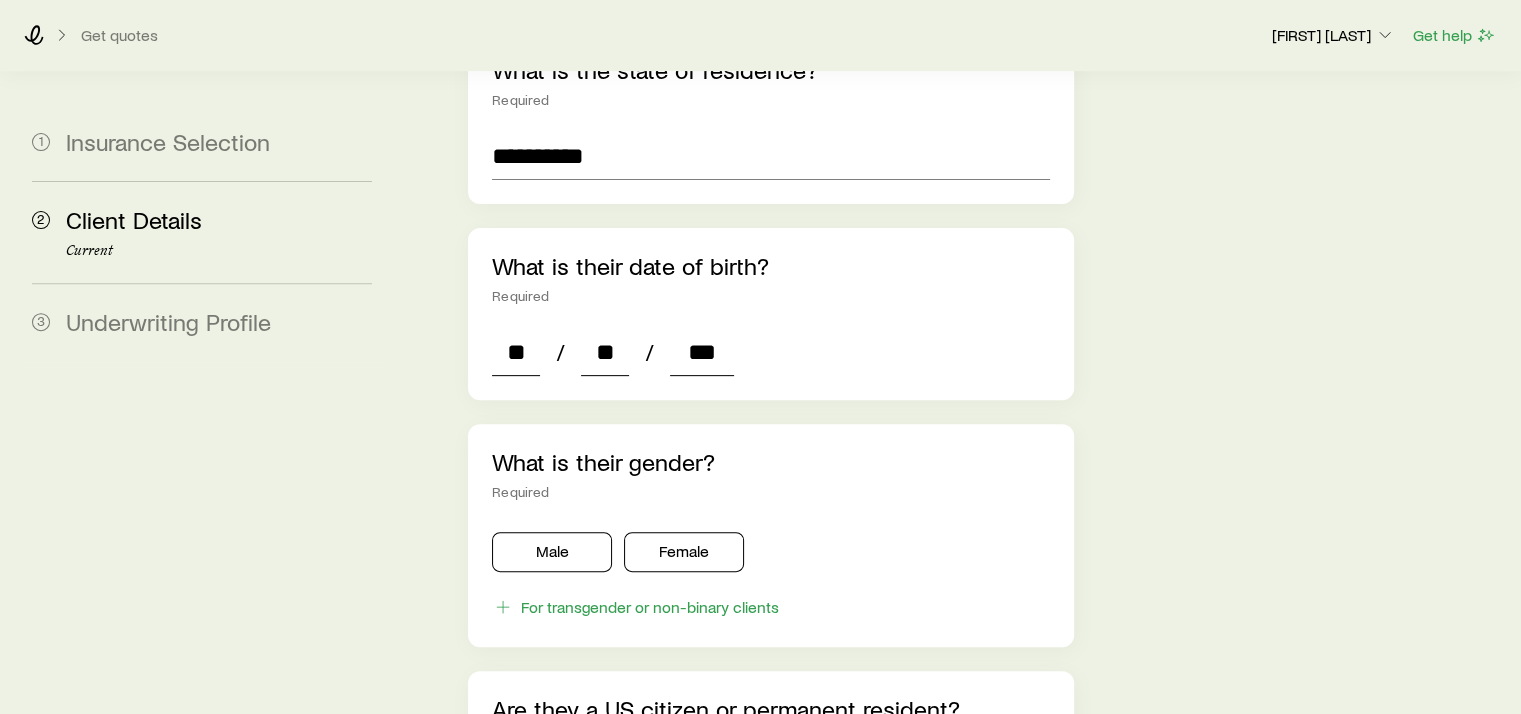type on "****" 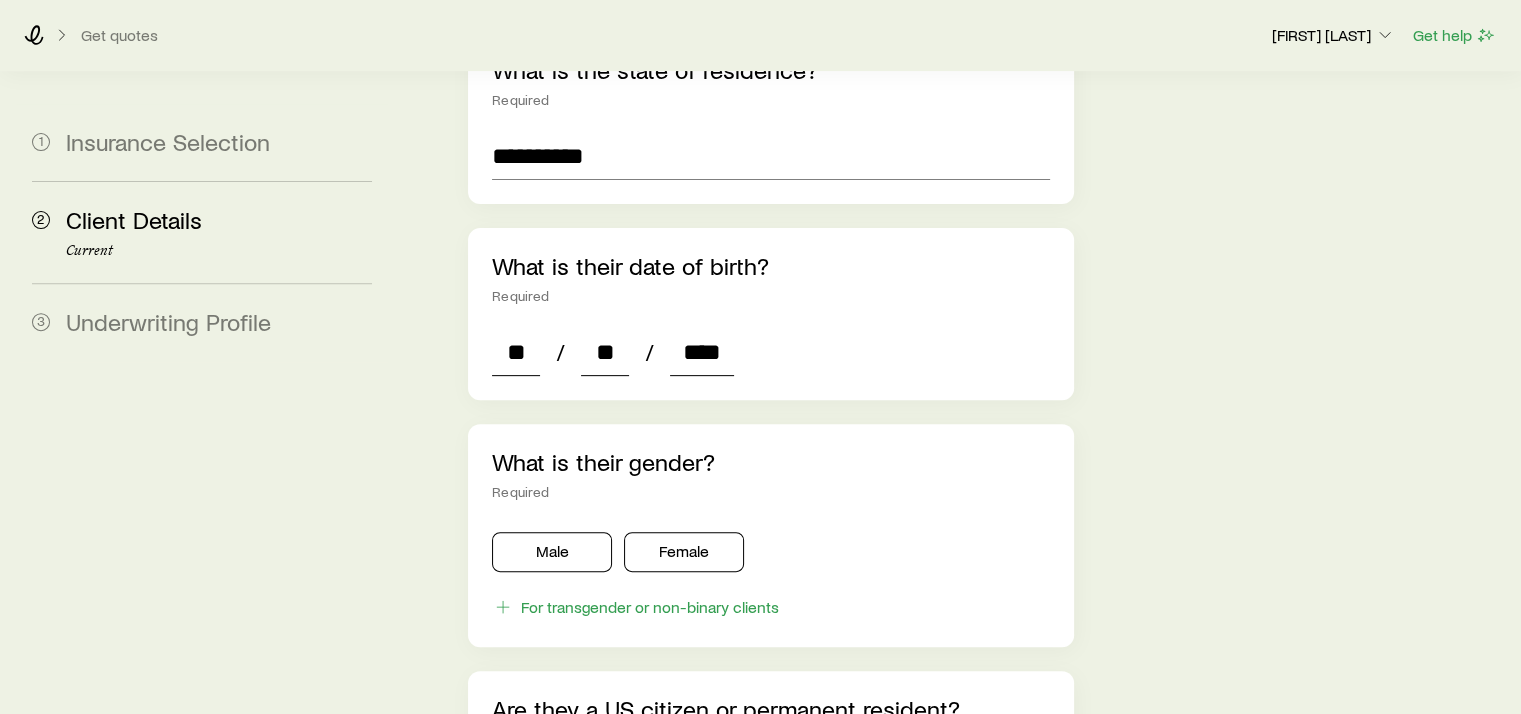 type on "*" 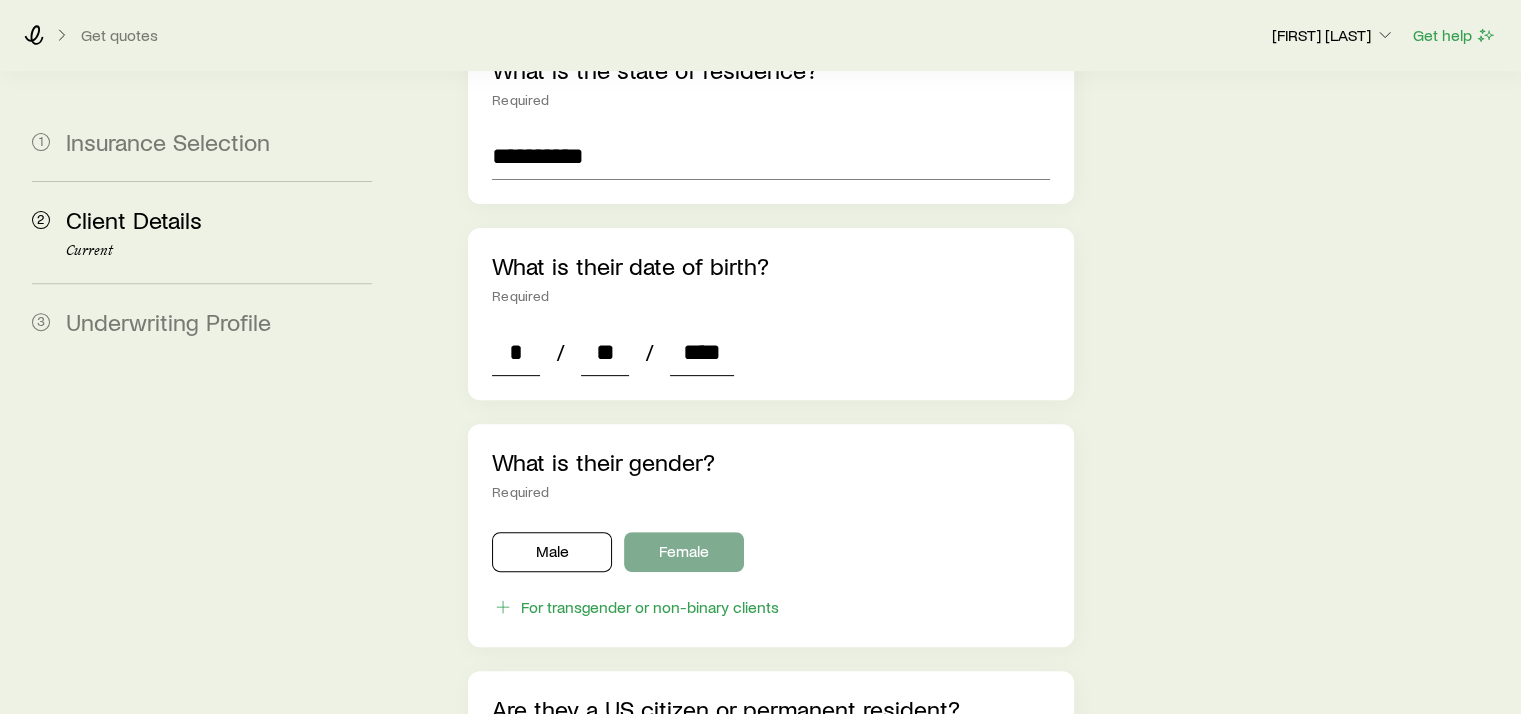 type on "****" 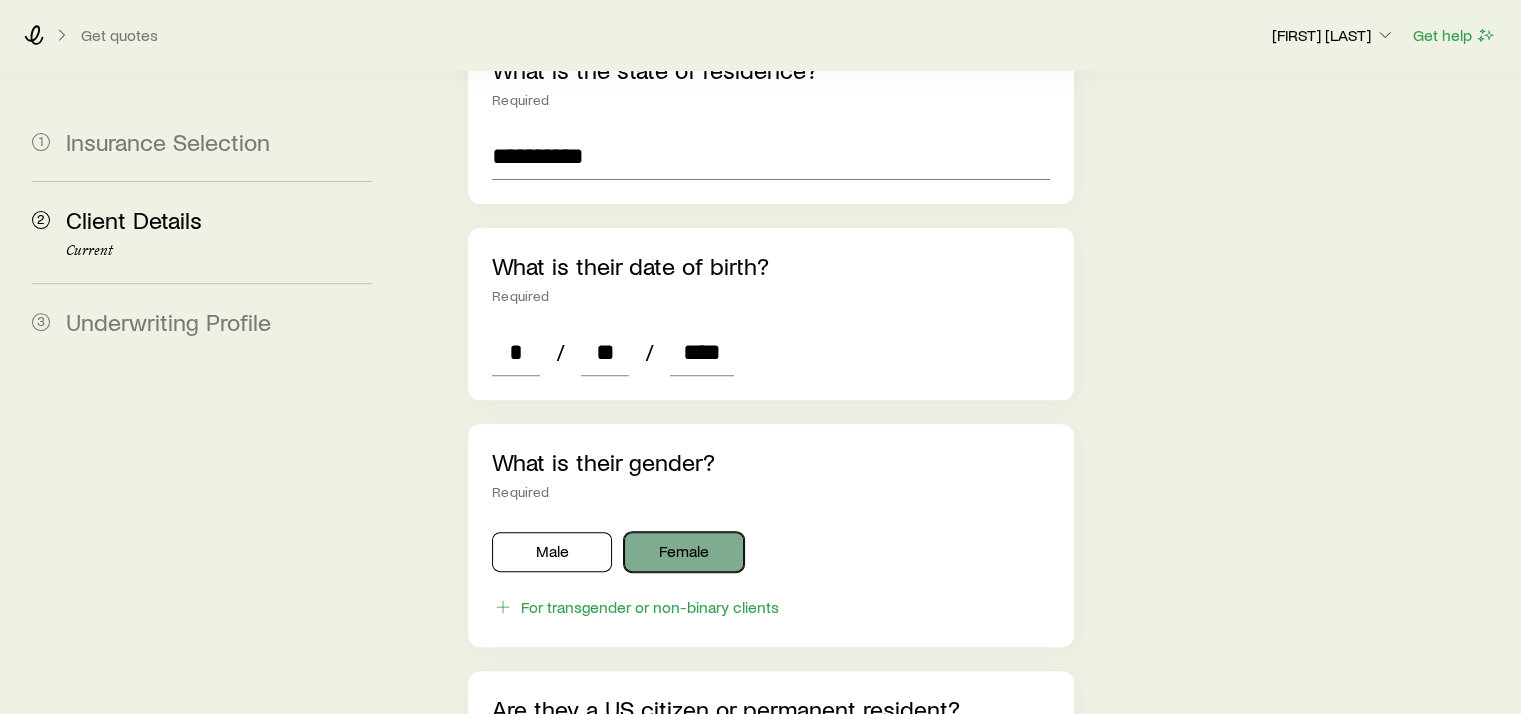 click on "Female" at bounding box center (684, 552) 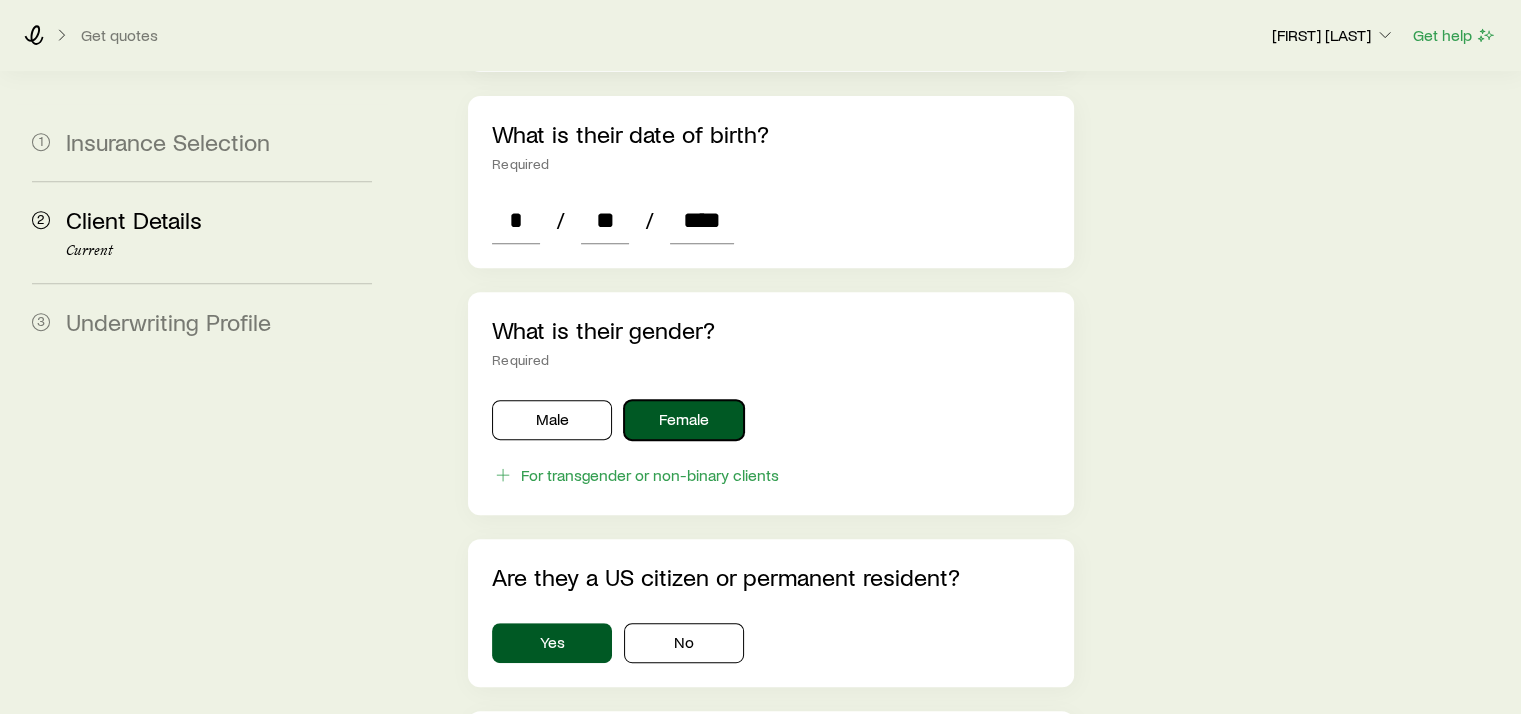 scroll, scrollTop: 1000, scrollLeft: 0, axis: vertical 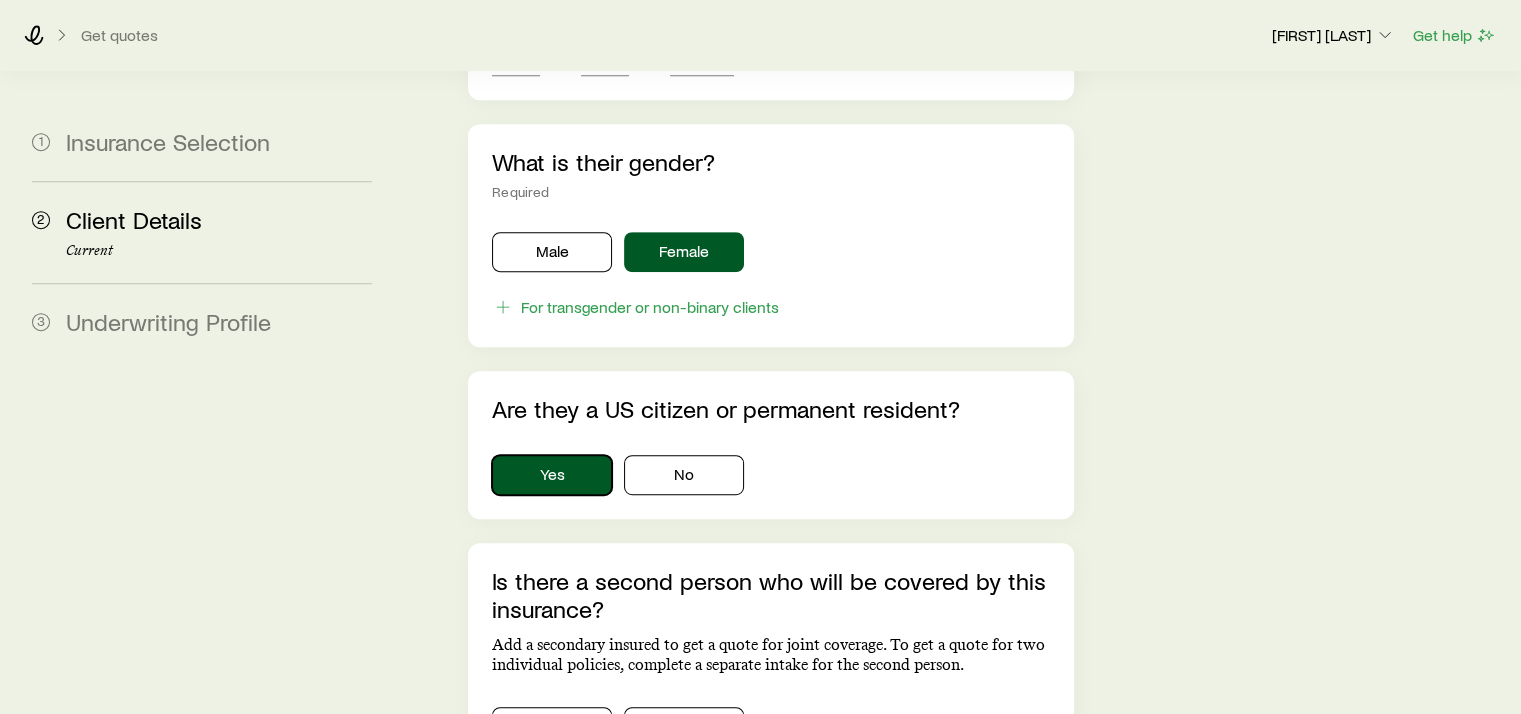 click on "Yes" at bounding box center (552, 475) 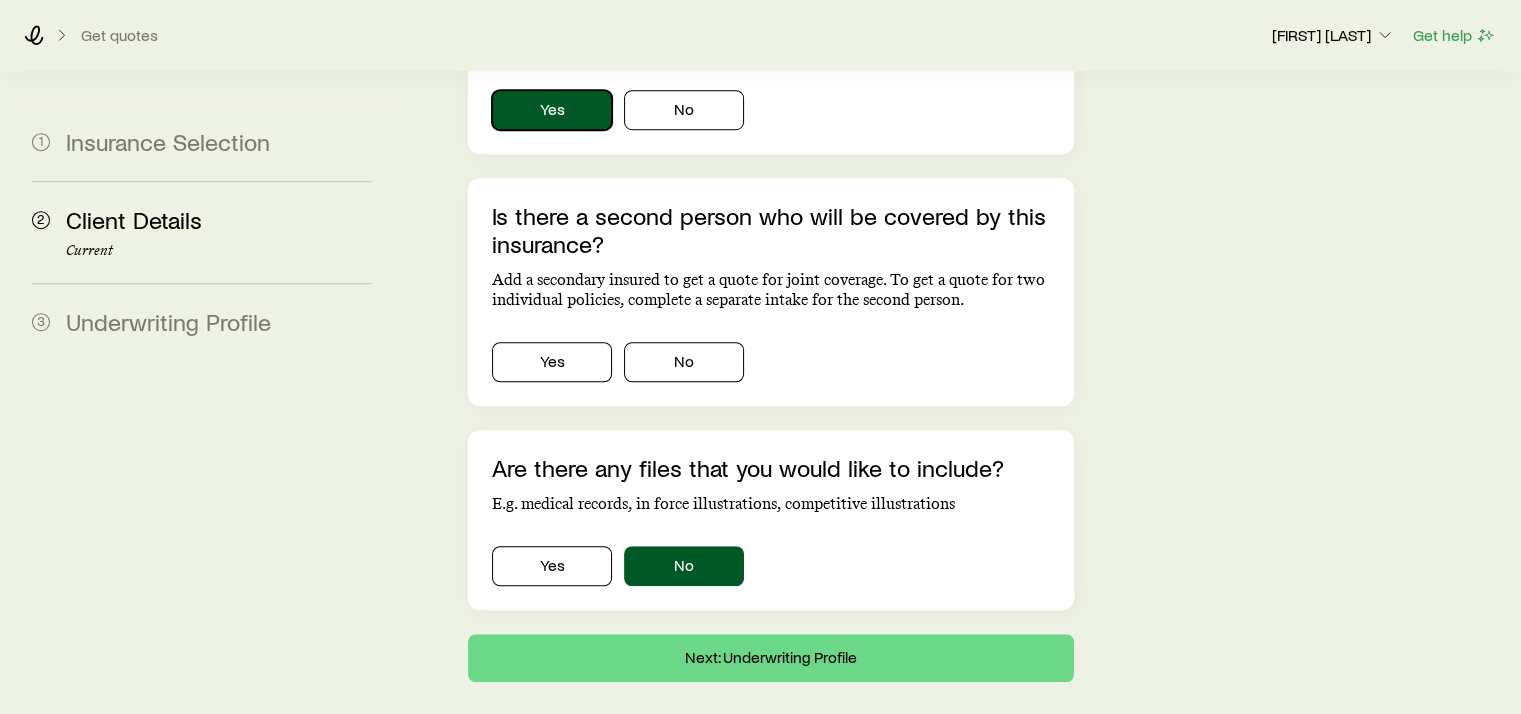 scroll, scrollTop: 1389, scrollLeft: 0, axis: vertical 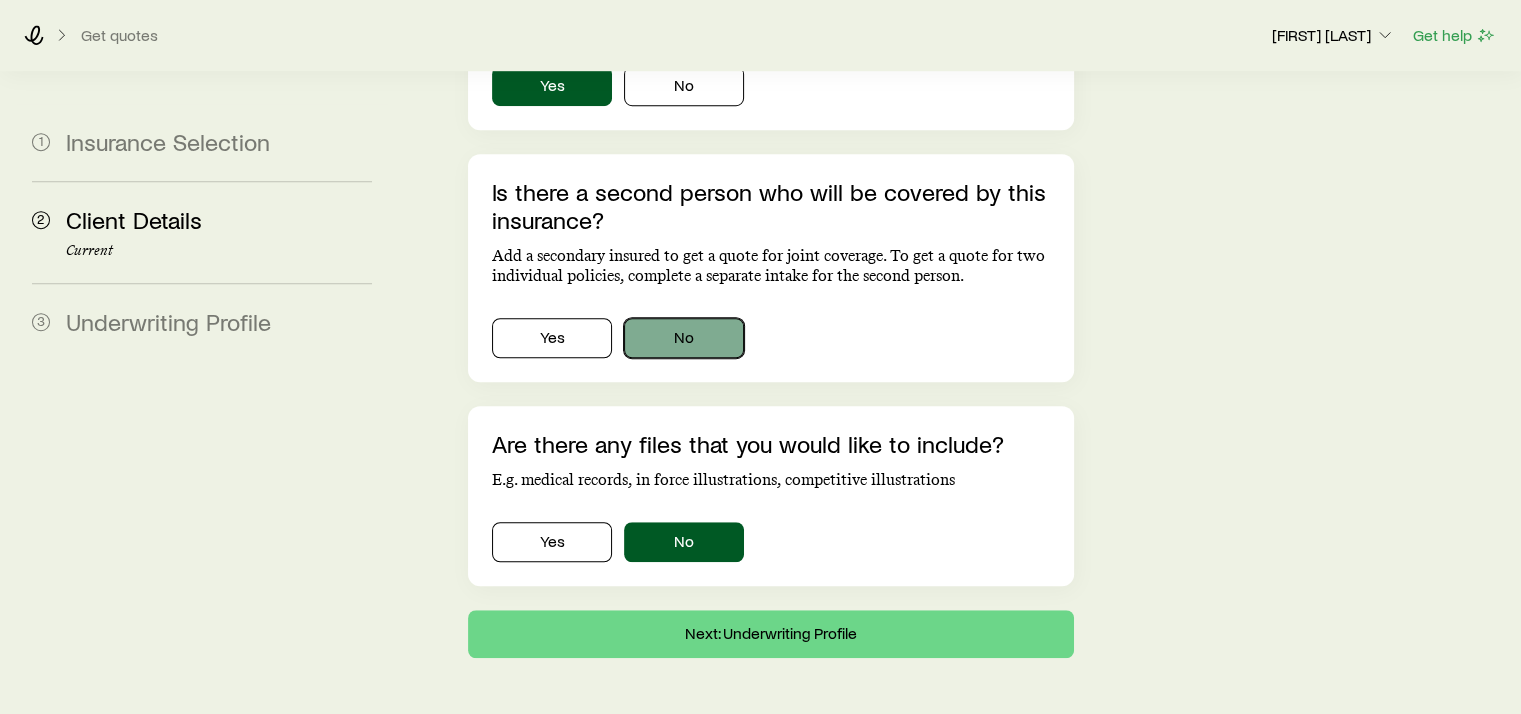 click on "No" at bounding box center [684, 338] 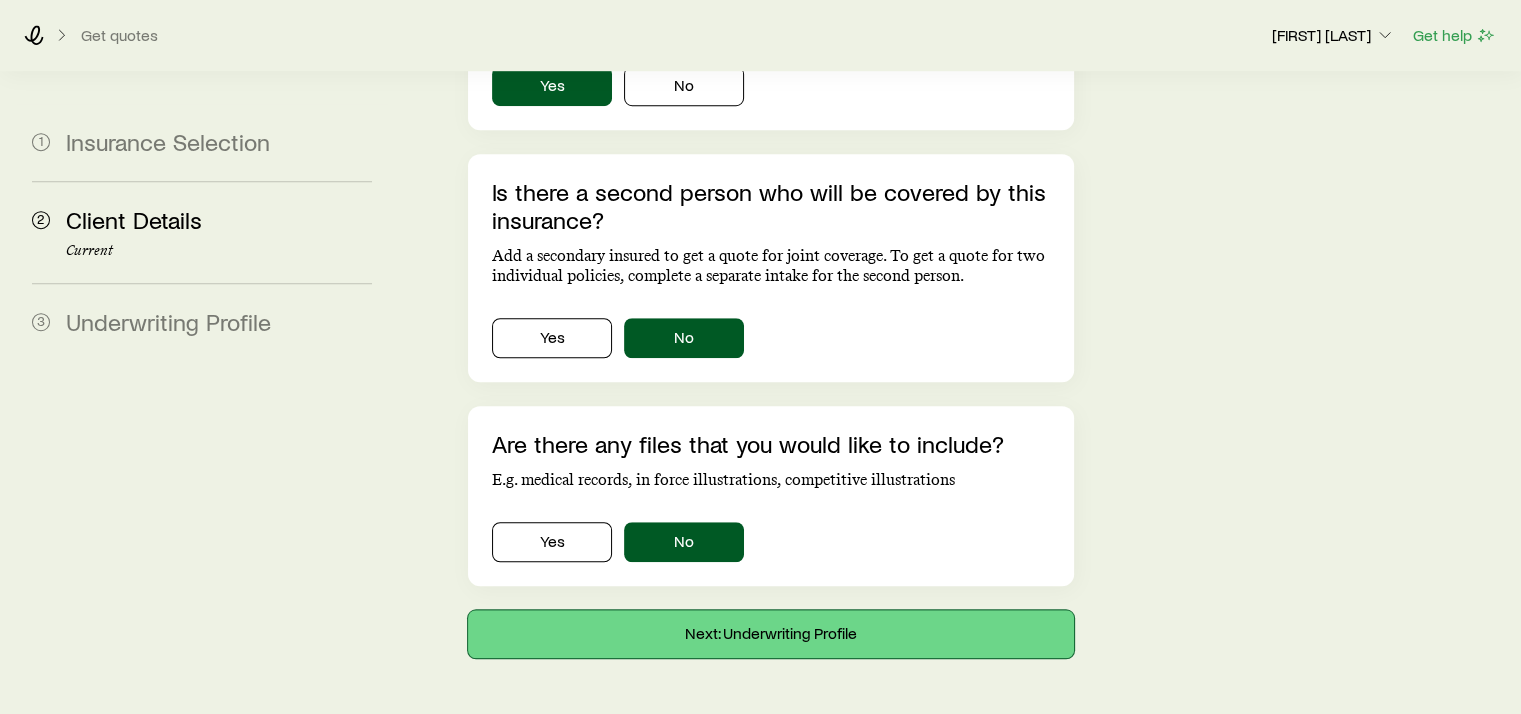 click on "Next: Underwriting Profile" at bounding box center (770, 634) 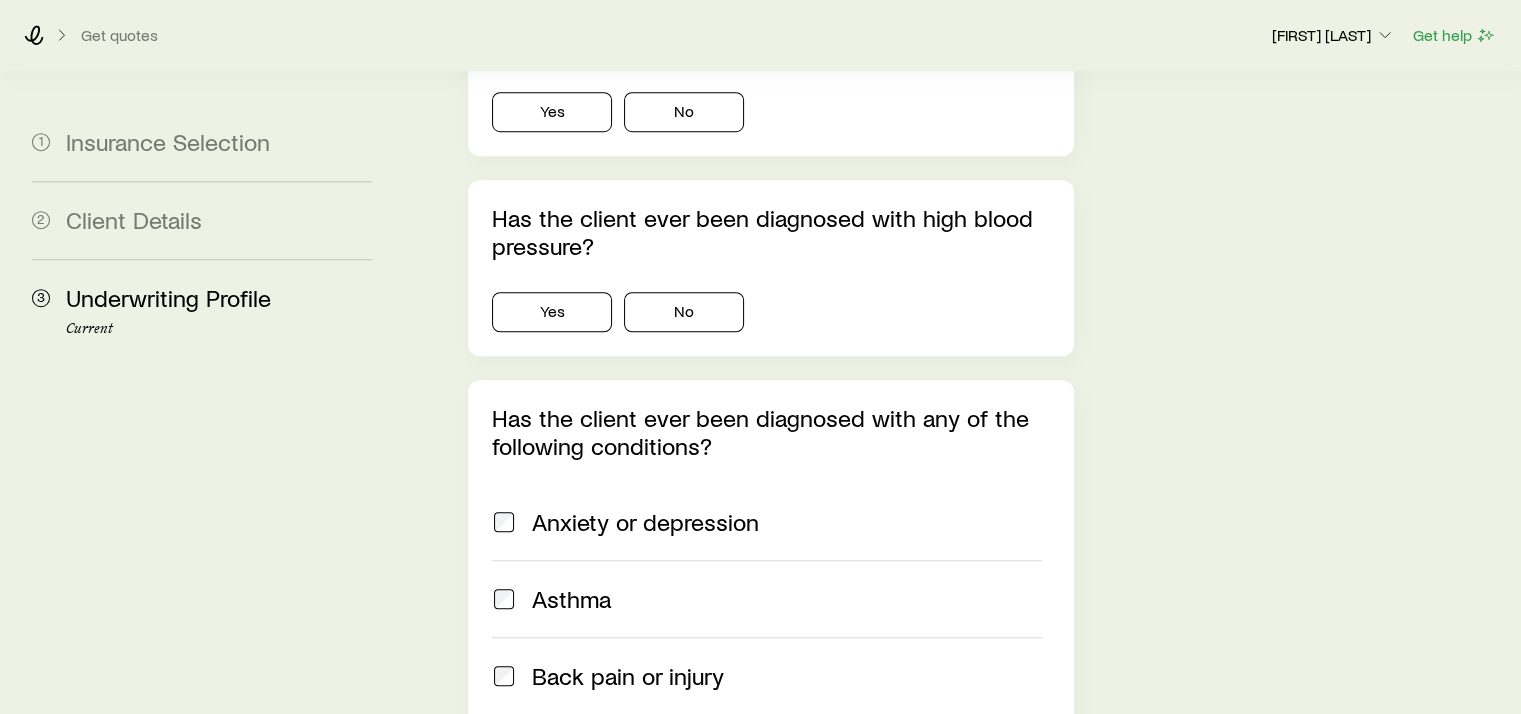 scroll, scrollTop: 0, scrollLeft: 0, axis: both 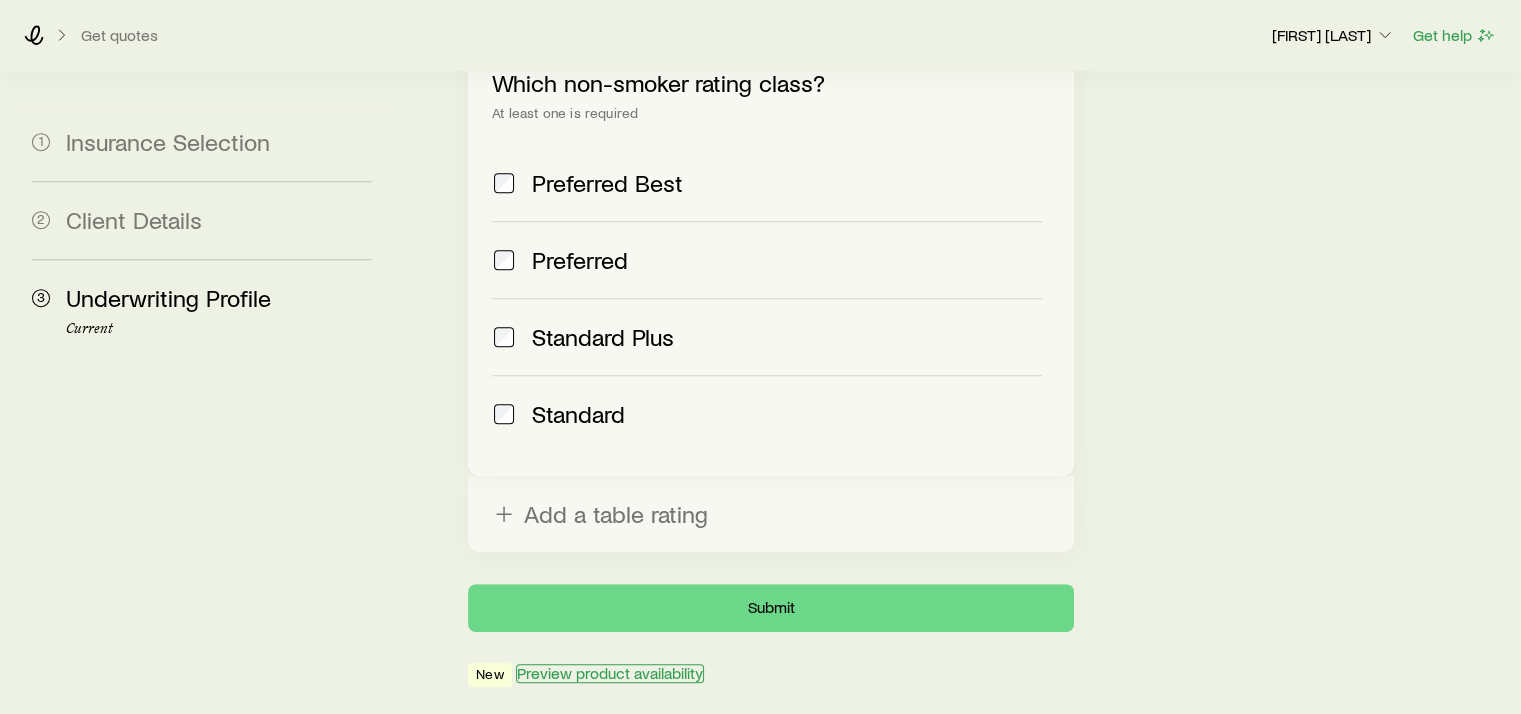 click on "Preview product availability" at bounding box center (610, 673) 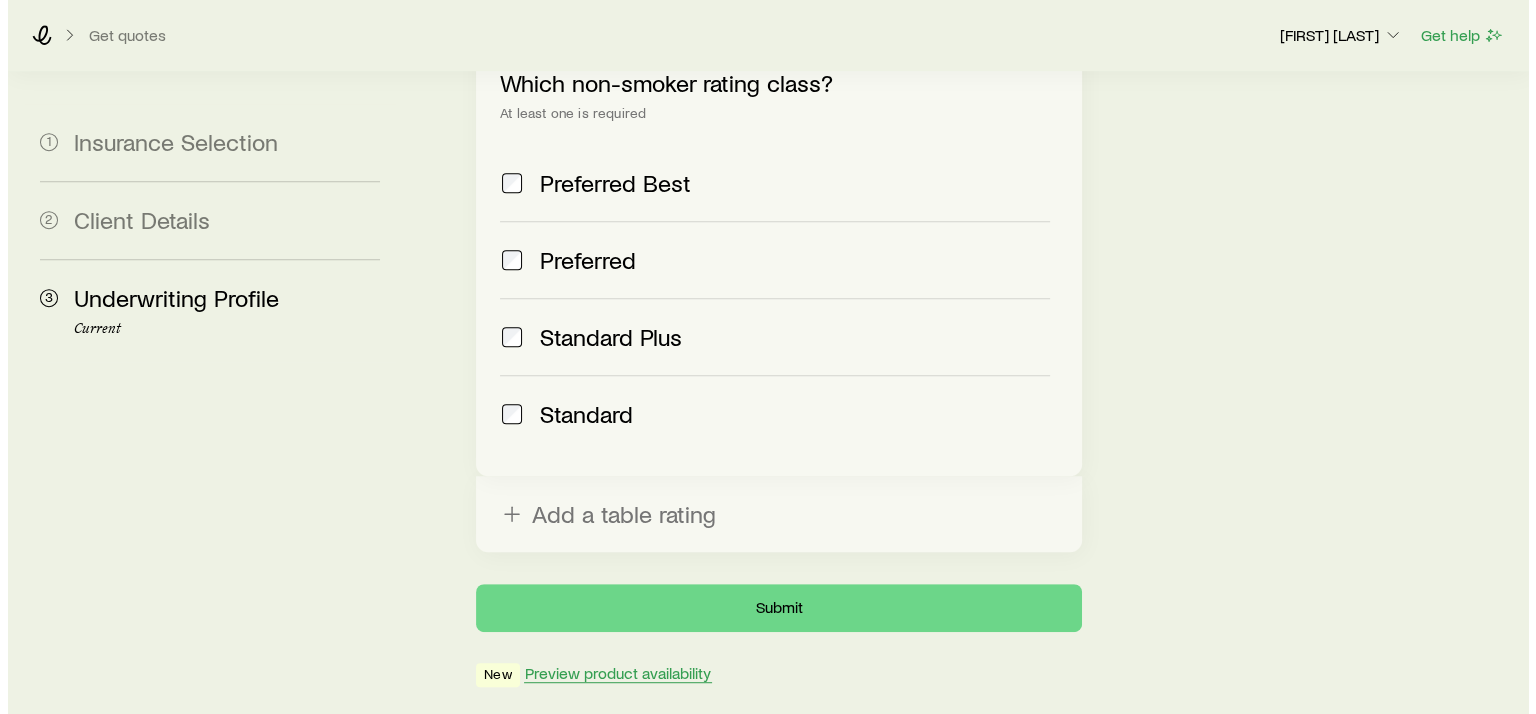 scroll, scrollTop: 0, scrollLeft: 0, axis: both 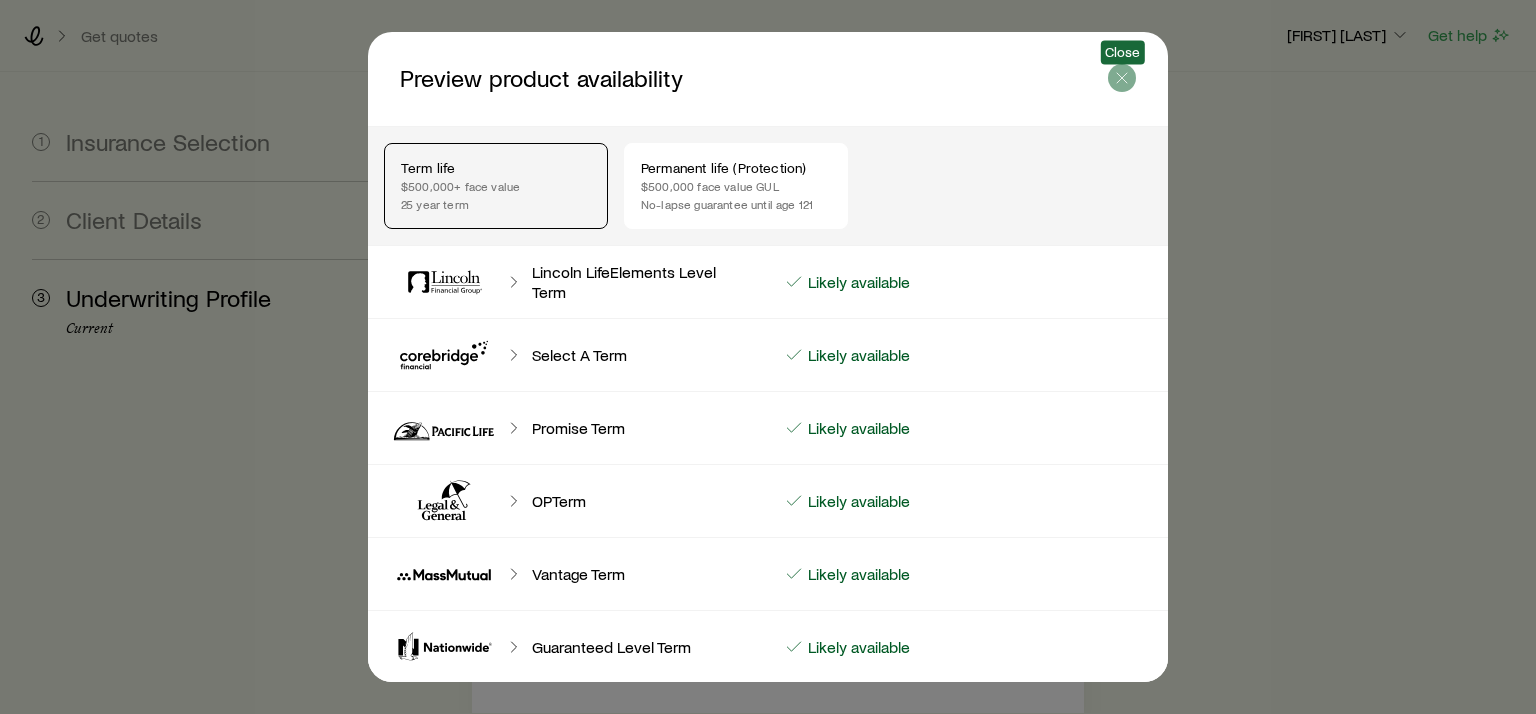 click 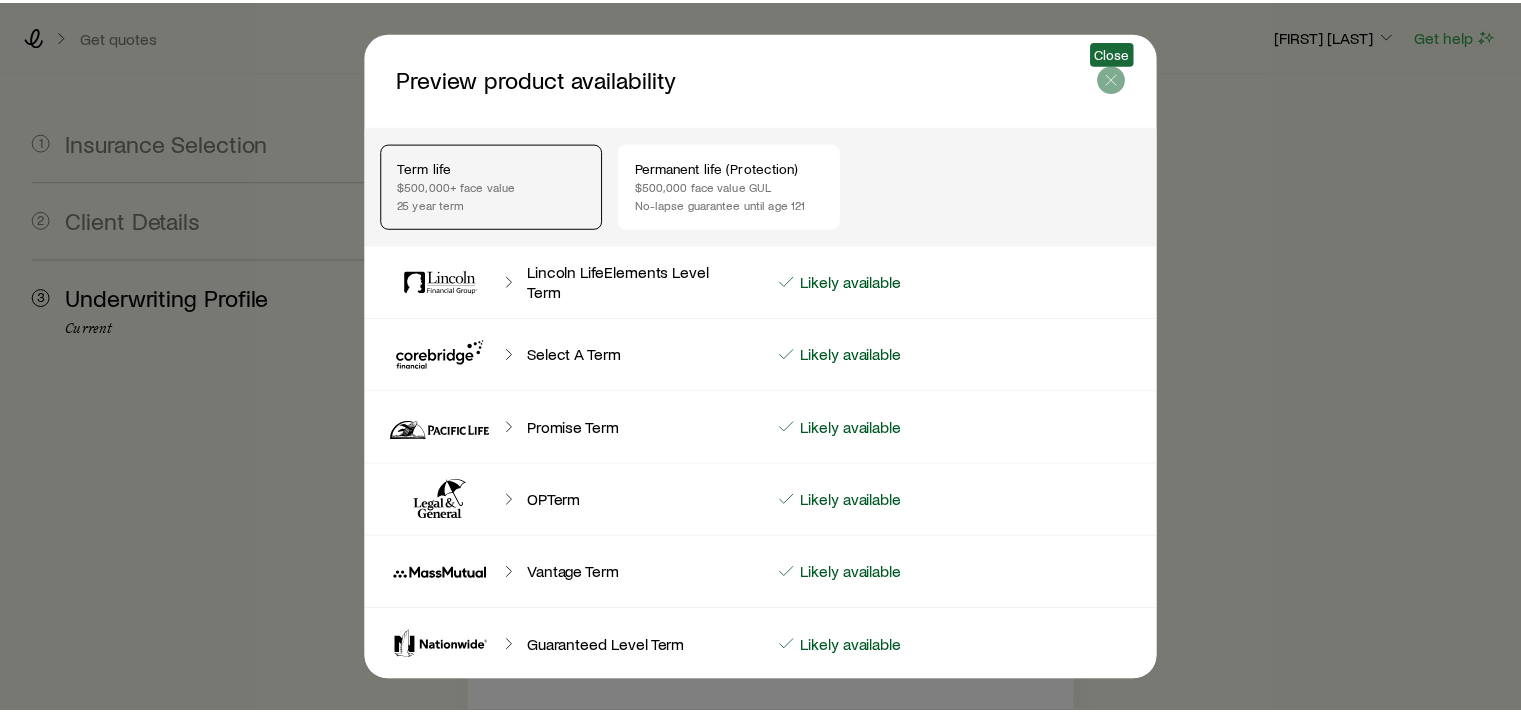scroll, scrollTop: 940, scrollLeft: 0, axis: vertical 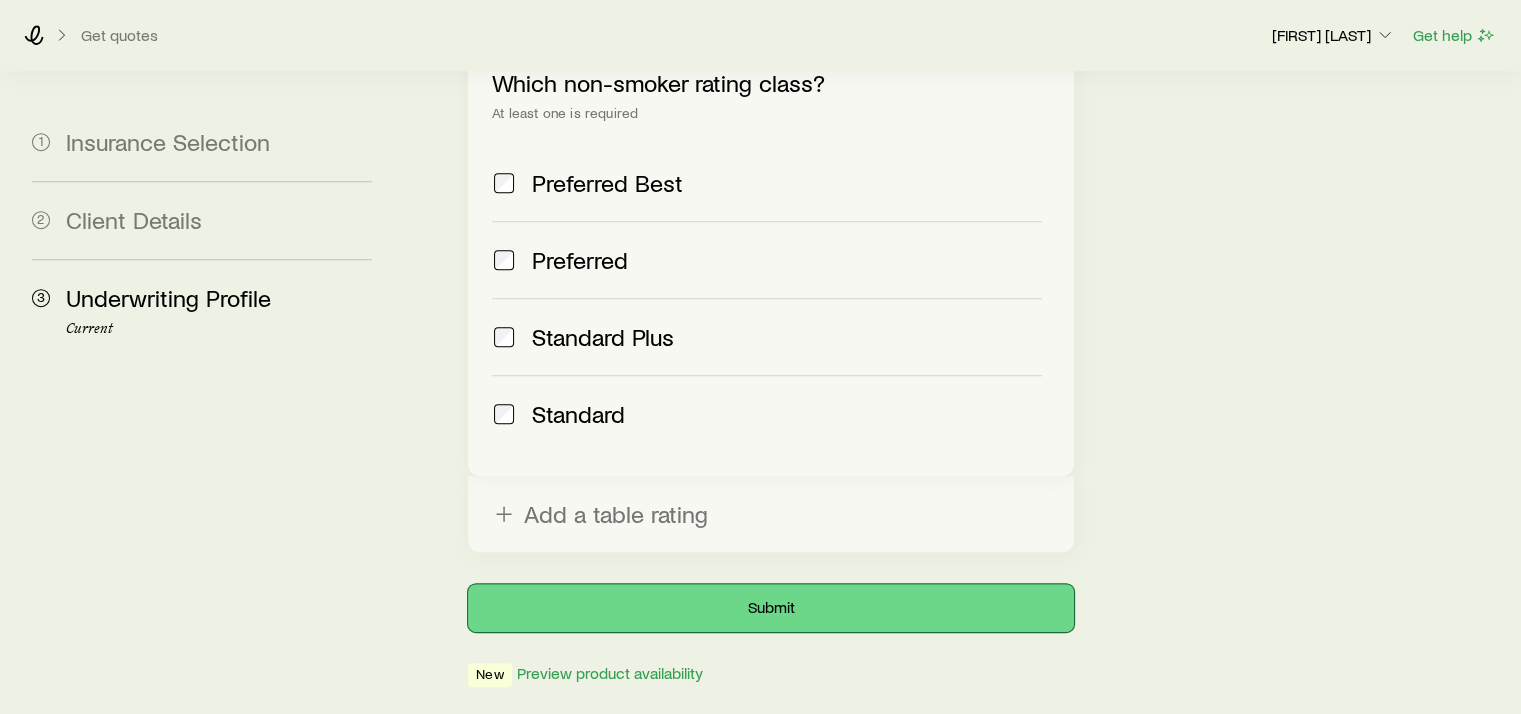 click on "Submit" at bounding box center [770, 608] 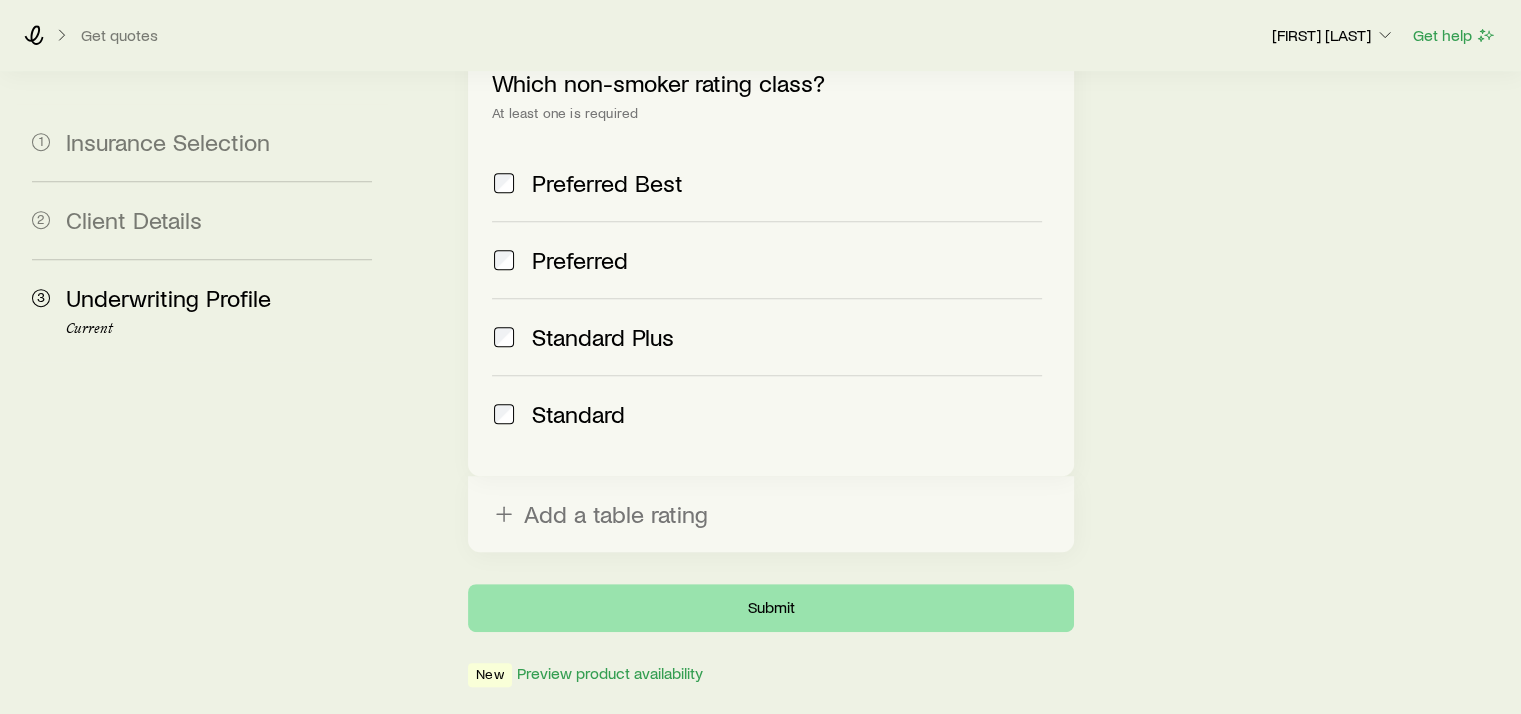 scroll, scrollTop: 0, scrollLeft: 0, axis: both 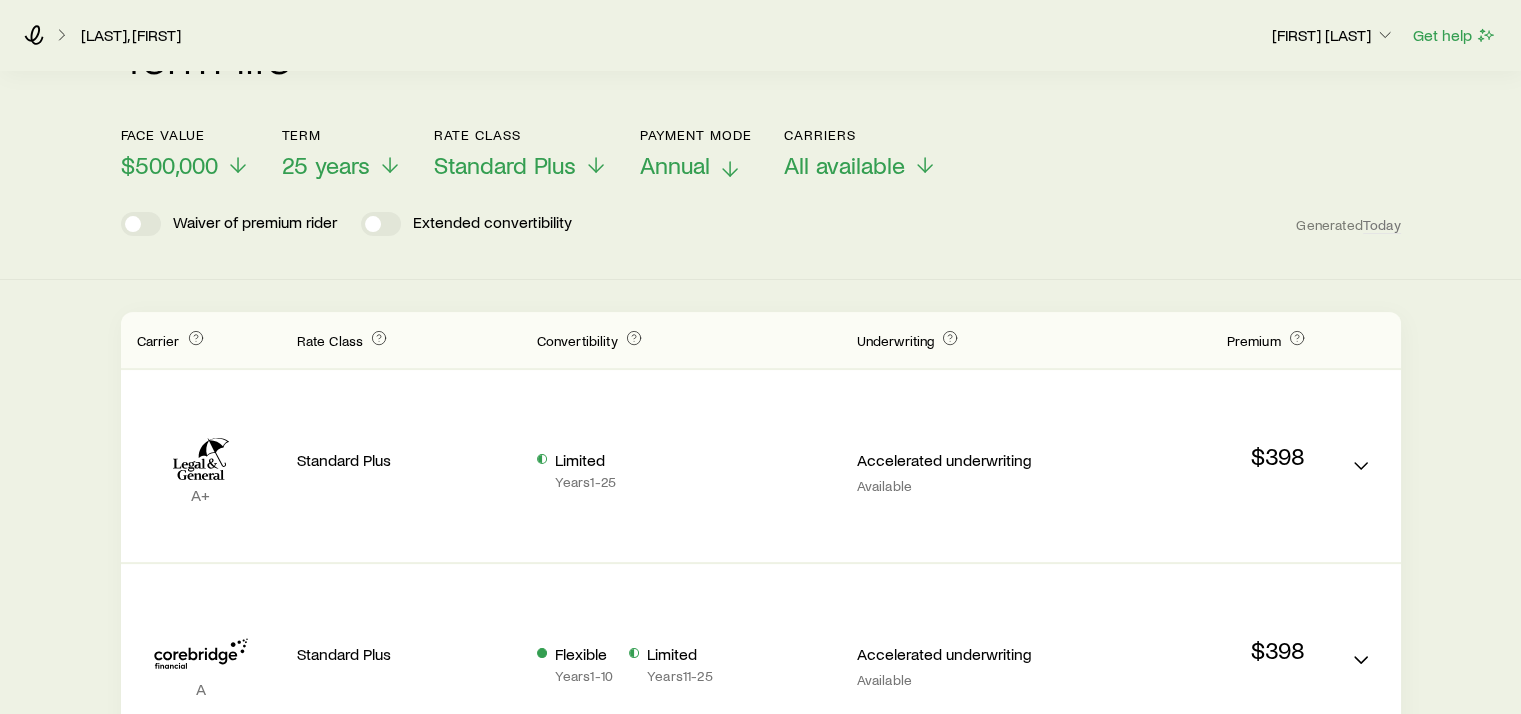 click 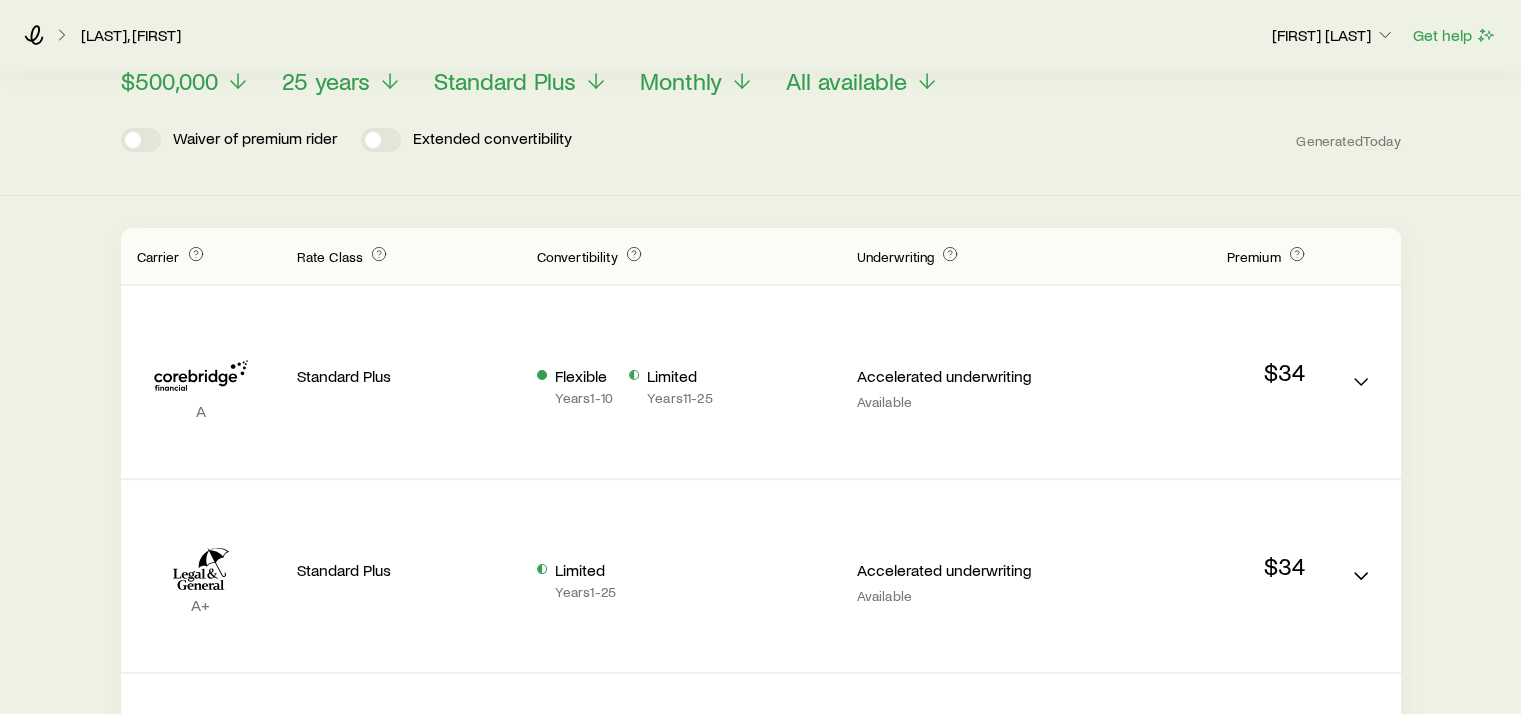 scroll, scrollTop: 248, scrollLeft: 0, axis: vertical 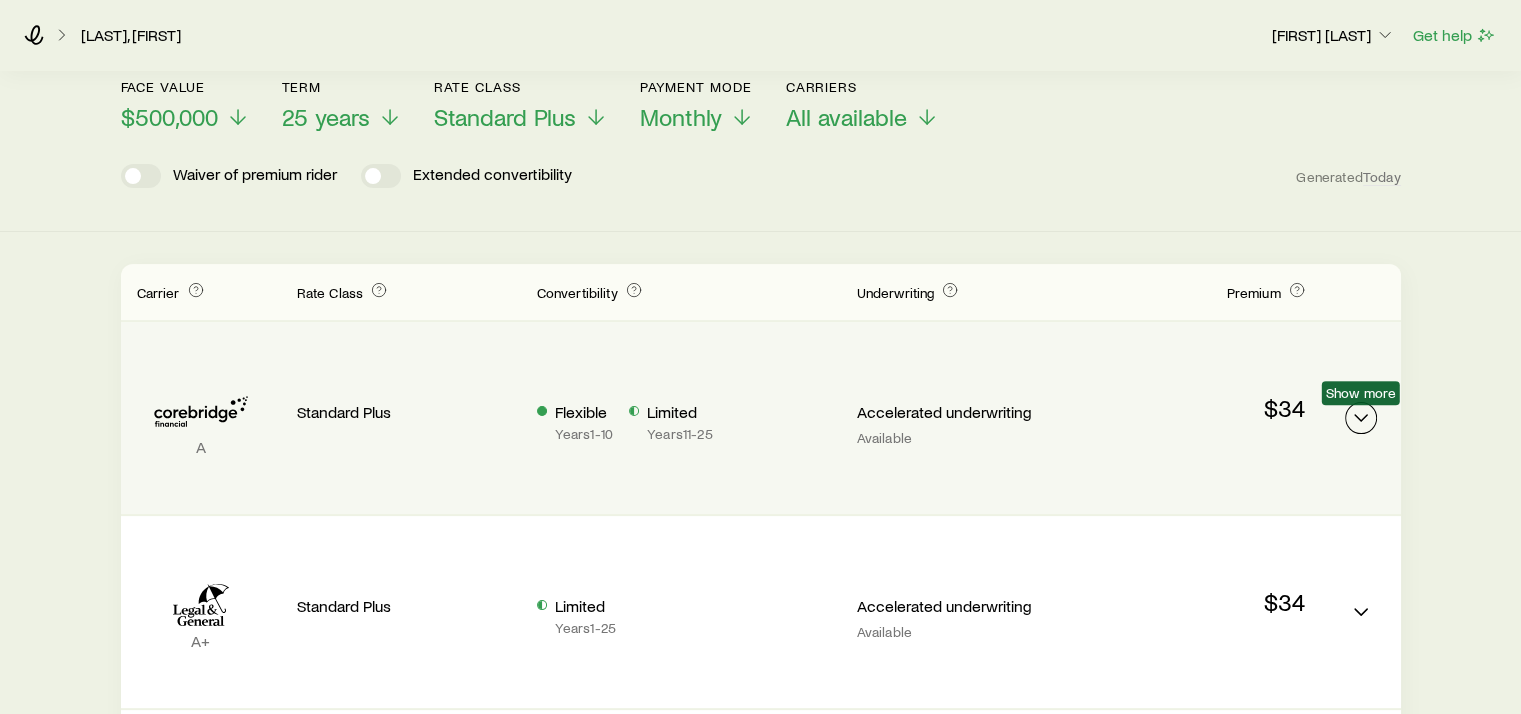 click 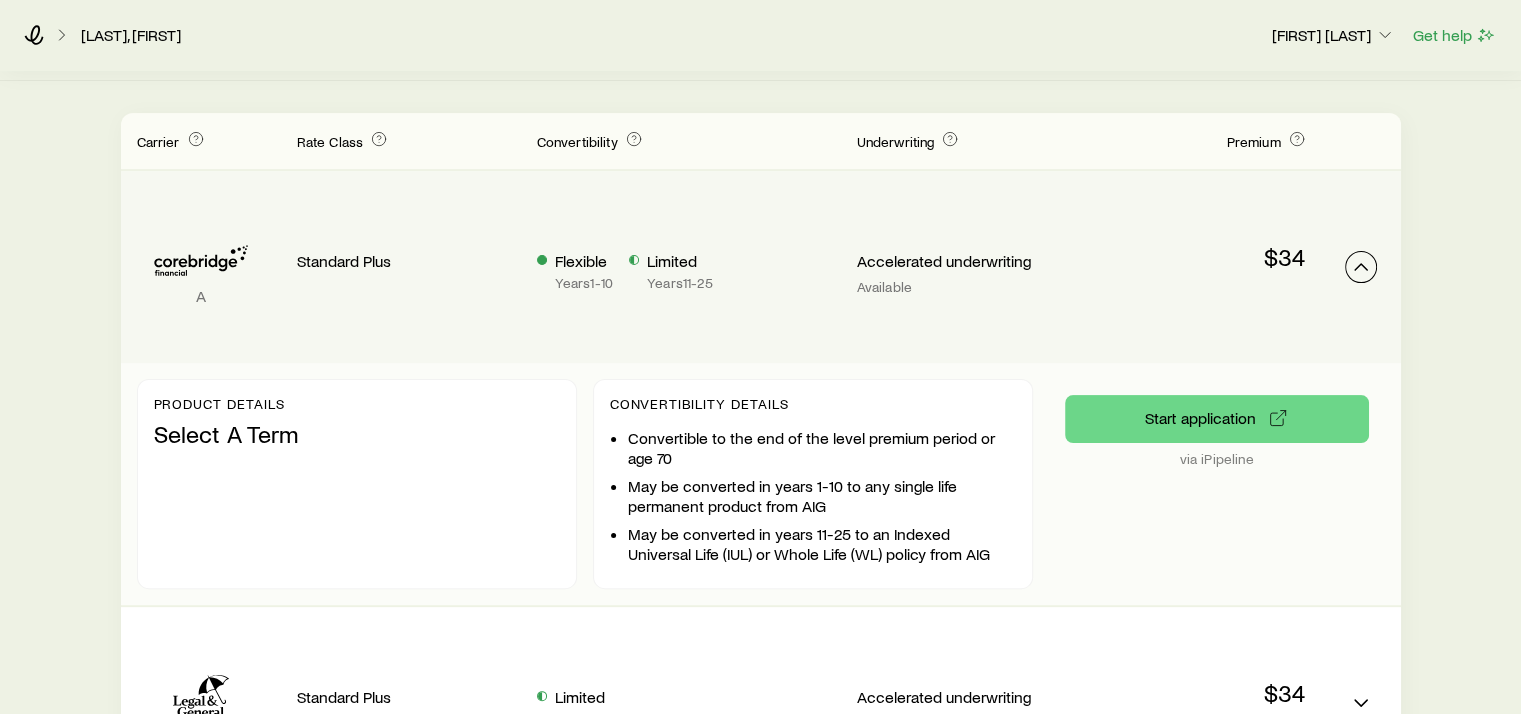 scroll, scrollTop: 400, scrollLeft: 0, axis: vertical 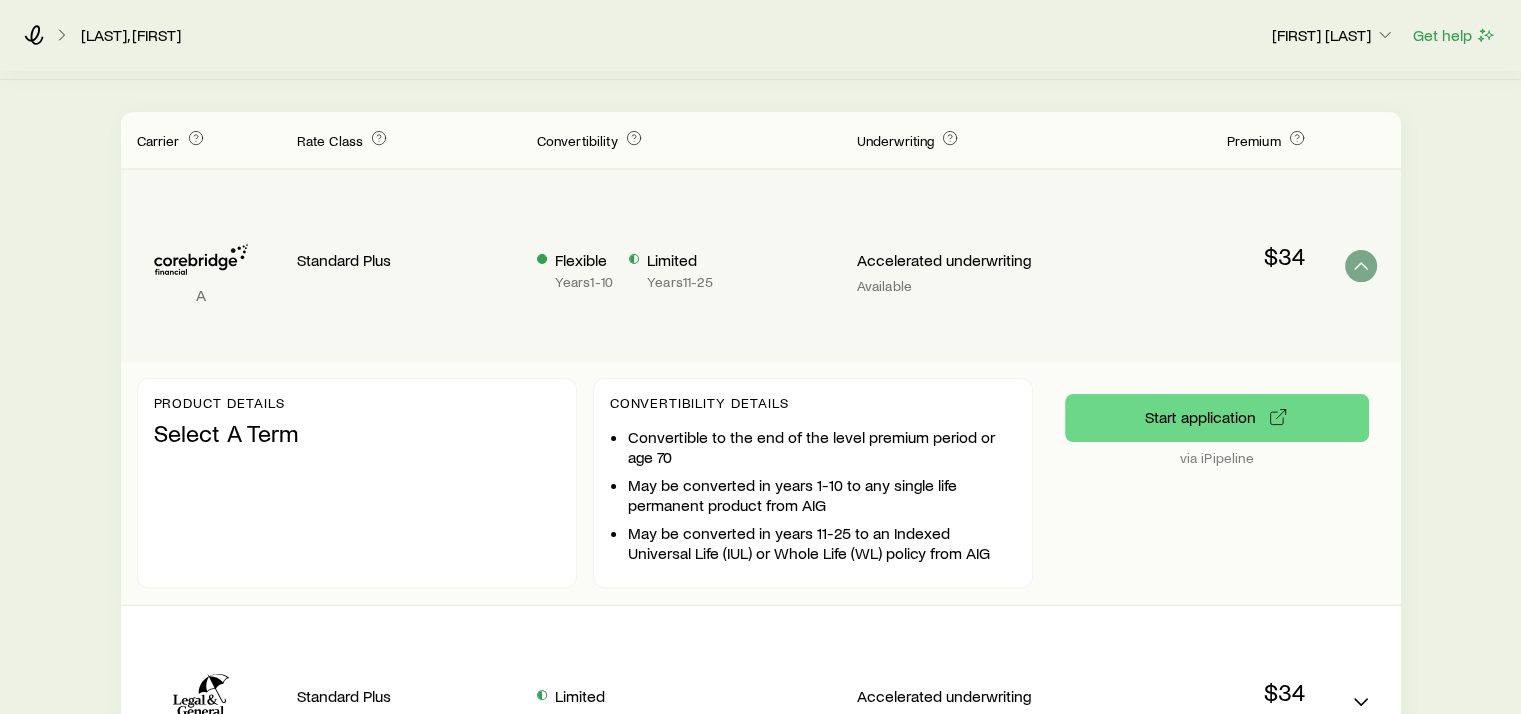 click on "Limited" at bounding box center (680, 262) 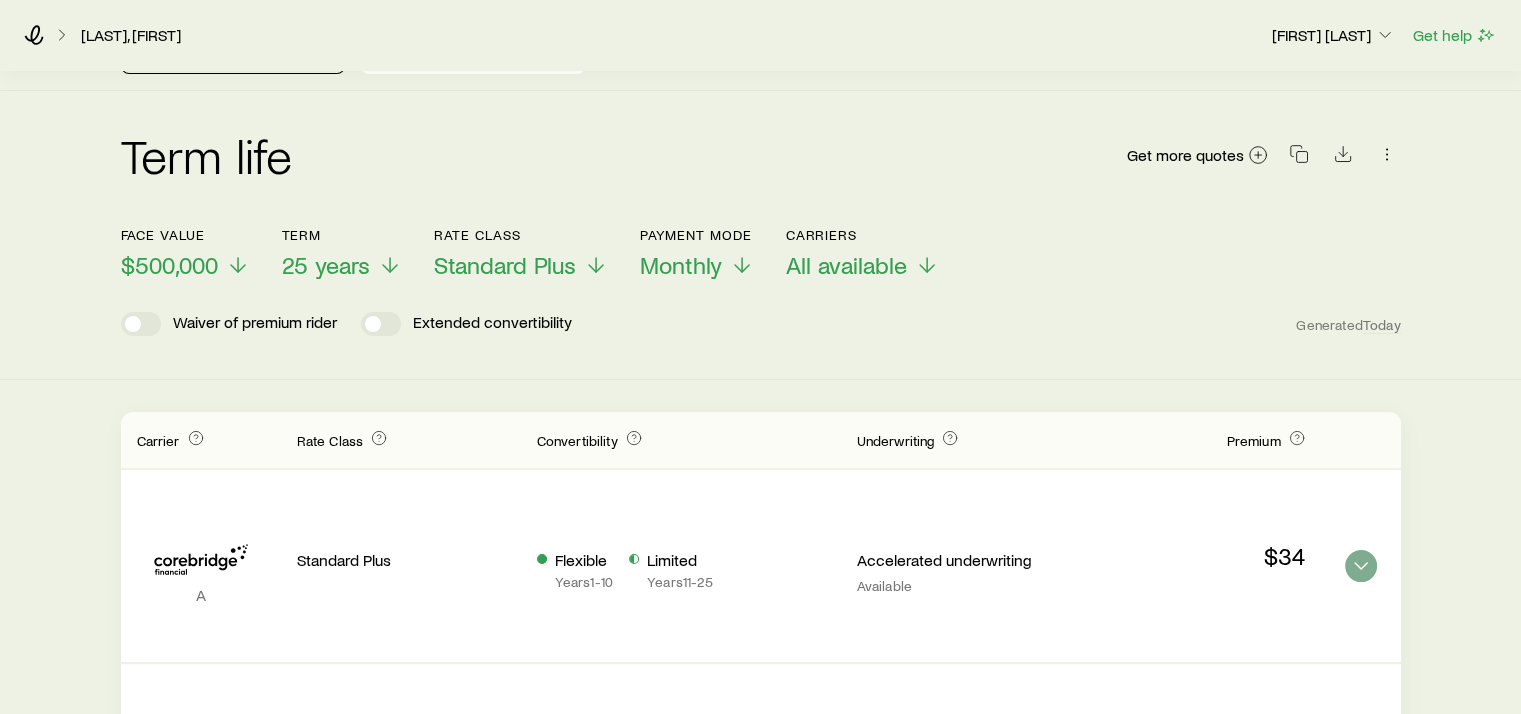 scroll, scrollTop: 0, scrollLeft: 0, axis: both 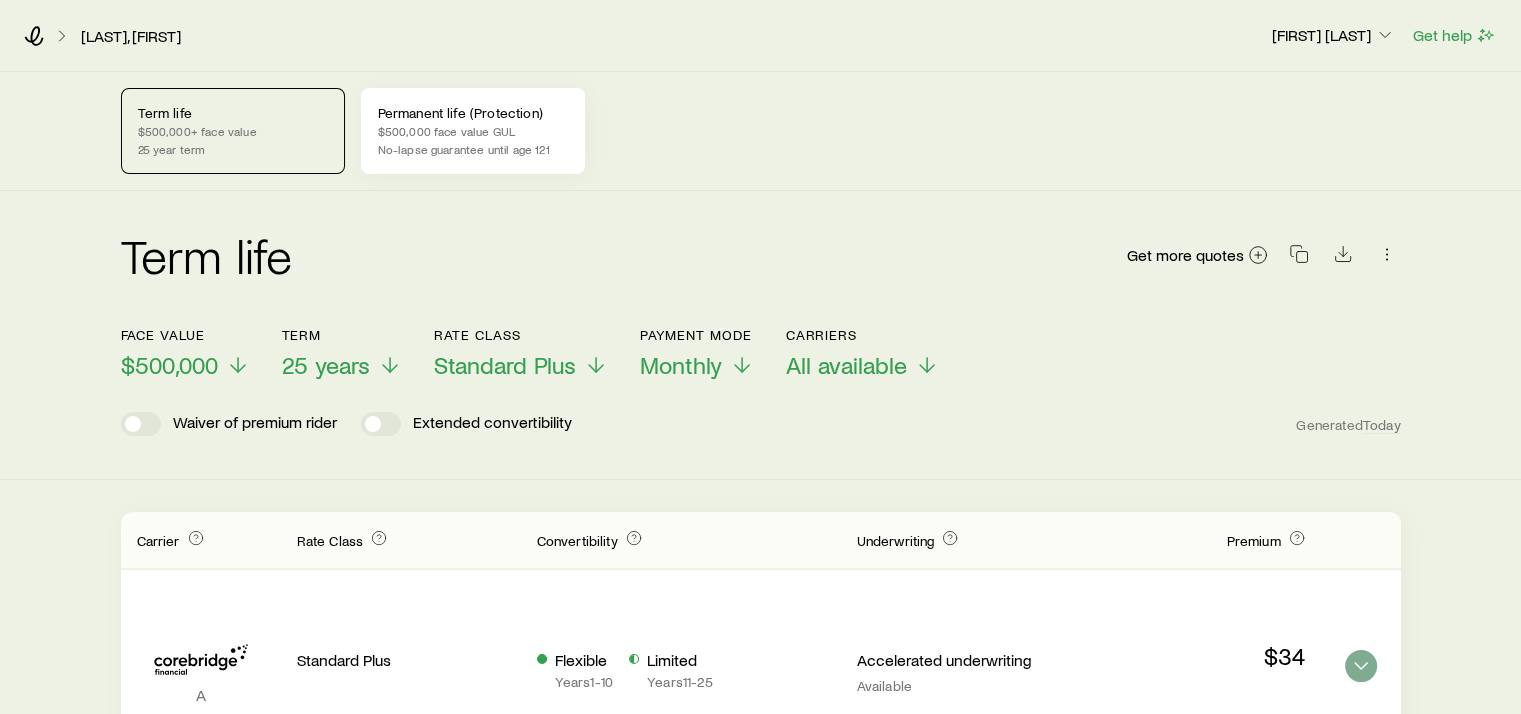 click on "No-lapse guarantee until age 121" at bounding box center [473, 149] 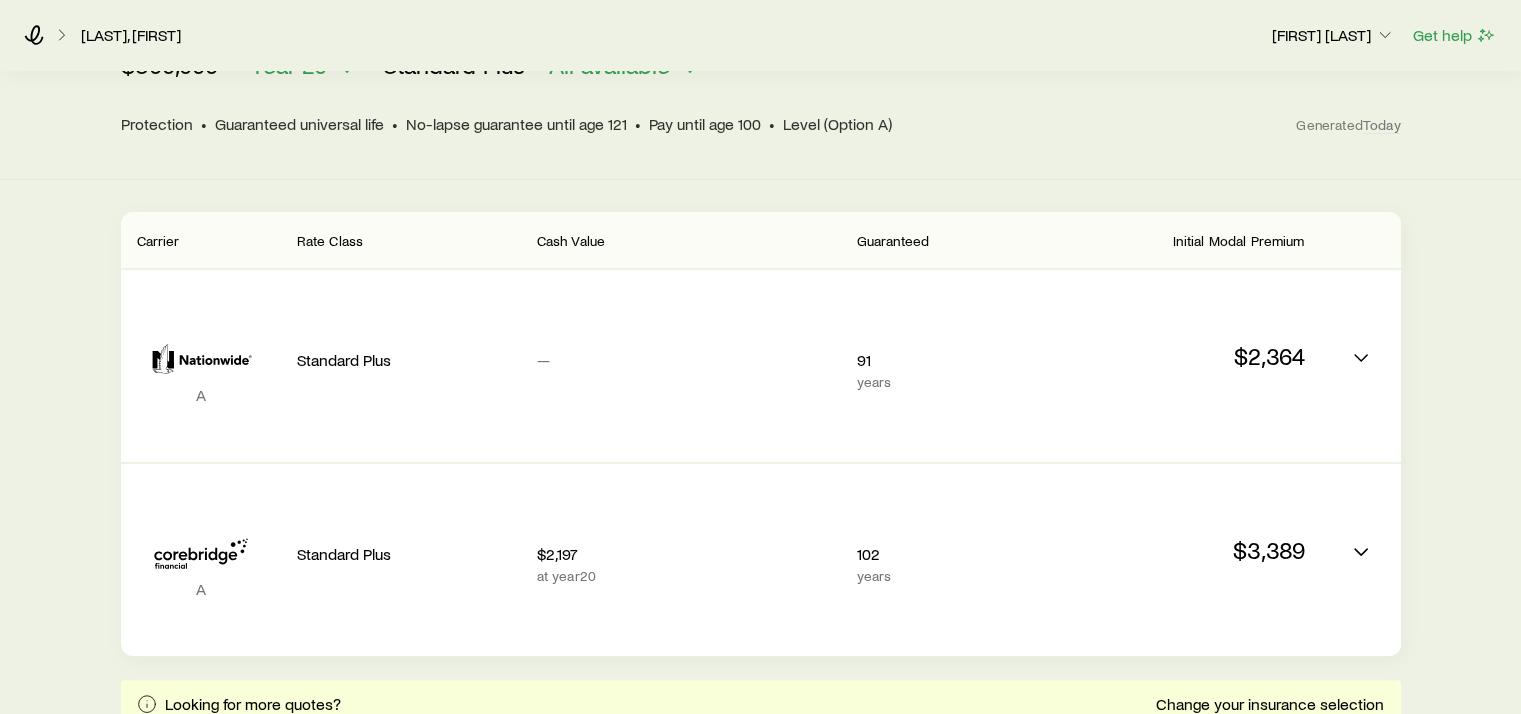 scroll, scrollTop: 100, scrollLeft: 0, axis: vertical 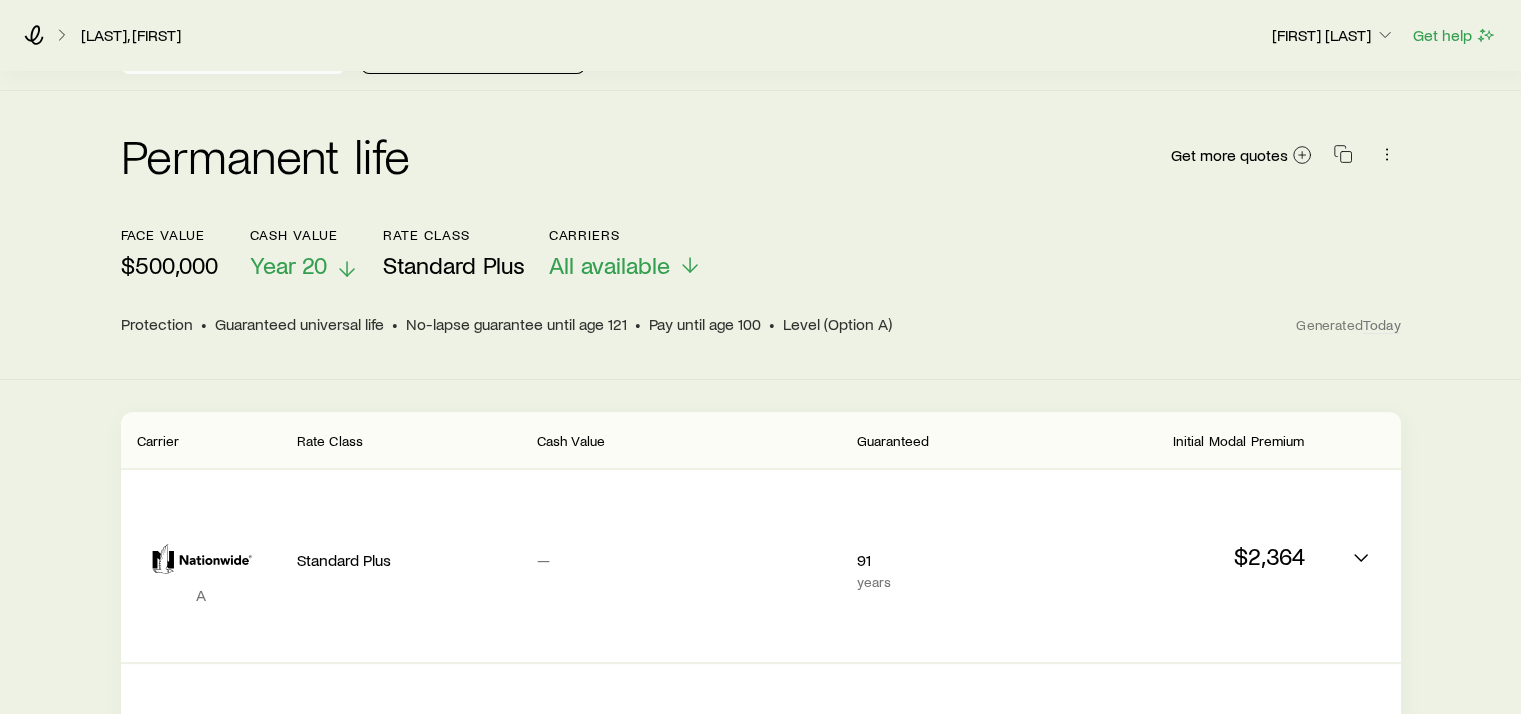 click 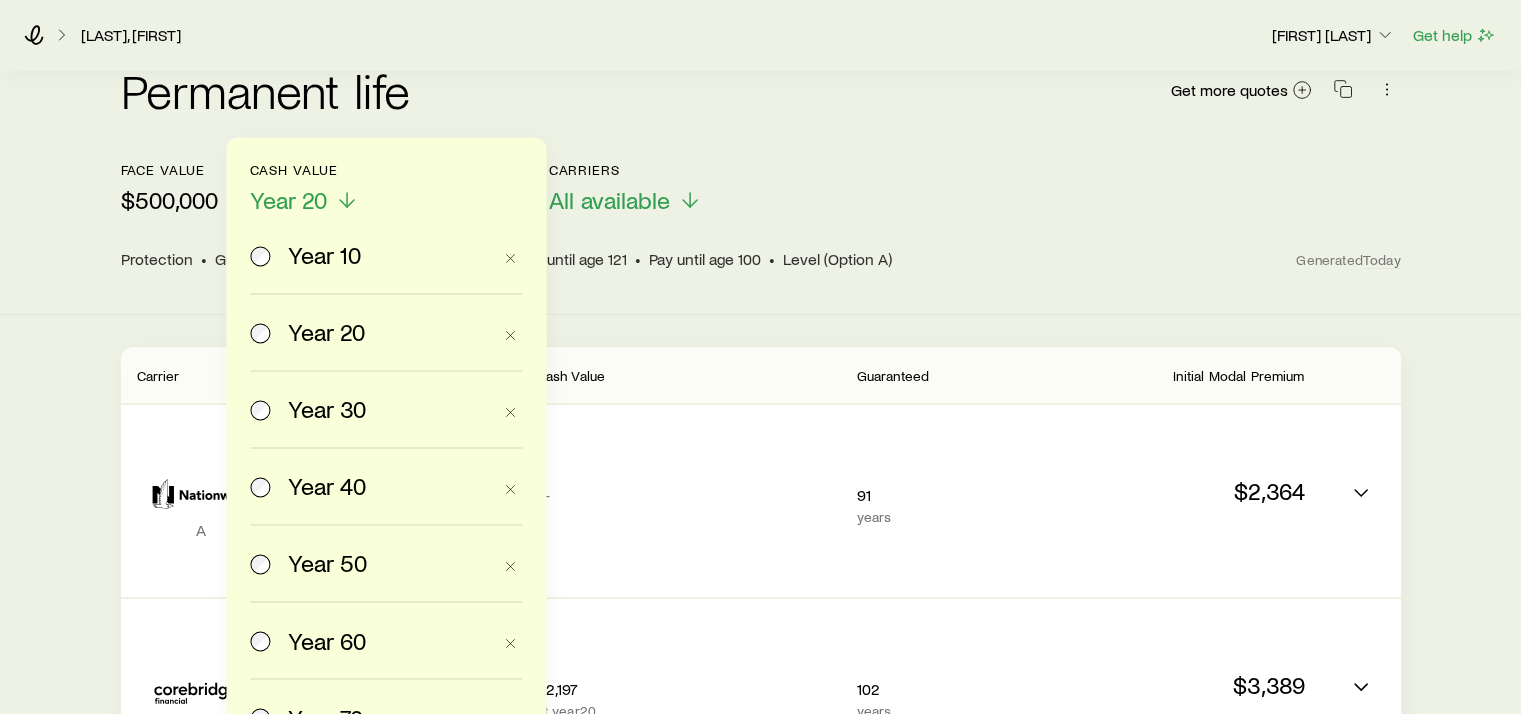scroll, scrollTop: 200, scrollLeft: 0, axis: vertical 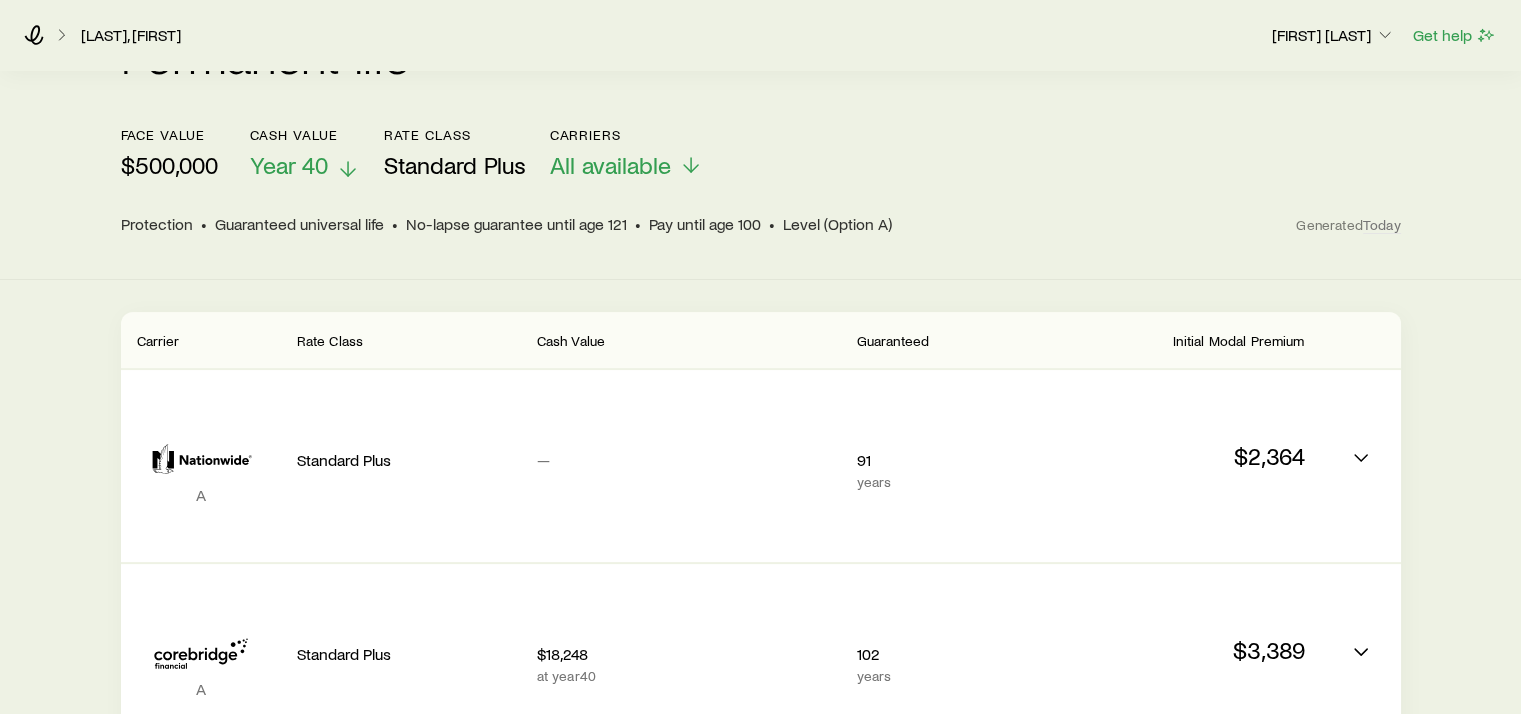 click 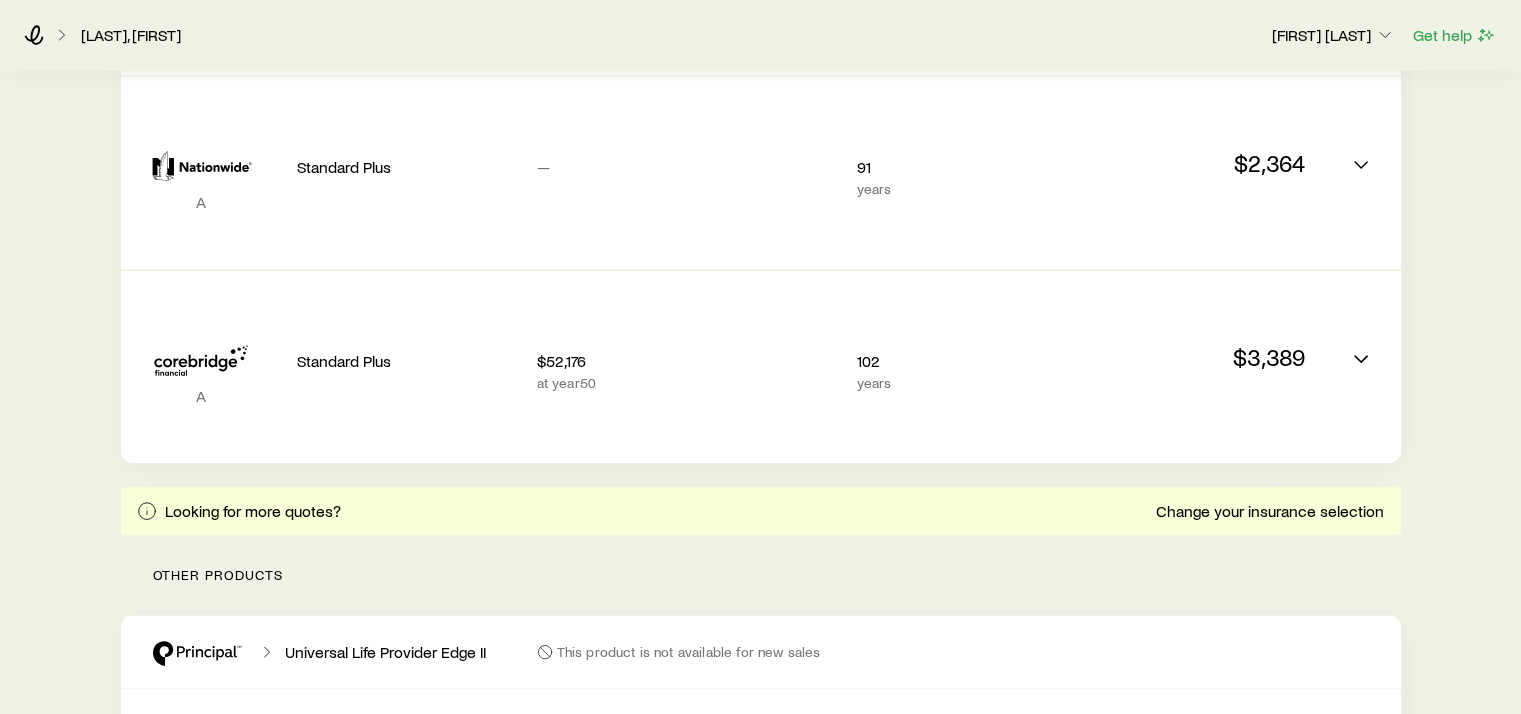 scroll, scrollTop: 424, scrollLeft: 0, axis: vertical 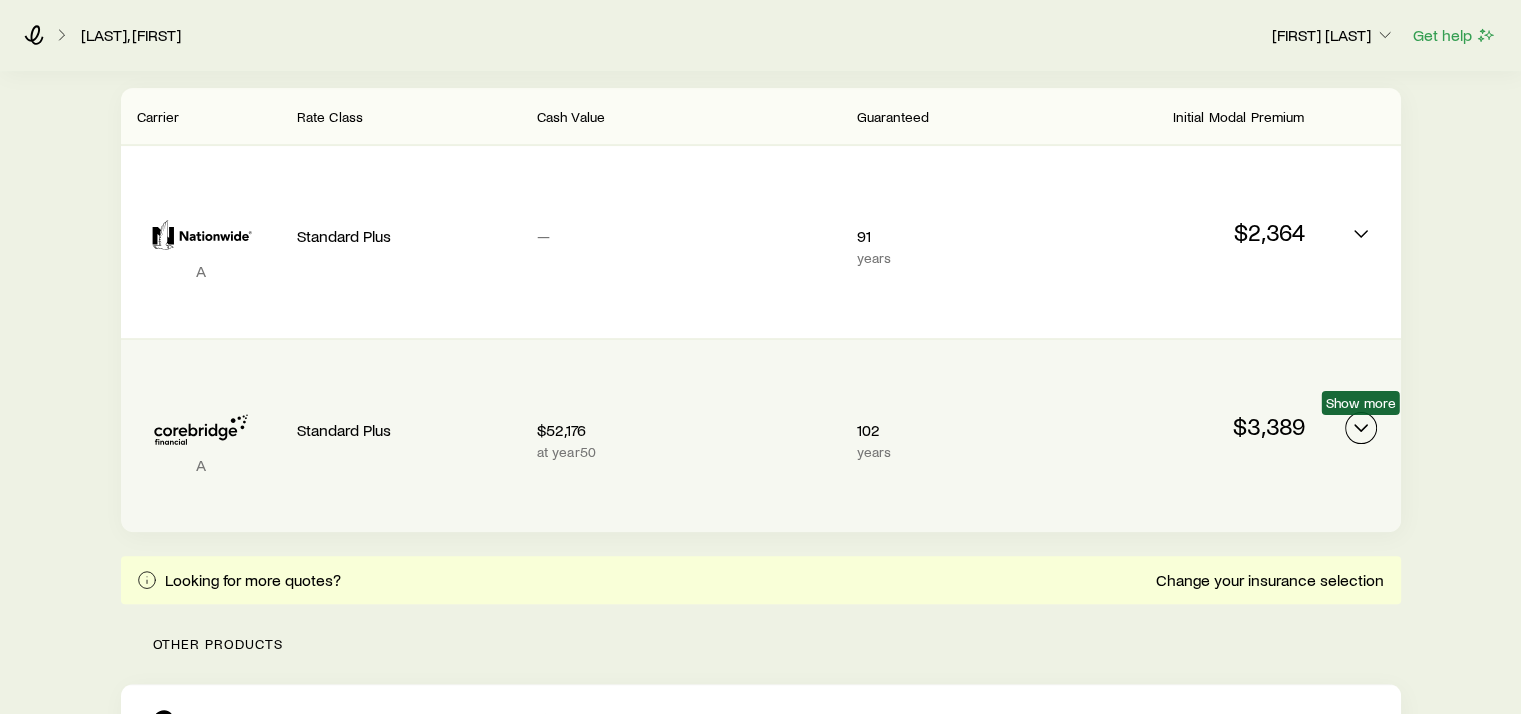click 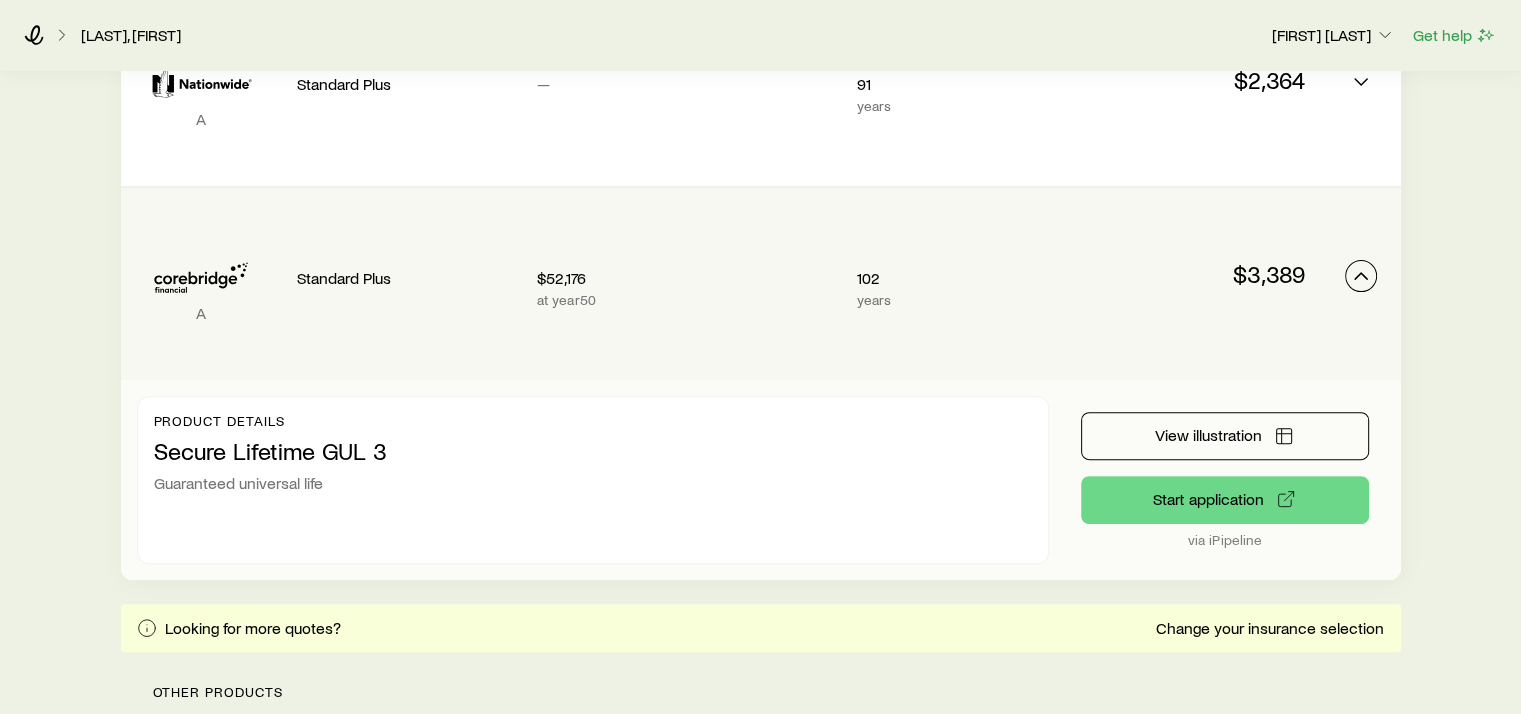 scroll, scrollTop: 624, scrollLeft: 0, axis: vertical 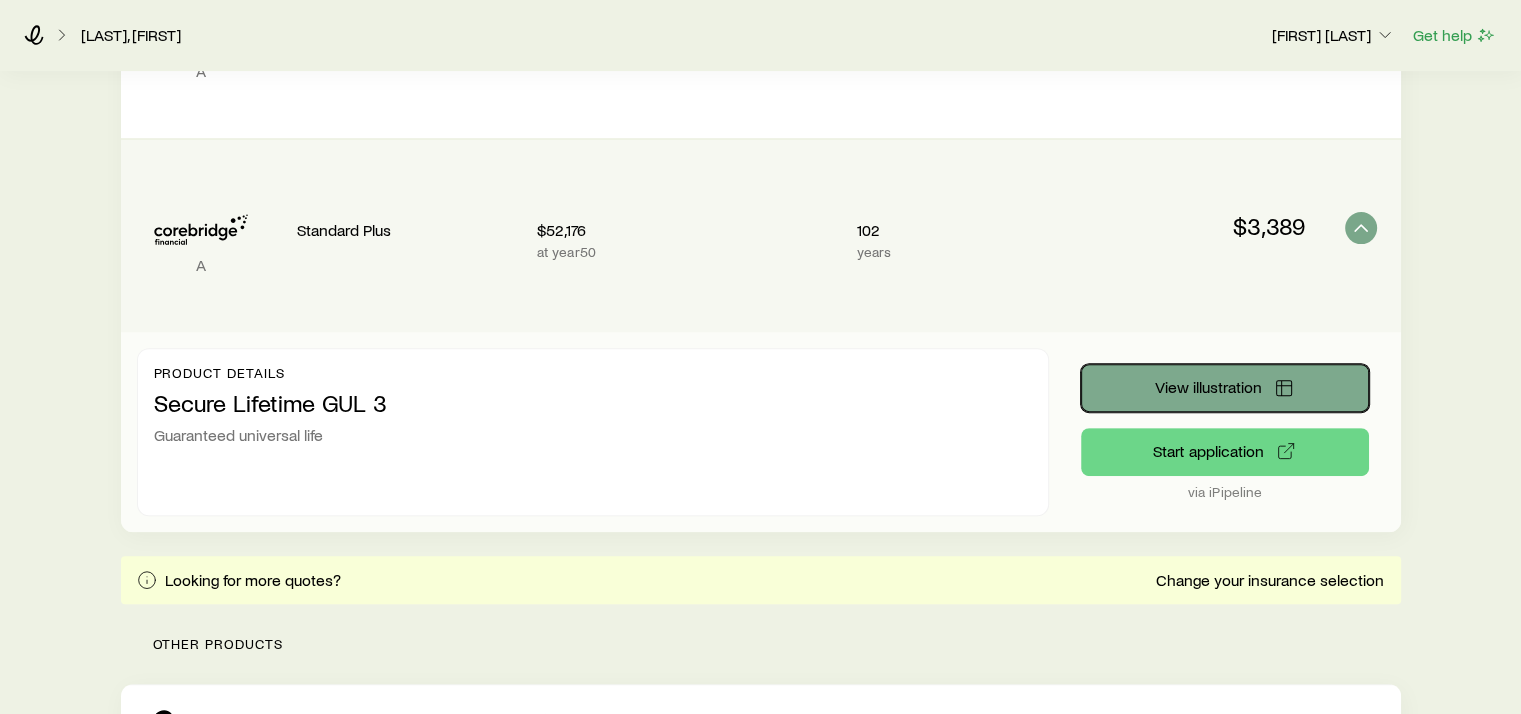 click on "View illustration" at bounding box center [1208, 387] 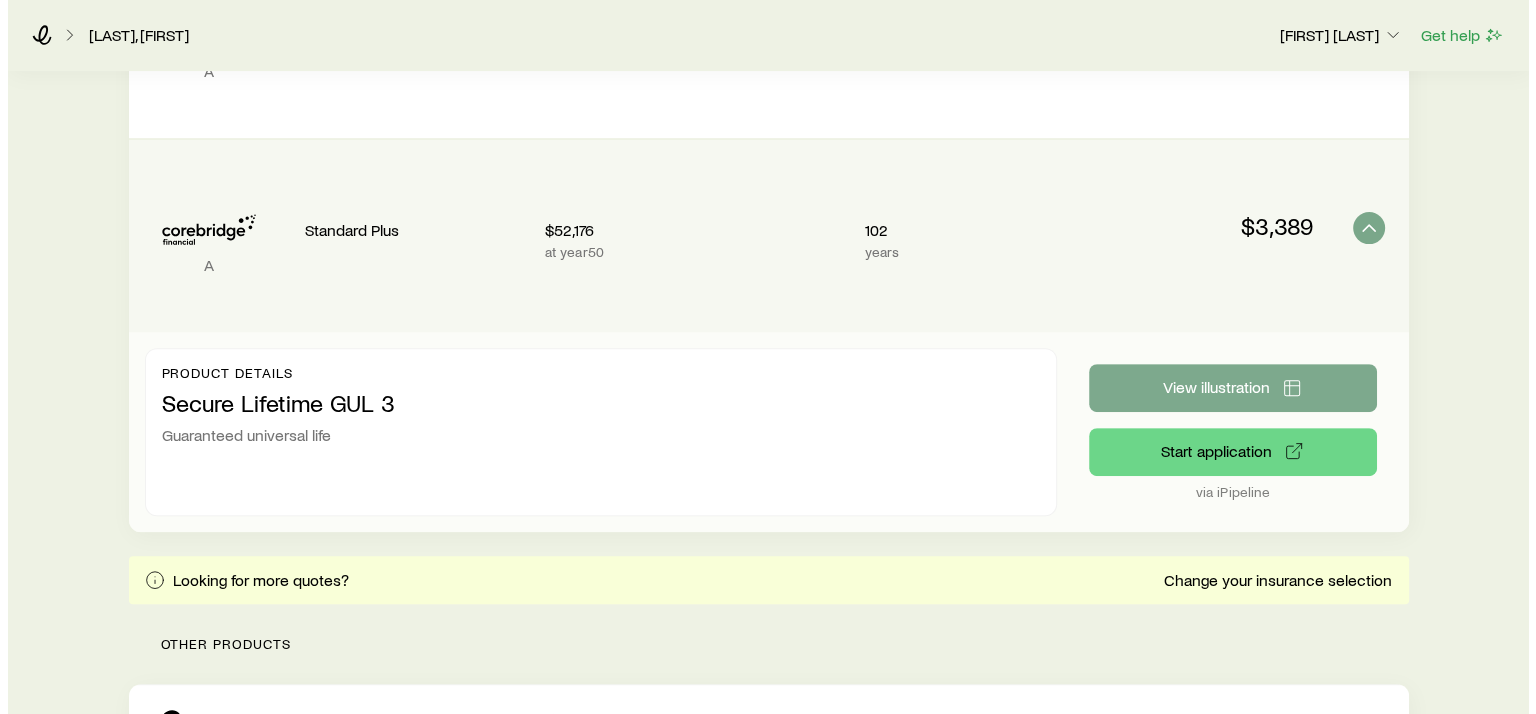 scroll, scrollTop: 0, scrollLeft: 0, axis: both 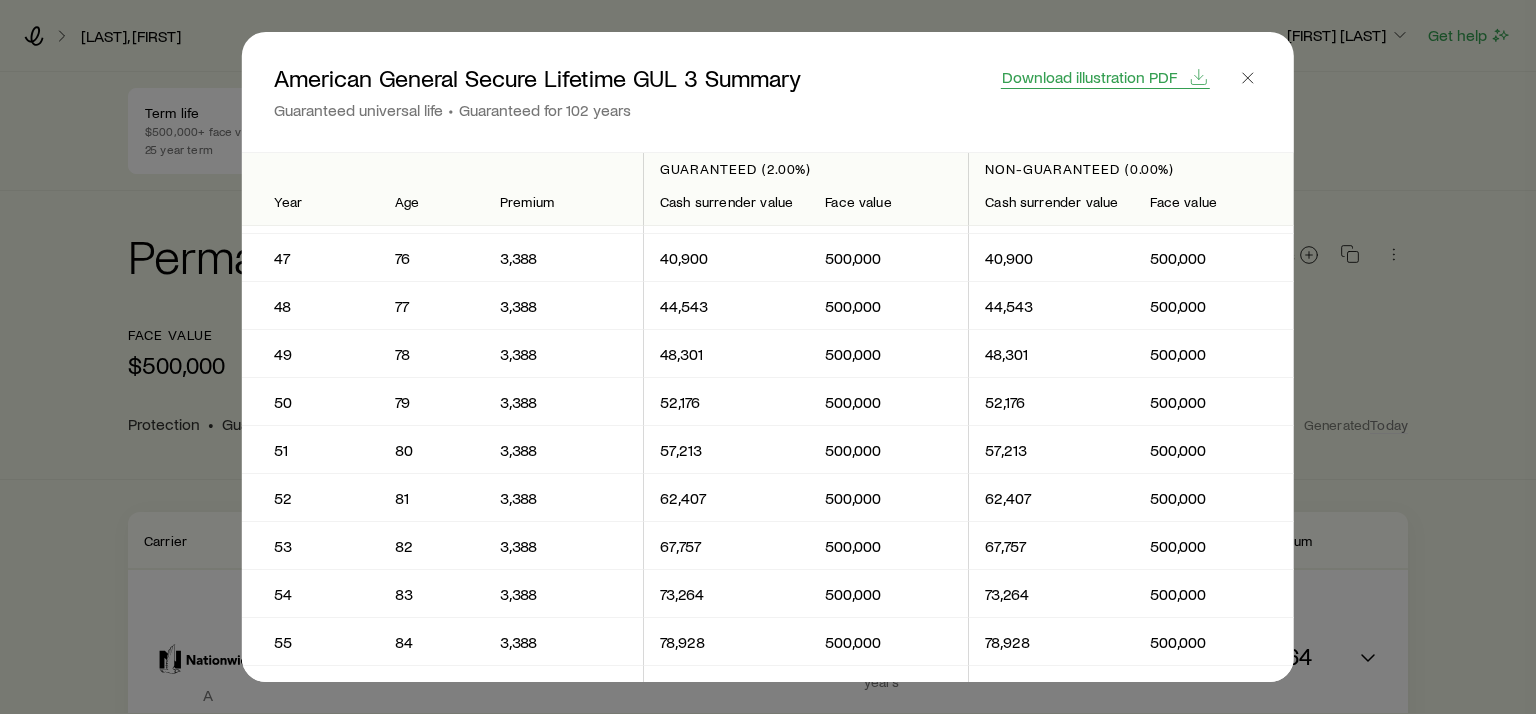 click on "Download illustration PDF" at bounding box center (1089, 77) 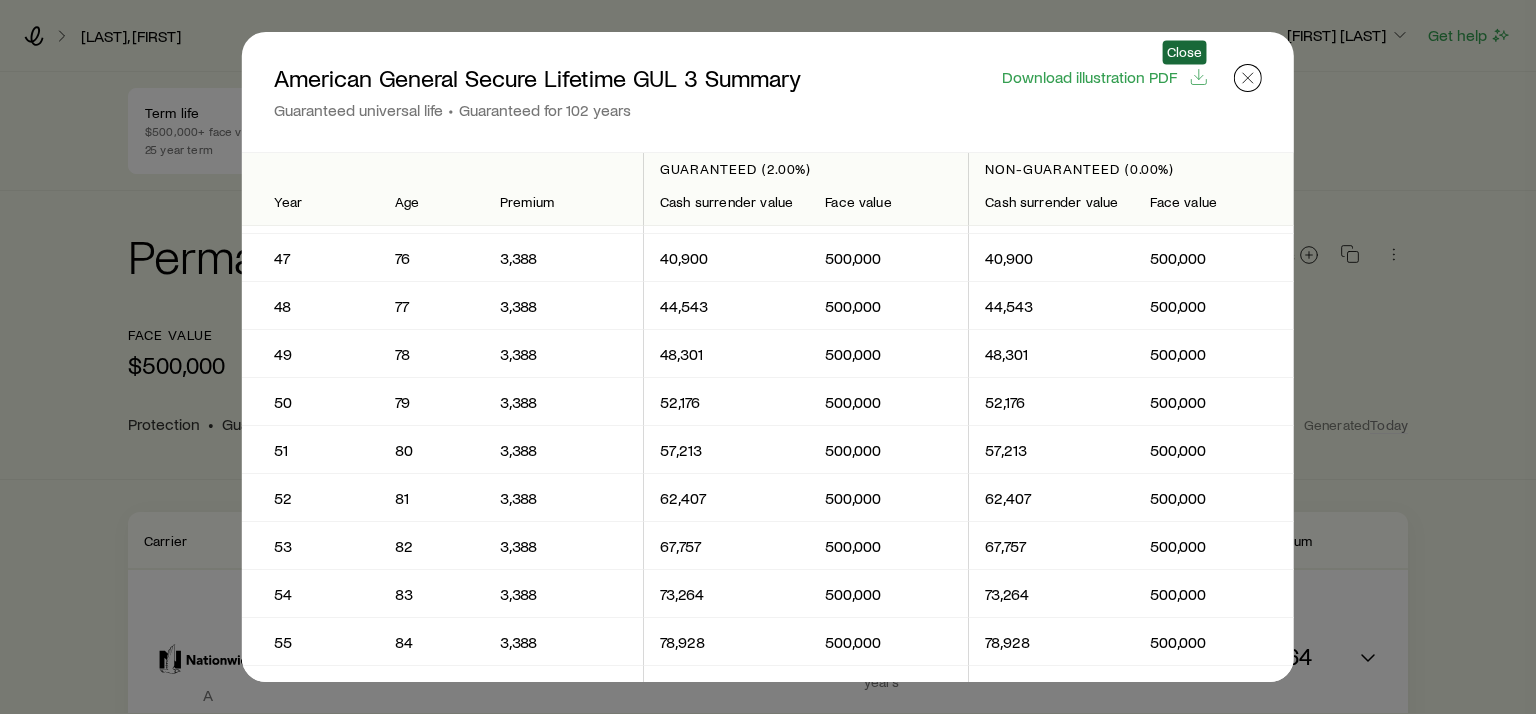 click 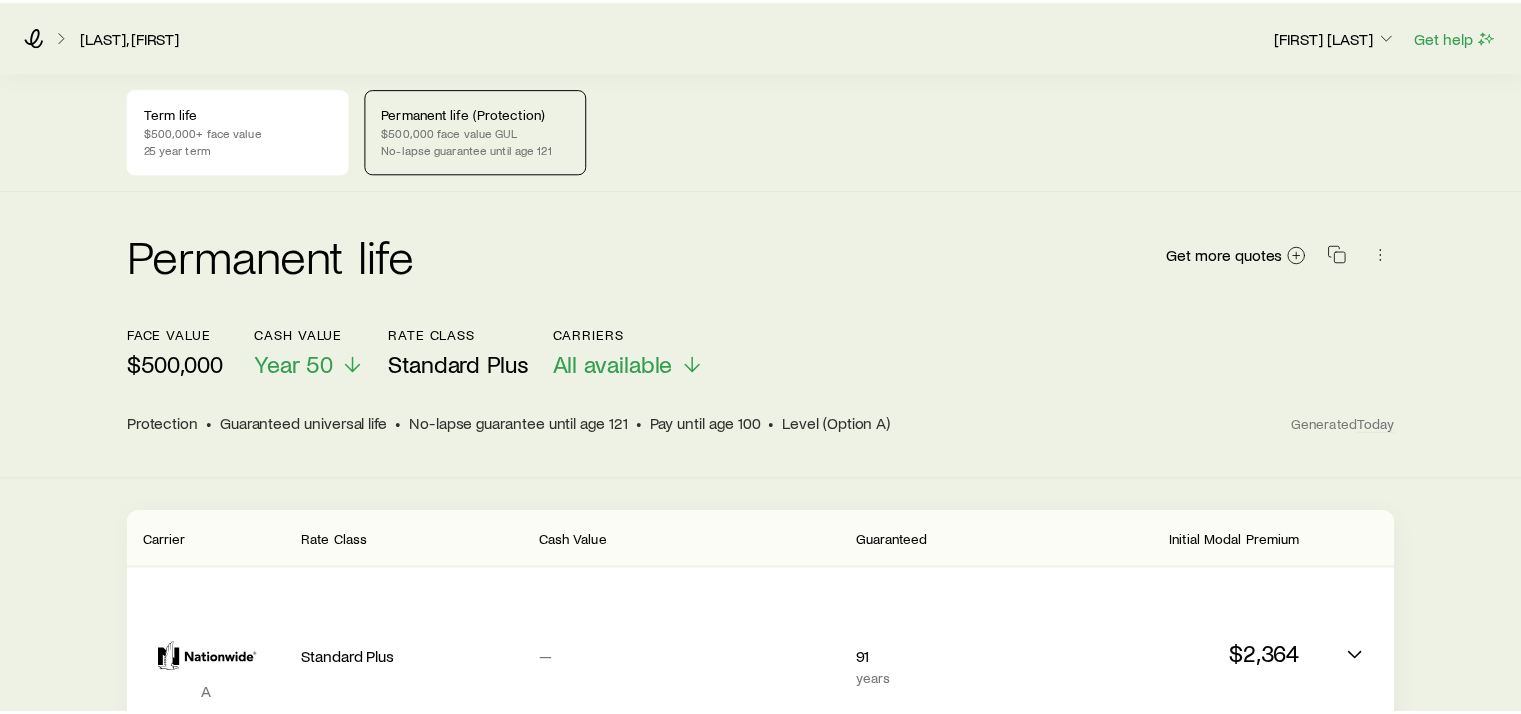 scroll, scrollTop: 624, scrollLeft: 0, axis: vertical 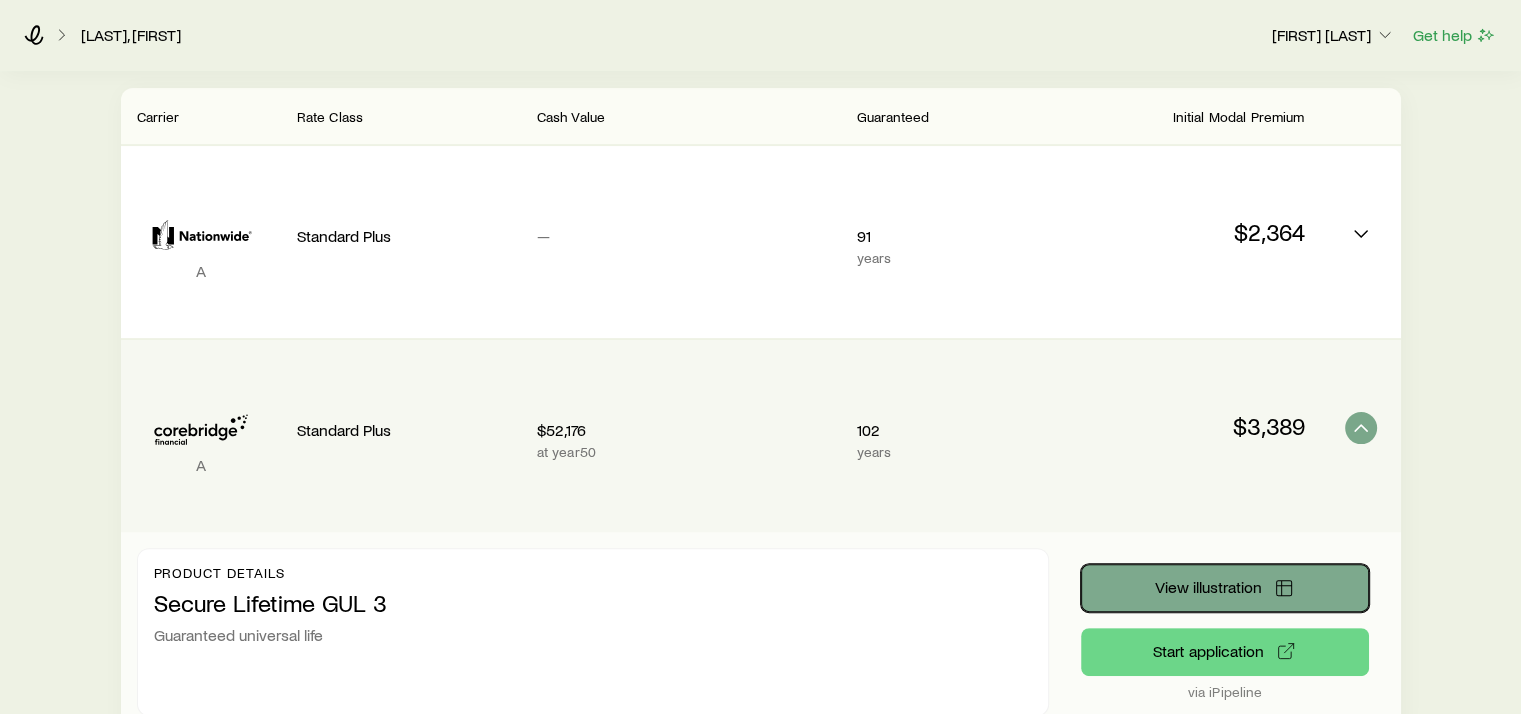 click on "View illustration" at bounding box center [1208, 587] 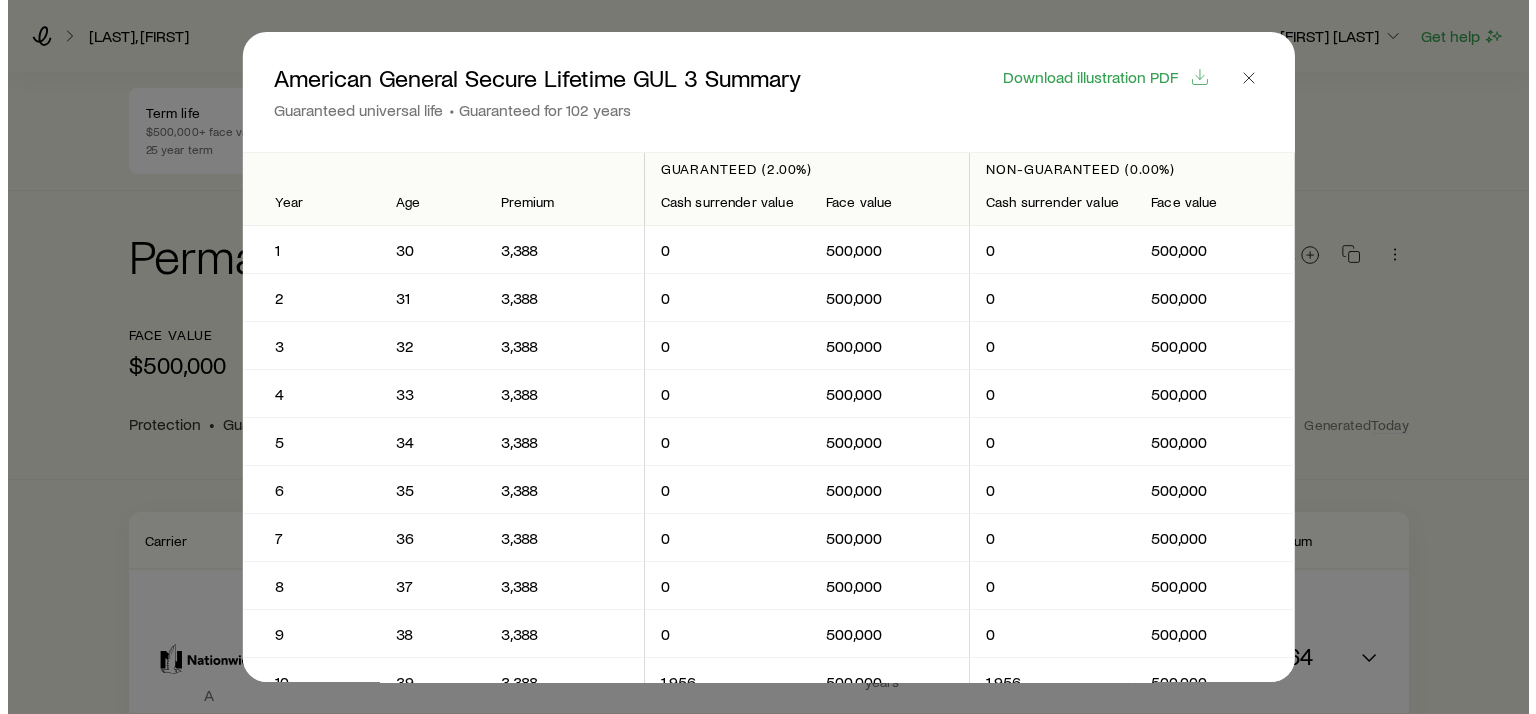 scroll, scrollTop: 0, scrollLeft: 0, axis: both 